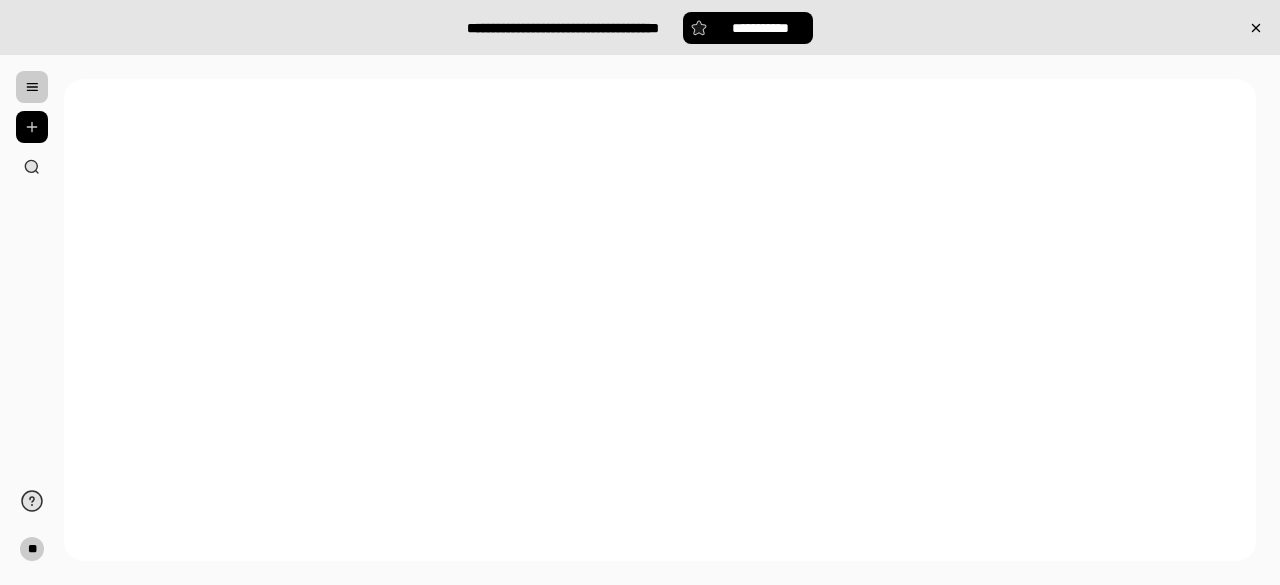 scroll, scrollTop: 0, scrollLeft: 0, axis: both 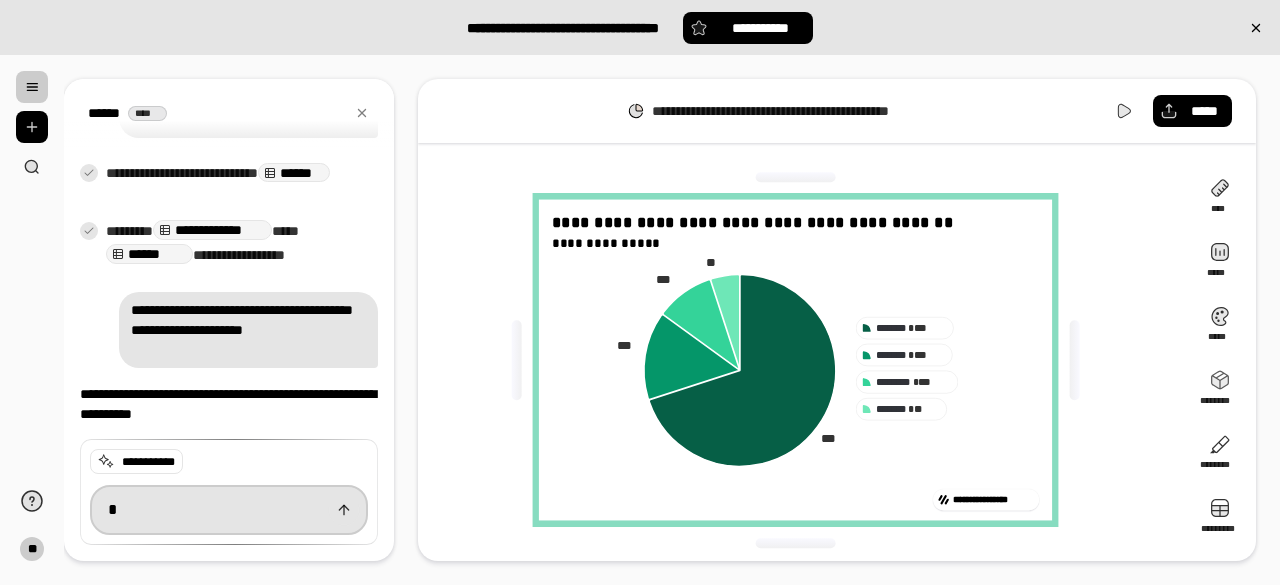 click on "*" at bounding box center [229, 510] 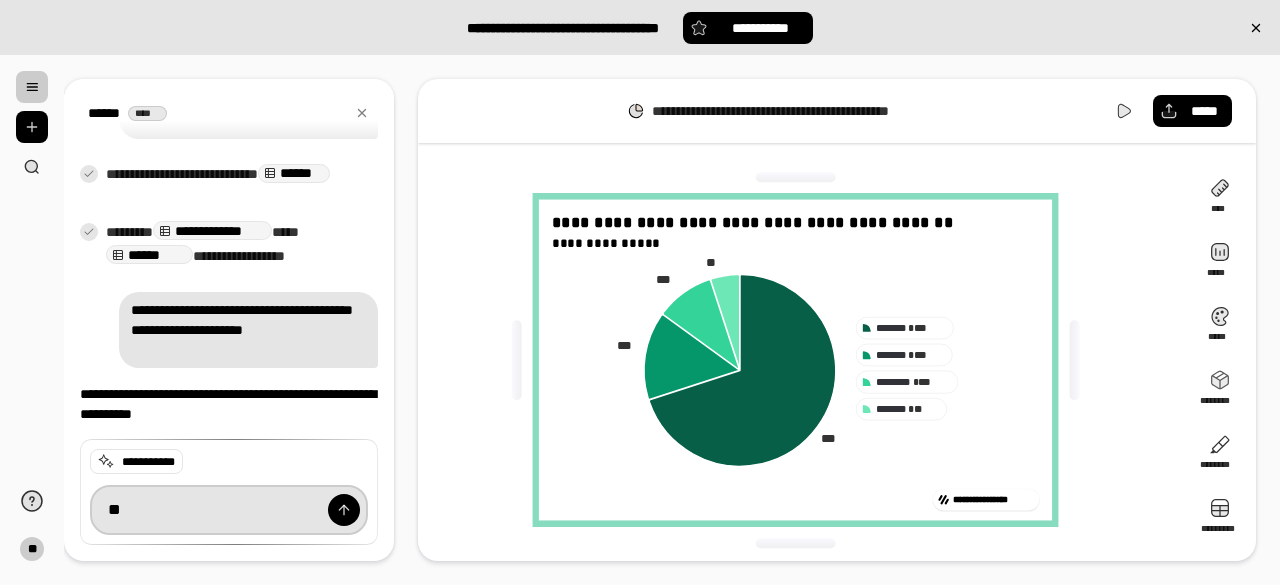 type on "*" 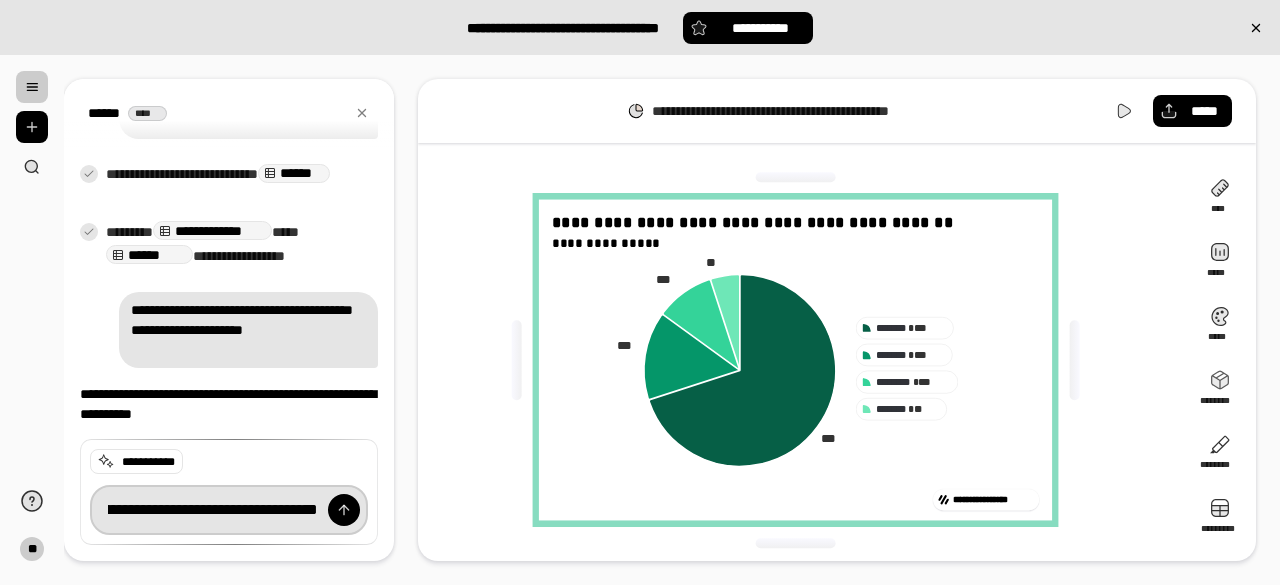 scroll, scrollTop: 0, scrollLeft: 258, axis: horizontal 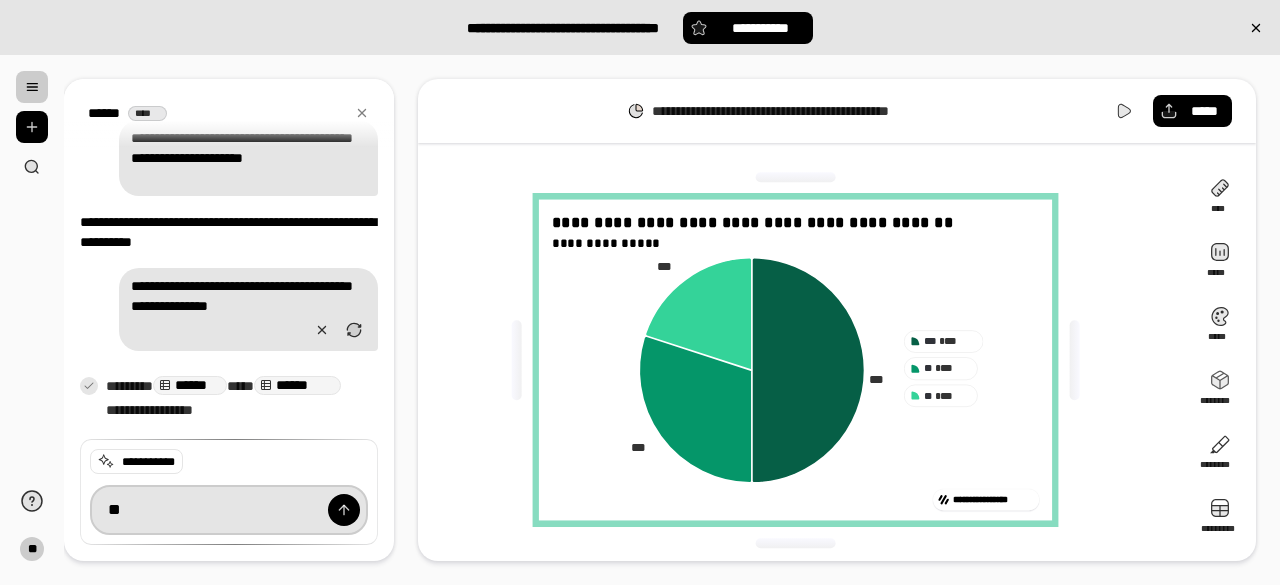 type on "*" 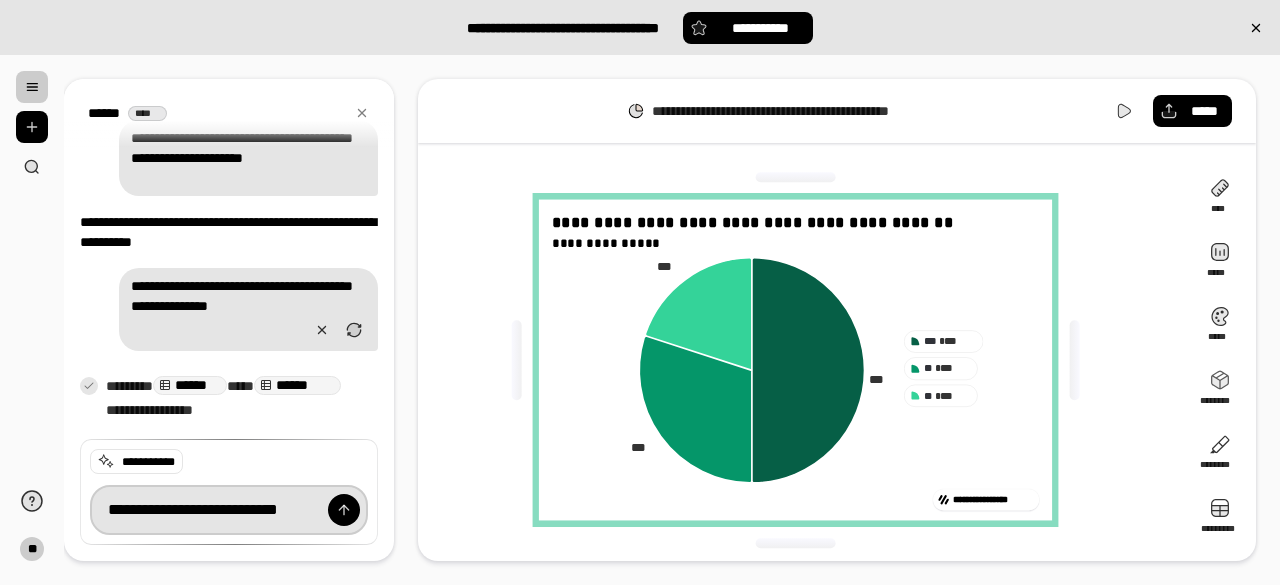 scroll, scrollTop: 0, scrollLeft: 4, axis: horizontal 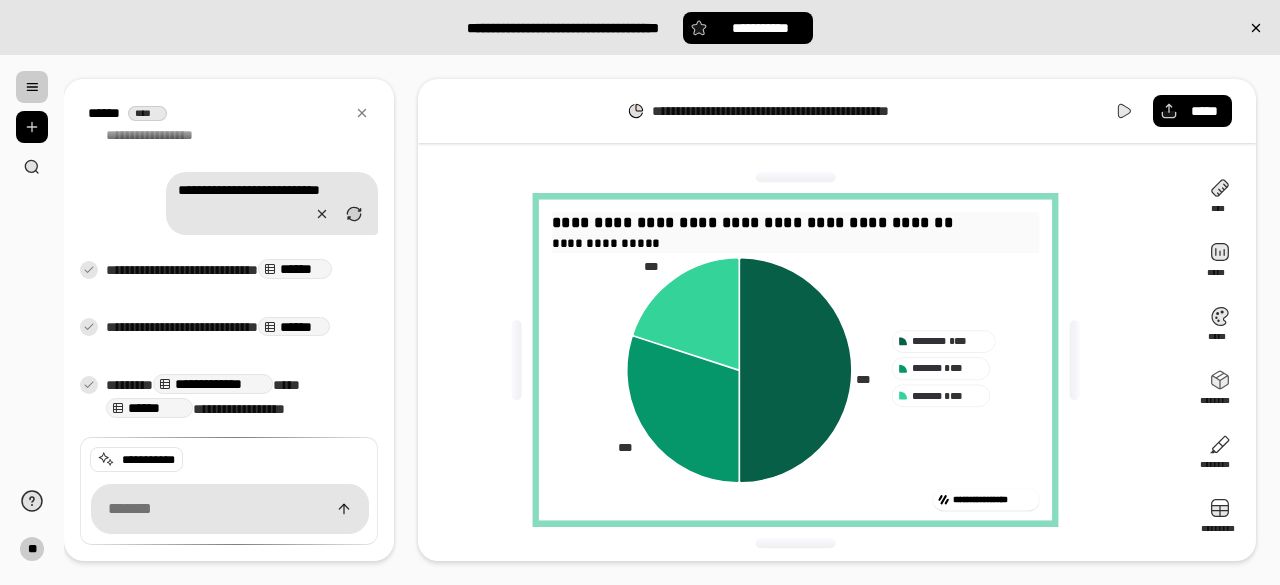 click on "**********" at bounding box center (795, 223) 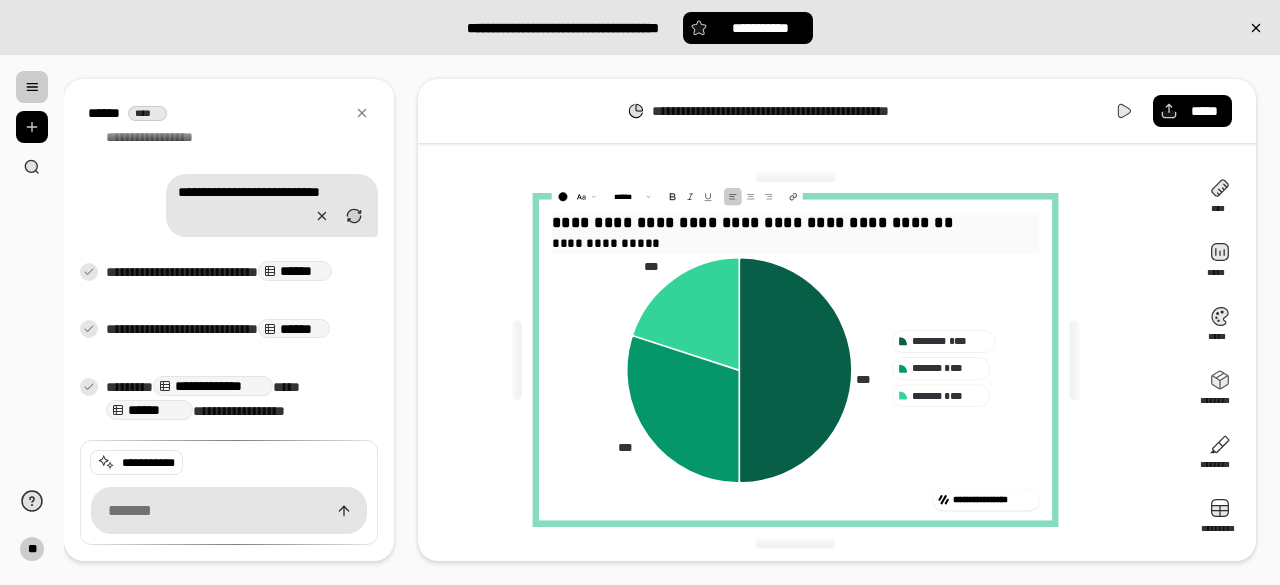 click on "**********" at bounding box center [795, 243] 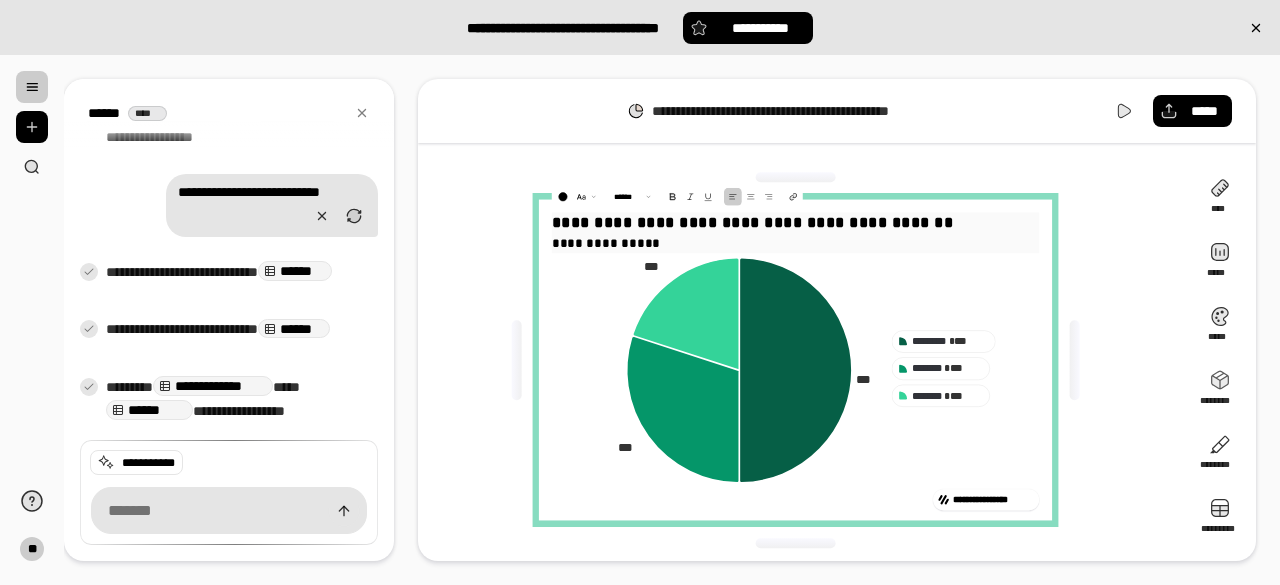 type 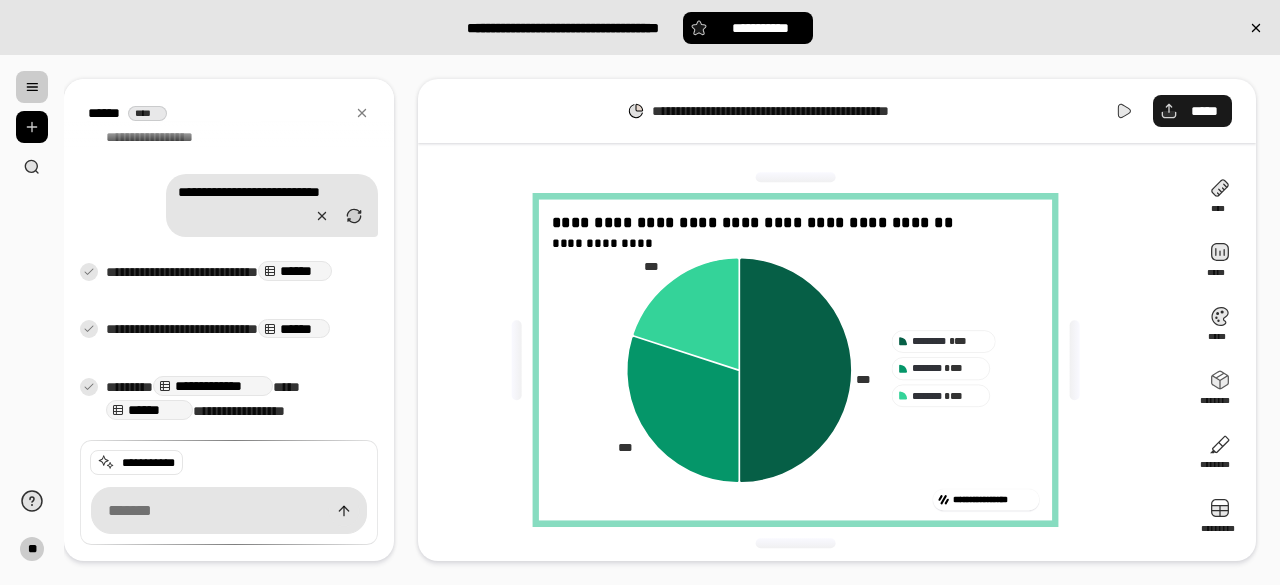 click on "*****" at bounding box center (1204, 111) 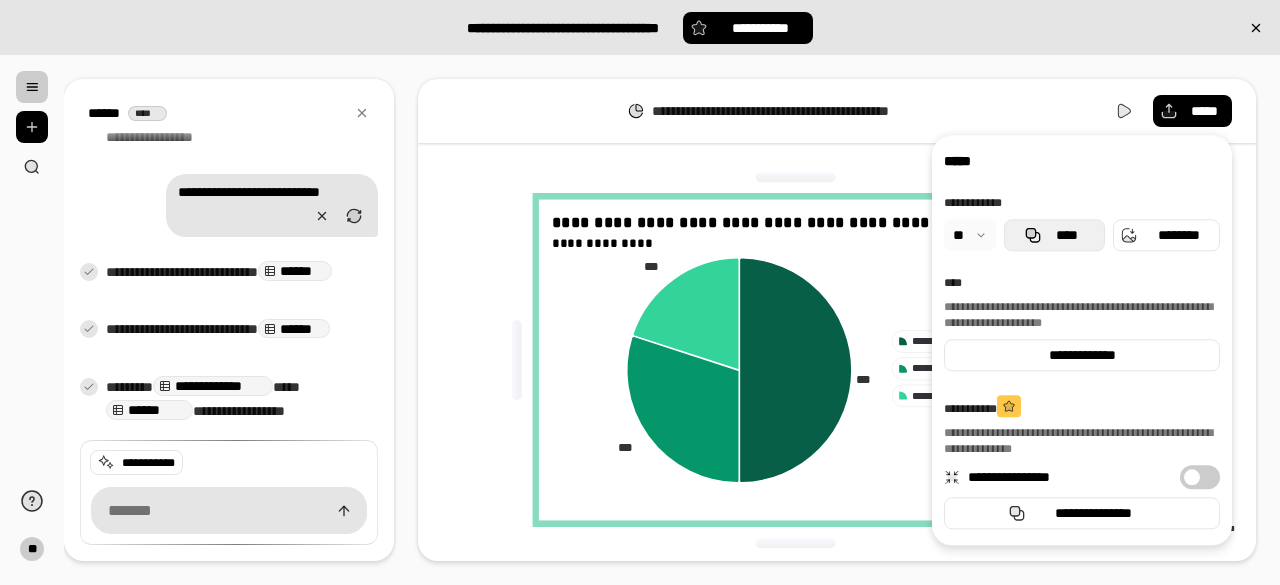 click on "****" at bounding box center (1066, 235) 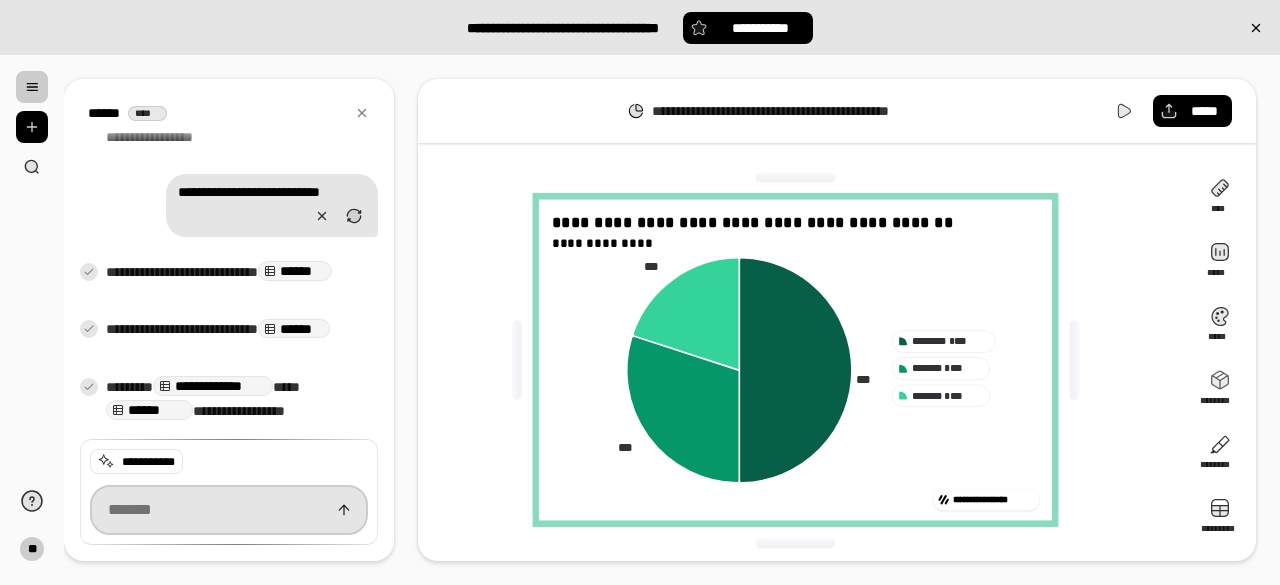scroll, scrollTop: 1764, scrollLeft: 0, axis: vertical 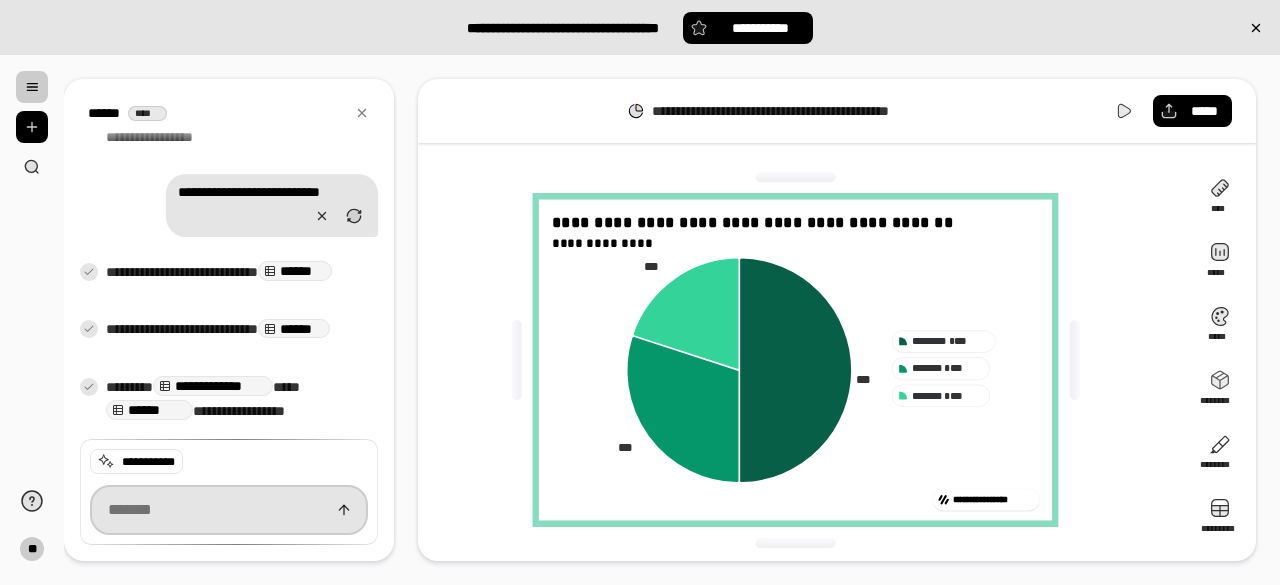 click at bounding box center (229, 510) 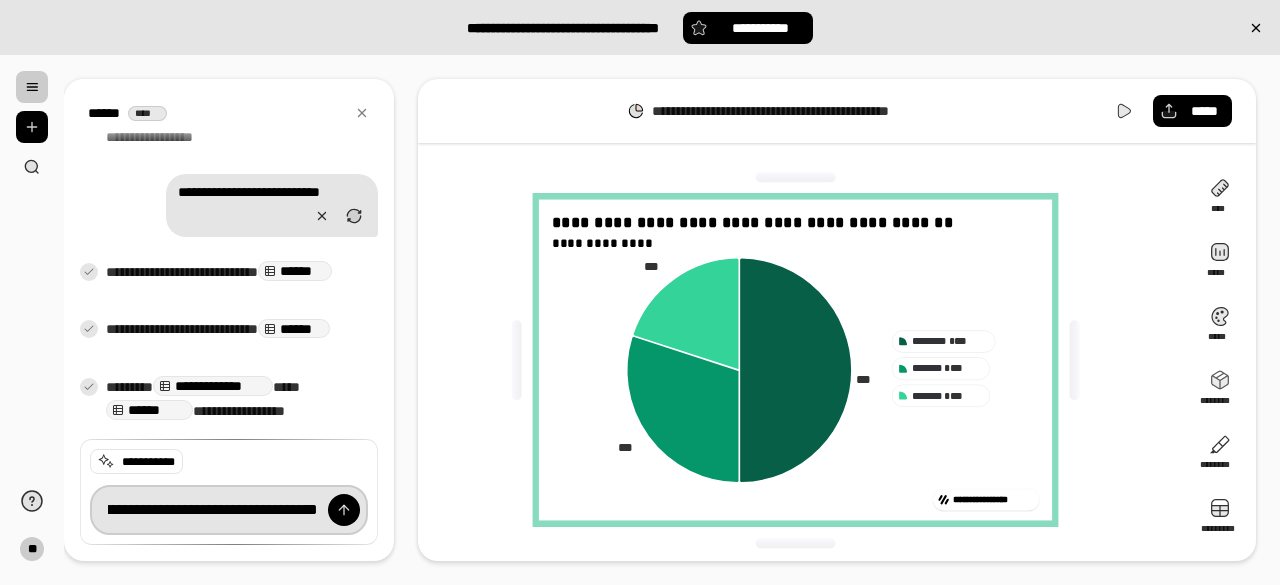 scroll, scrollTop: 0, scrollLeft: 245, axis: horizontal 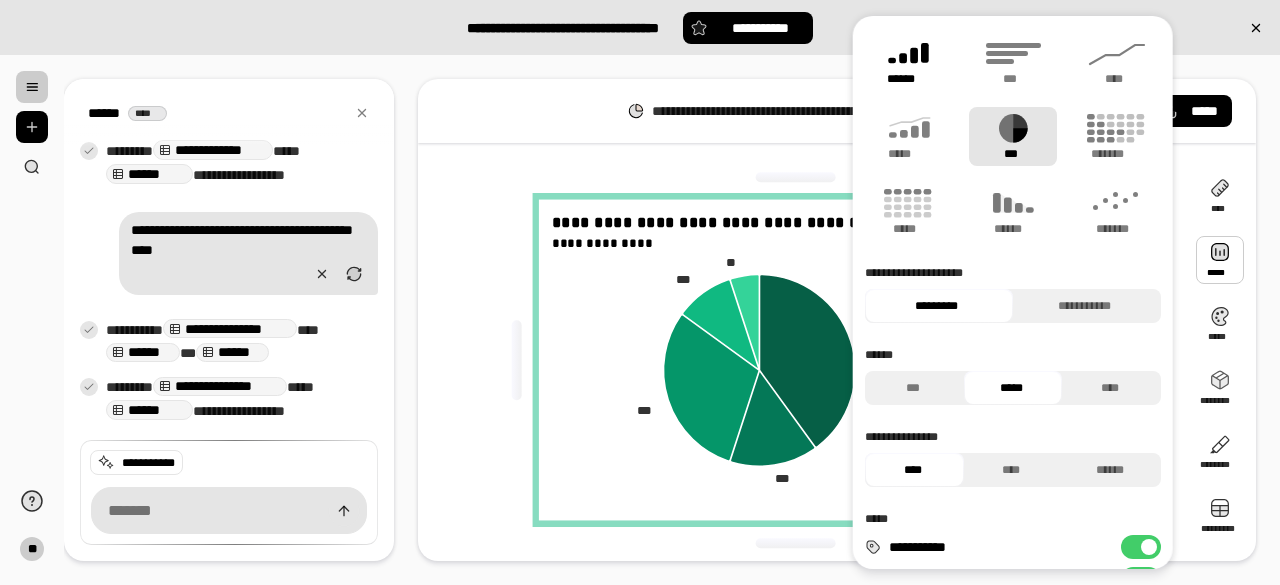 click 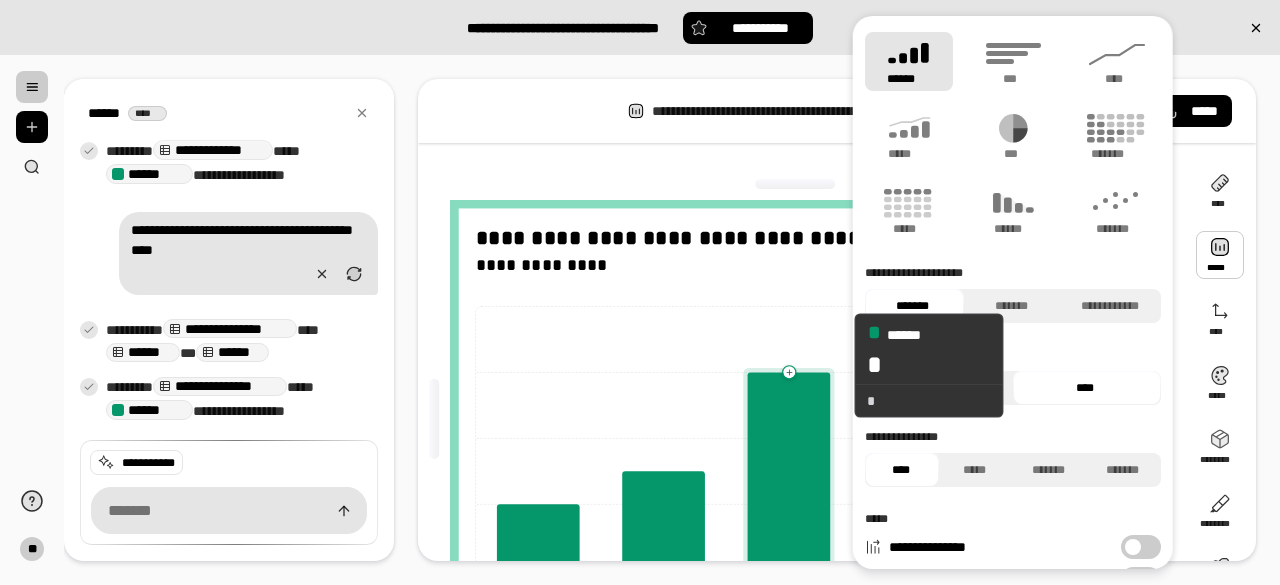 scroll, scrollTop: 118, scrollLeft: 0, axis: vertical 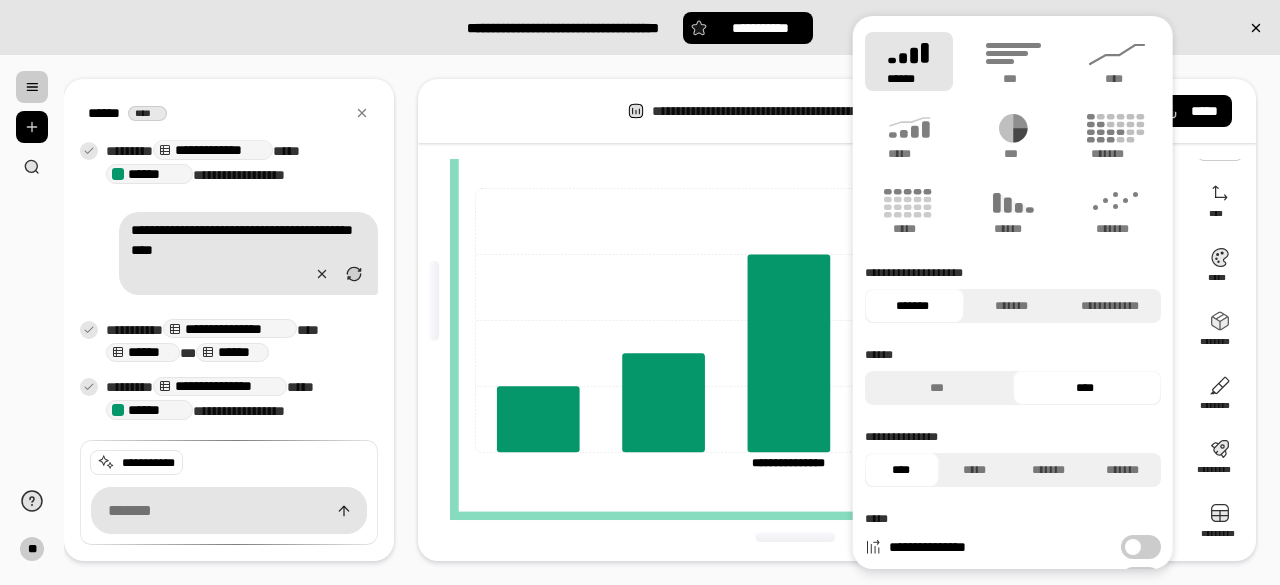 click on "**********" at bounding box center (672, 320) 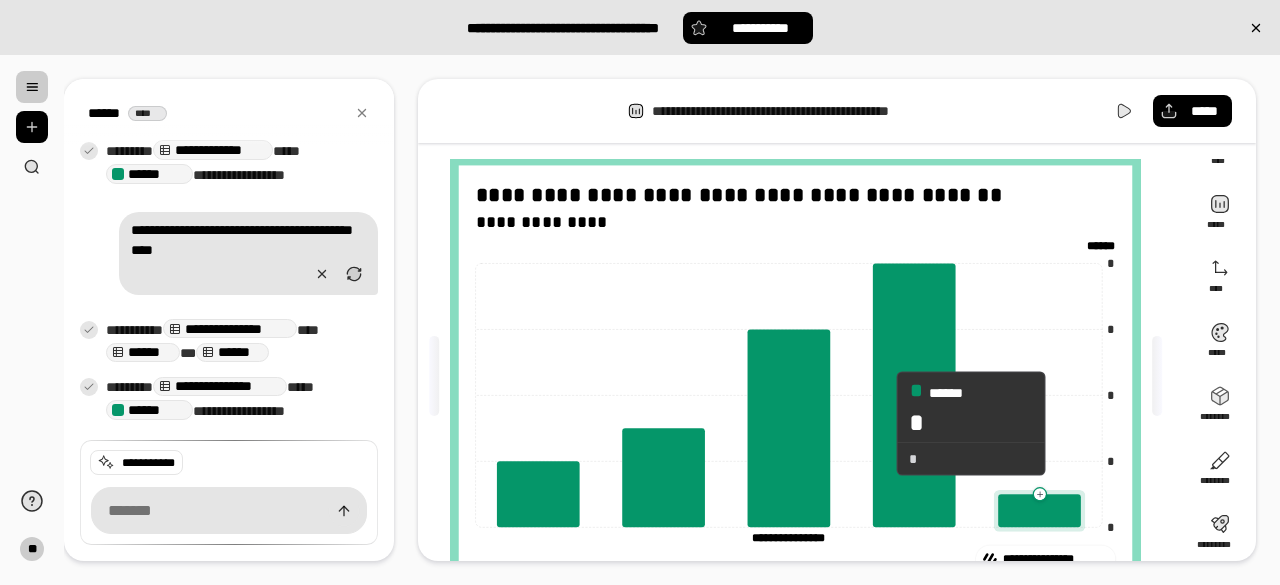 scroll, scrollTop: 71, scrollLeft: 0, axis: vertical 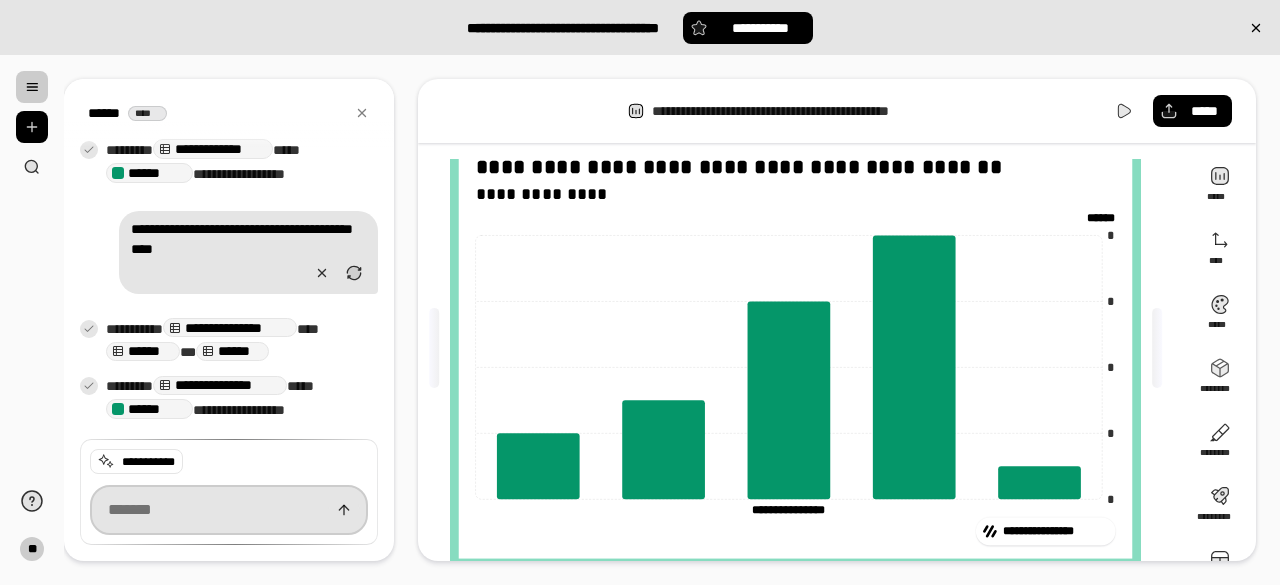 click at bounding box center [229, 510] 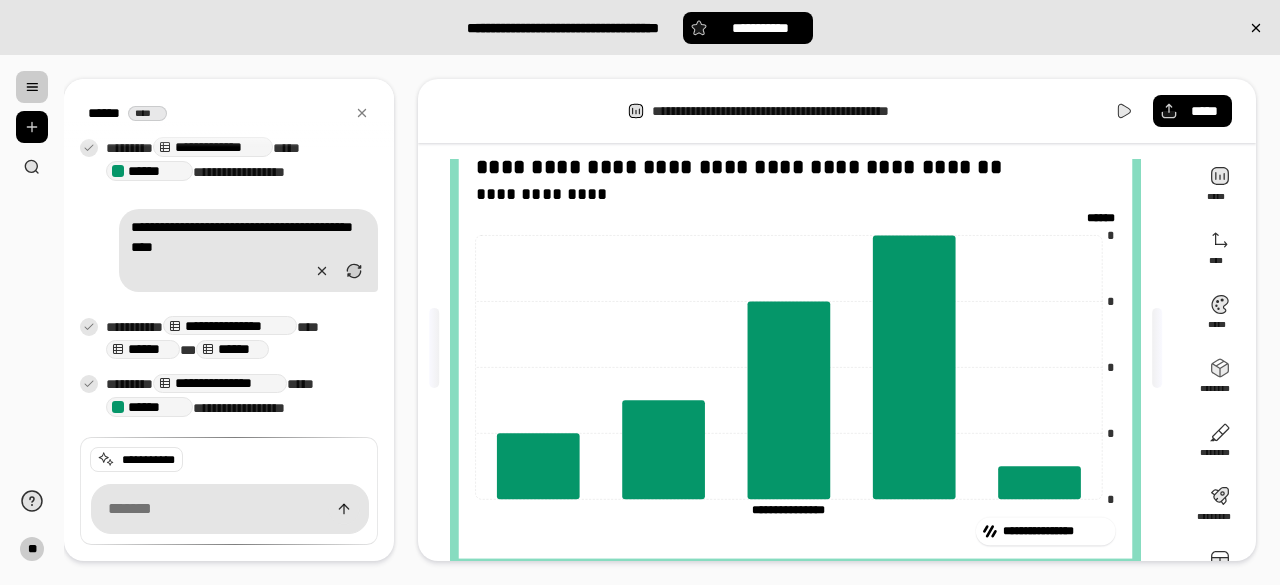 scroll, scrollTop: 1973, scrollLeft: 0, axis: vertical 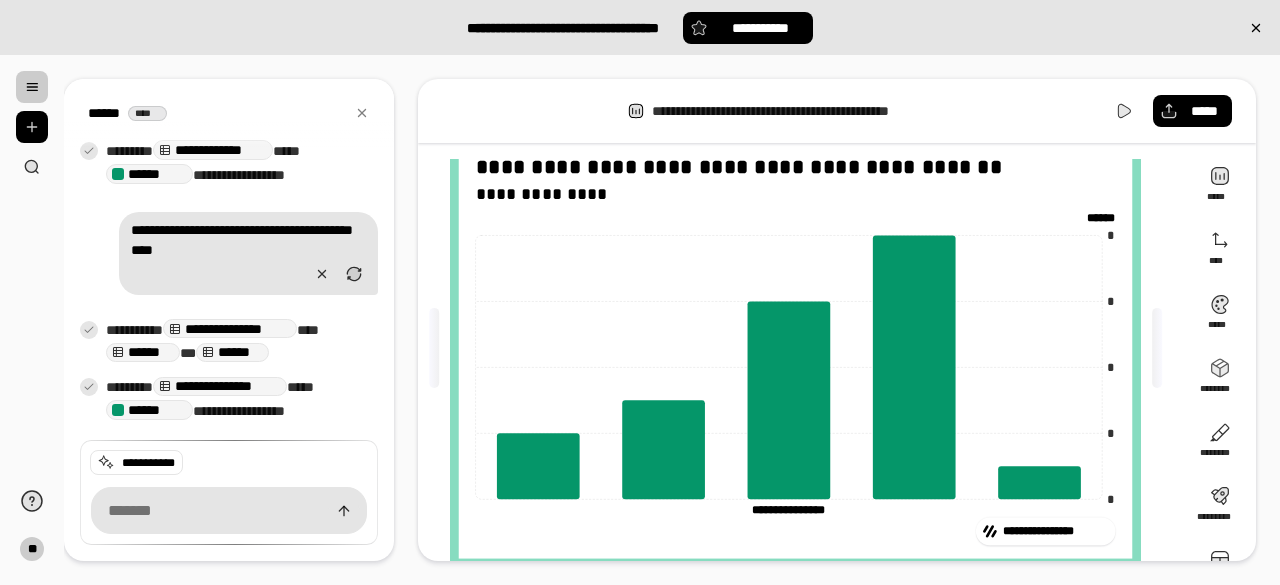 click on "**********" at bounding box center [230, 328] 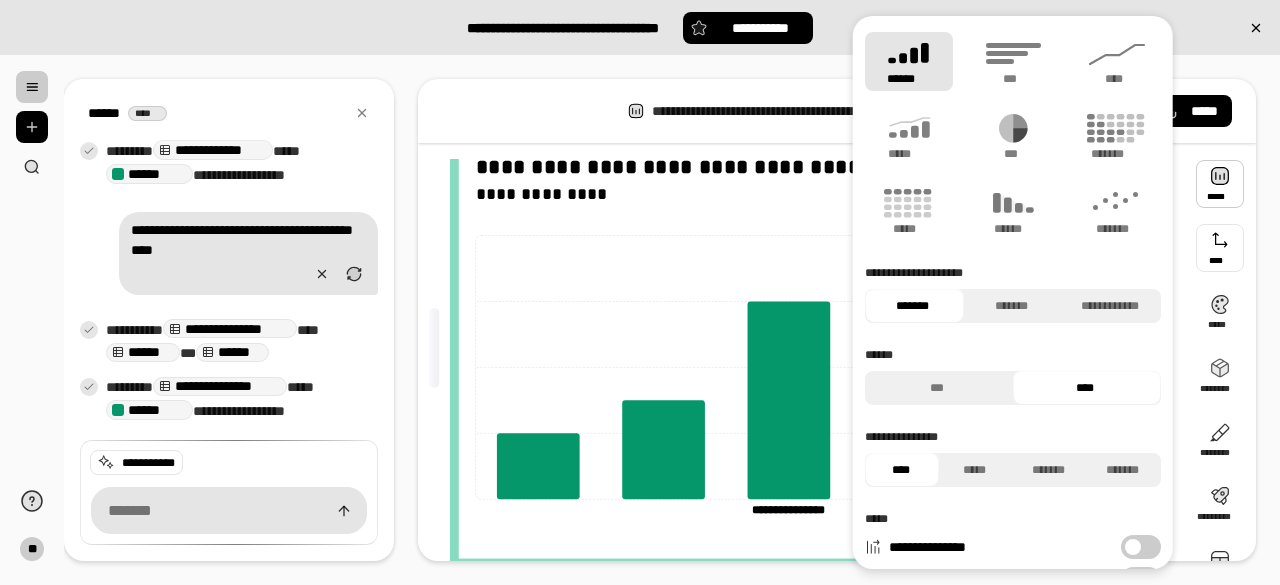 scroll, scrollTop: 192, scrollLeft: 0, axis: vertical 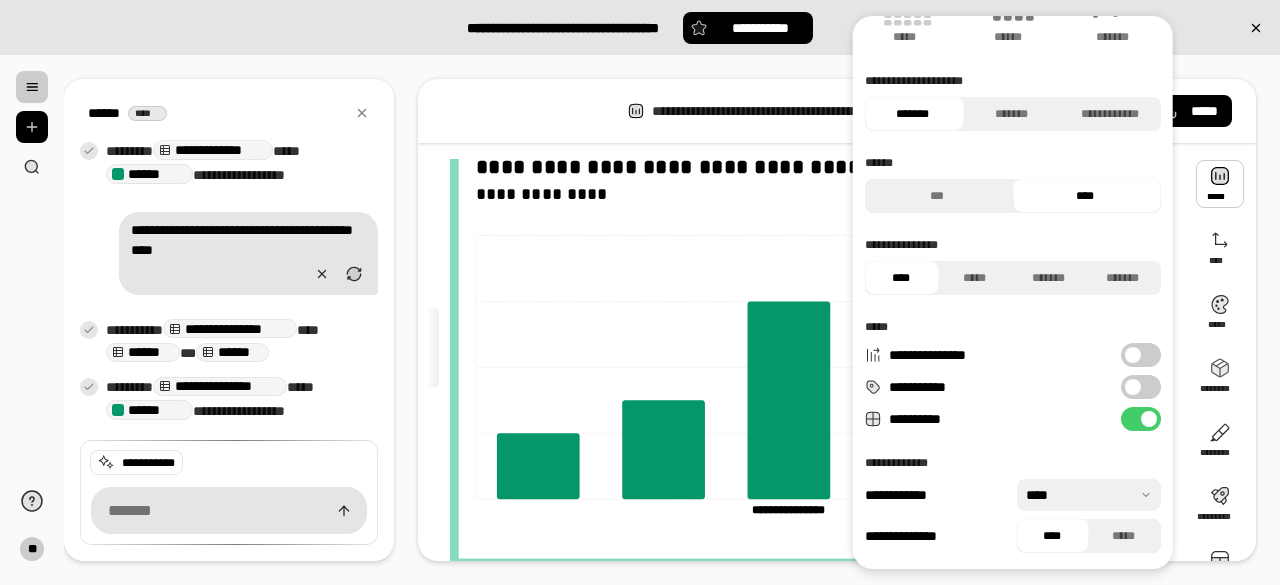 click at bounding box center (1133, 387) 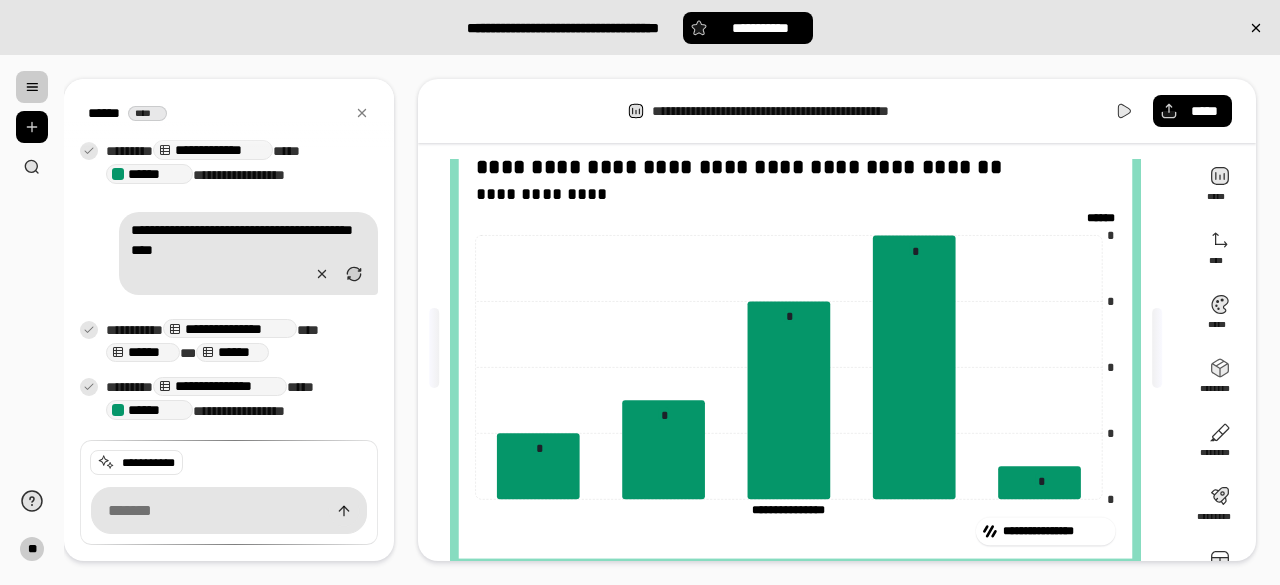 click on "**********" at bounding box center [672, 320] 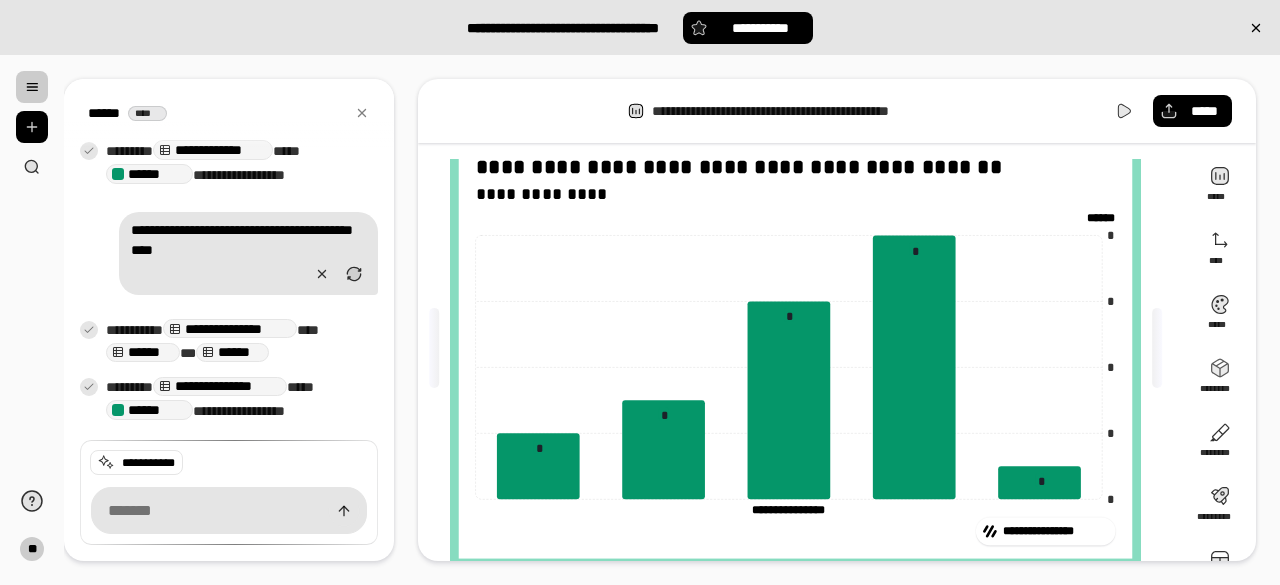 scroll, scrollTop: 1973, scrollLeft: 0, axis: vertical 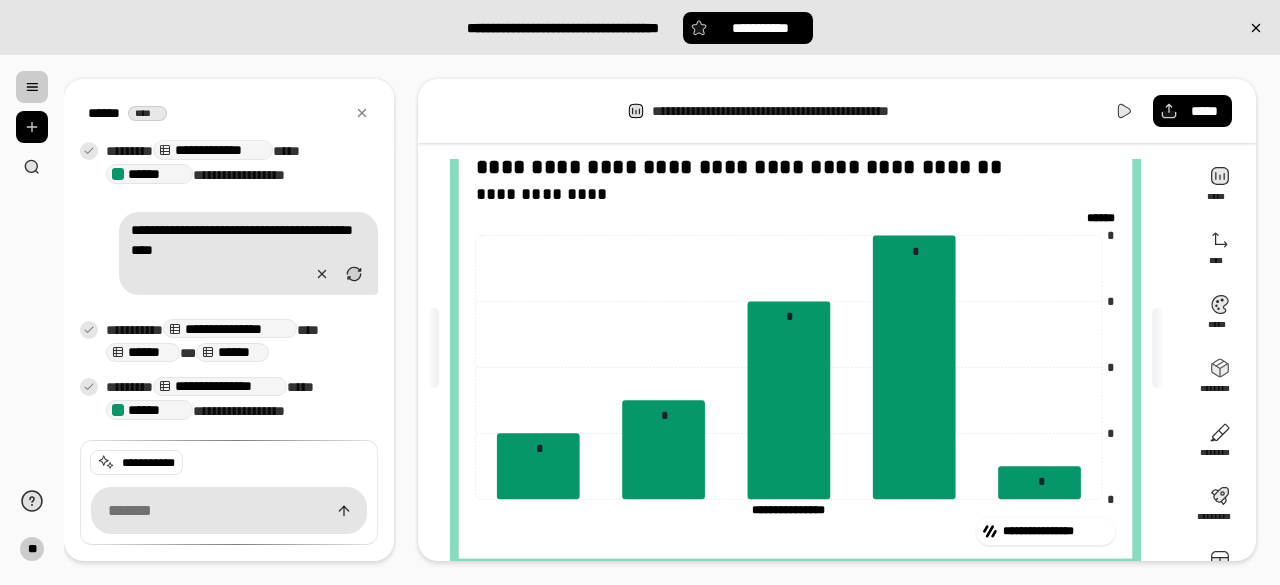click on "**********" 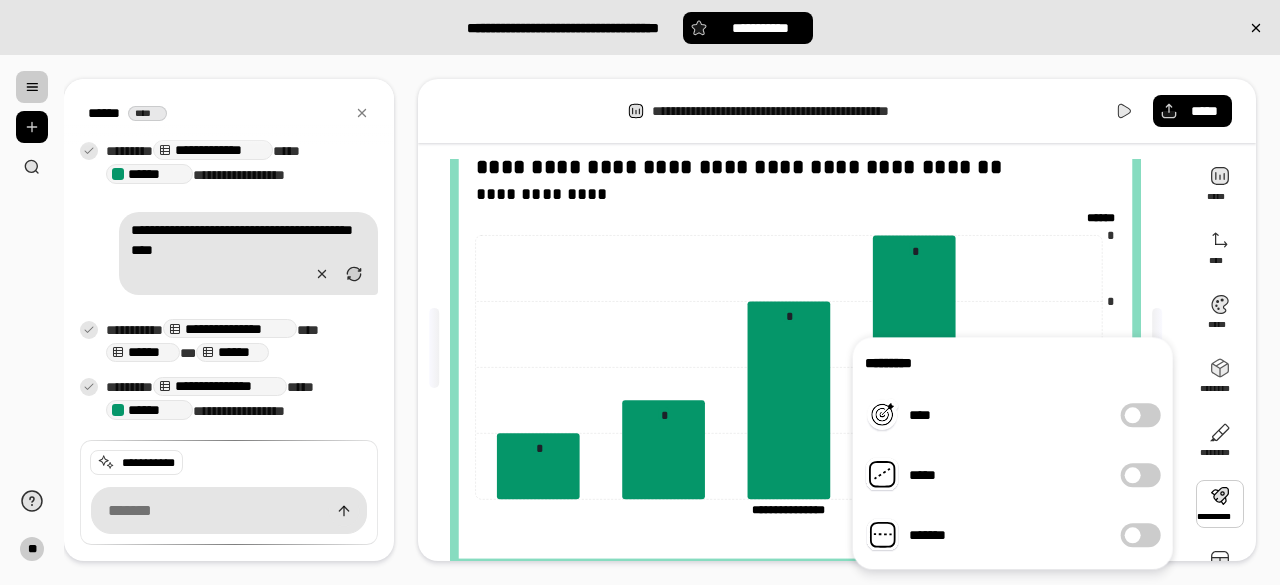 scroll, scrollTop: 118, scrollLeft: 0, axis: vertical 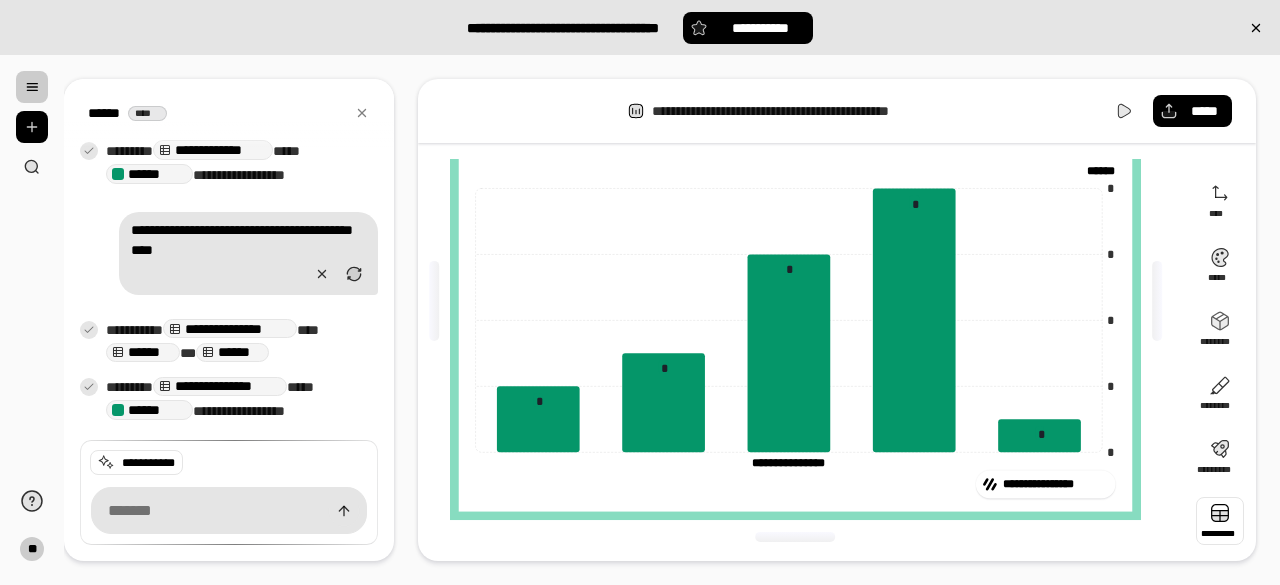 click at bounding box center [1220, 521] 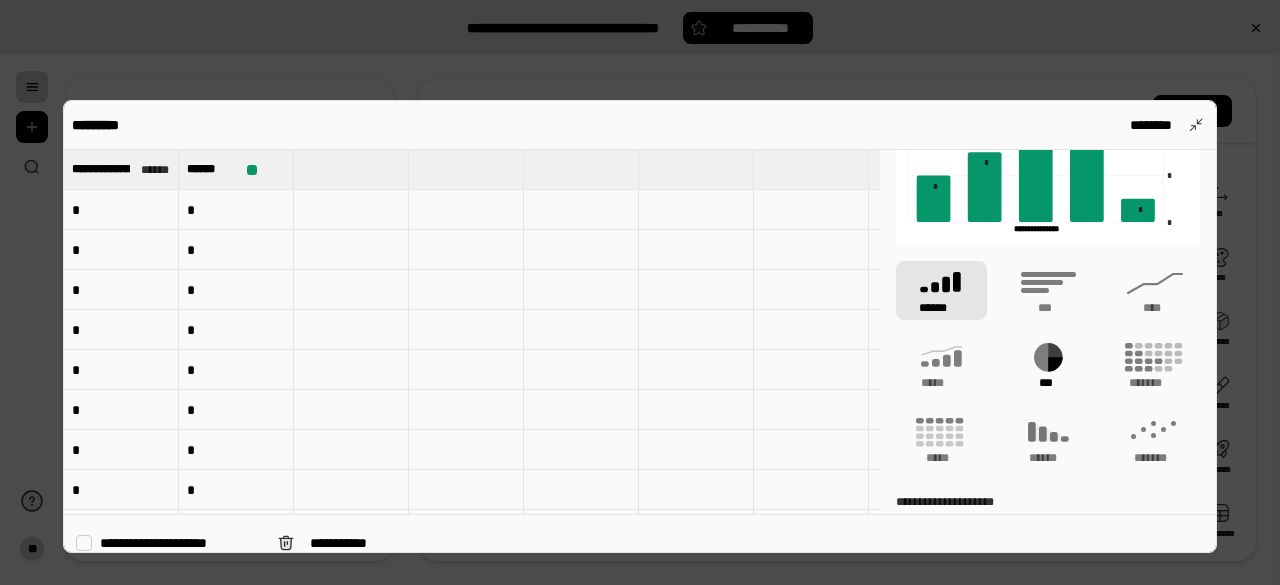 scroll, scrollTop: 162, scrollLeft: 0, axis: vertical 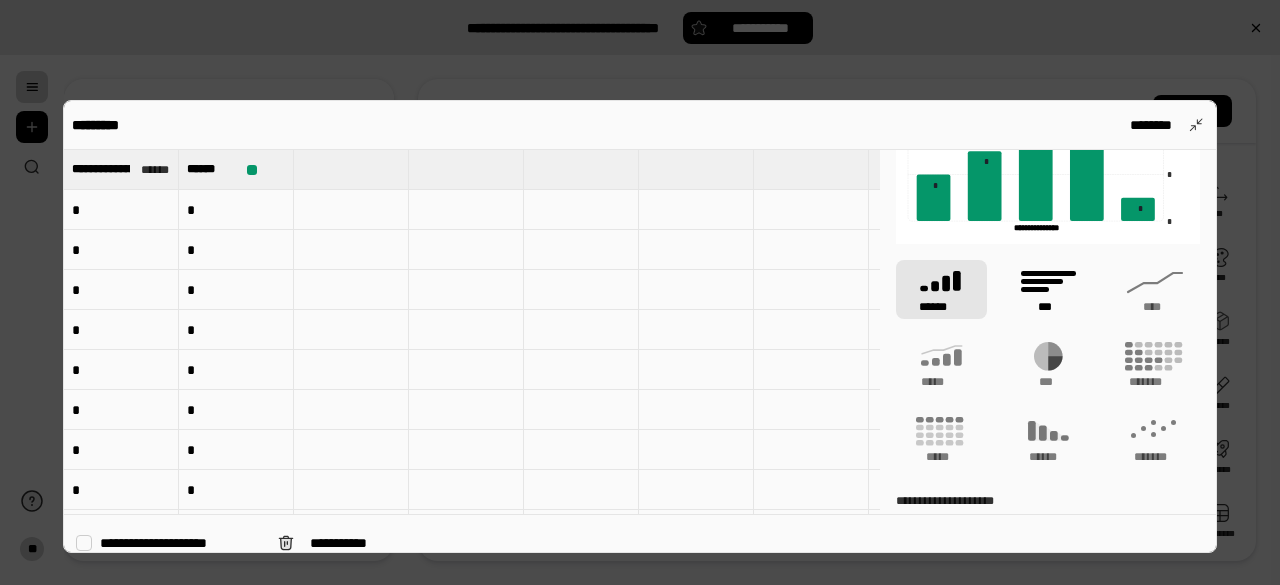 click 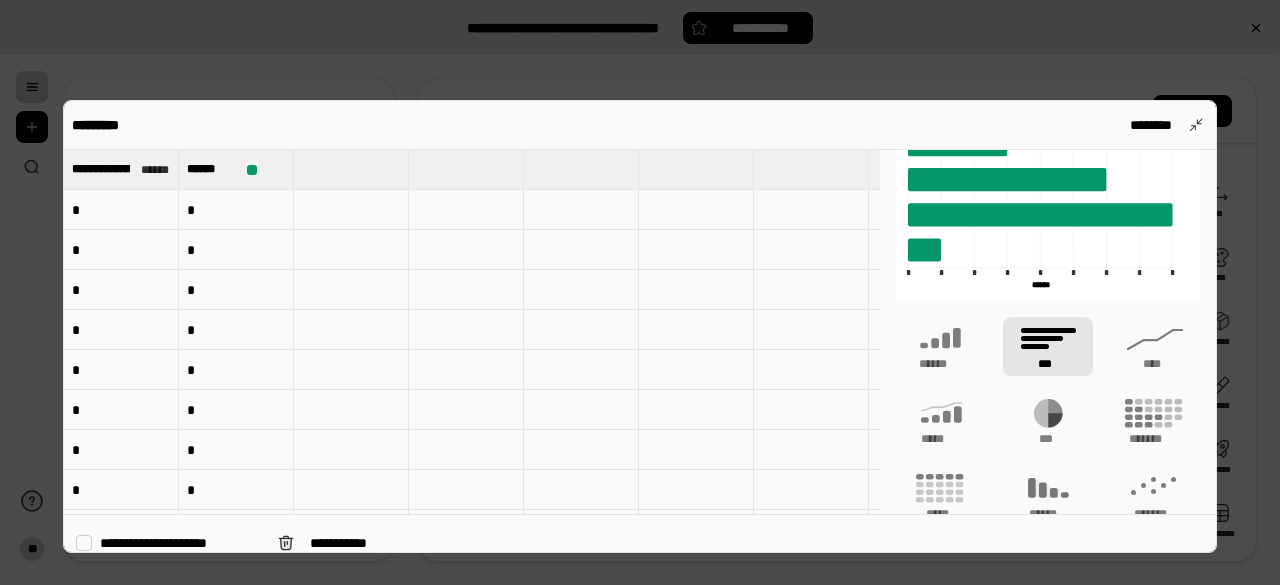 scroll, scrollTop: 106, scrollLeft: 0, axis: vertical 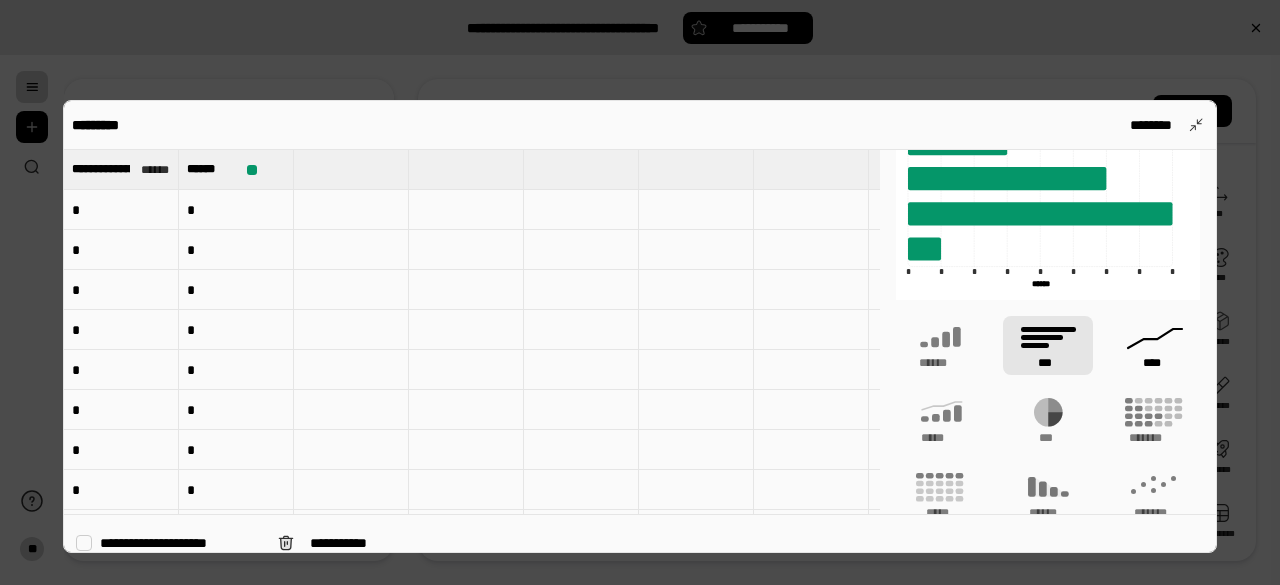 click 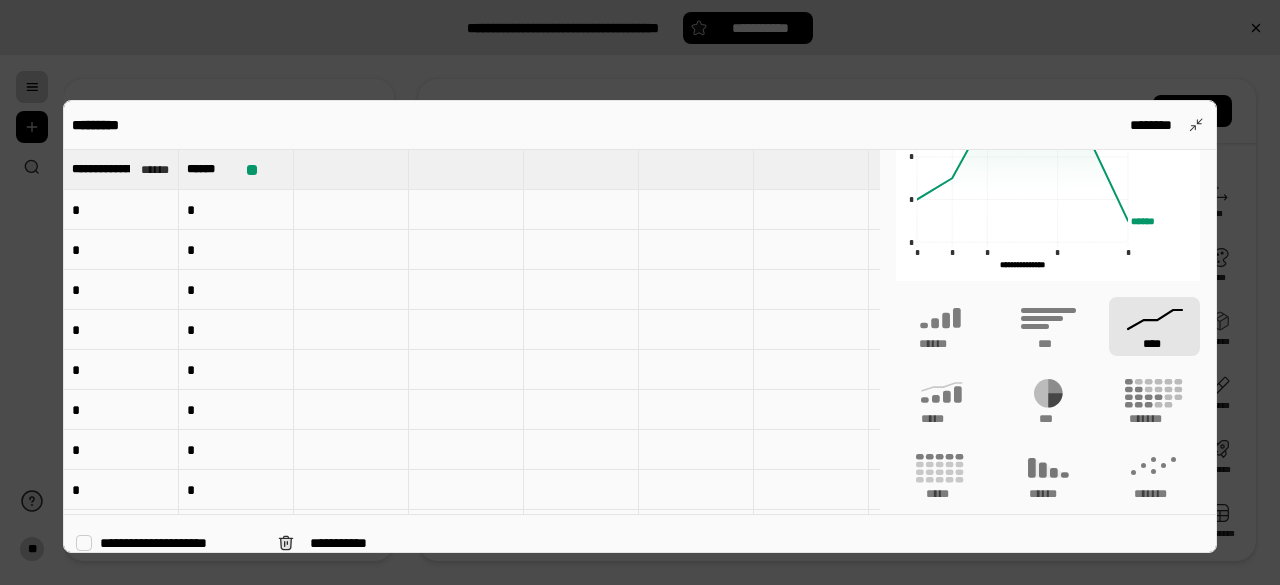 scroll, scrollTop: 127, scrollLeft: 0, axis: vertical 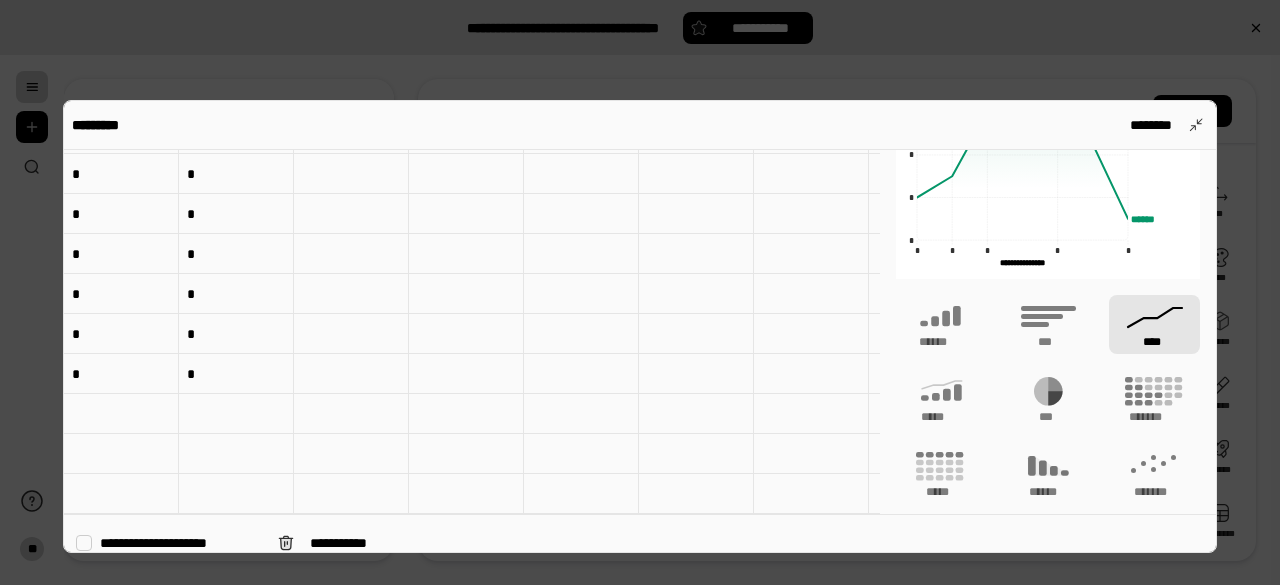 click on "*" at bounding box center (121, 254) 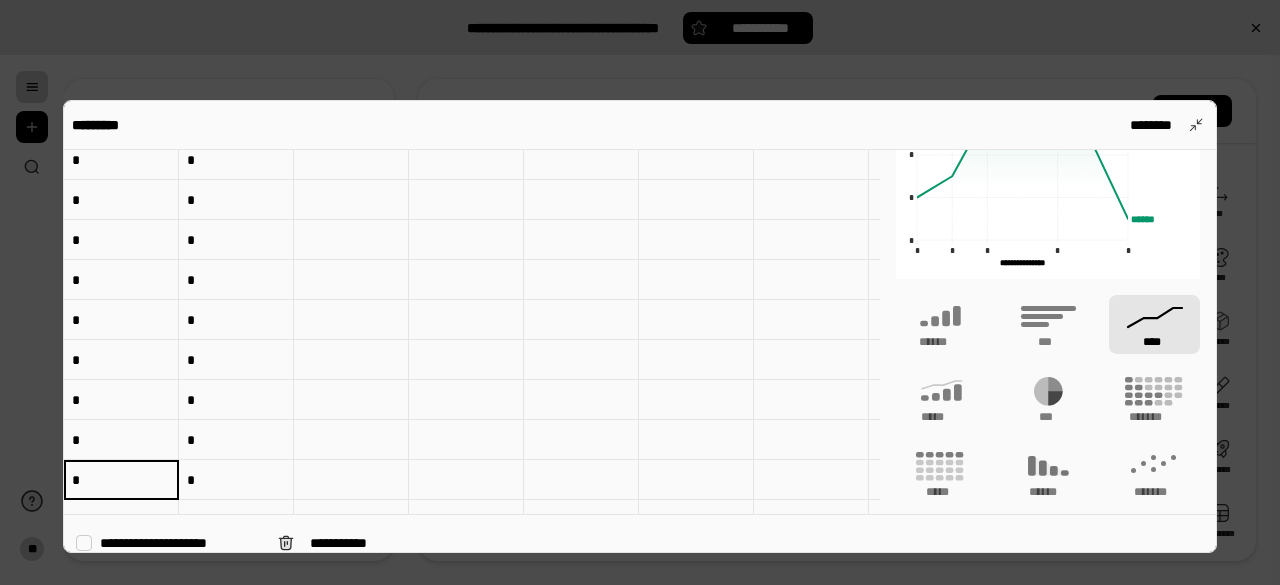 scroll, scrollTop: 369, scrollLeft: 0, axis: vertical 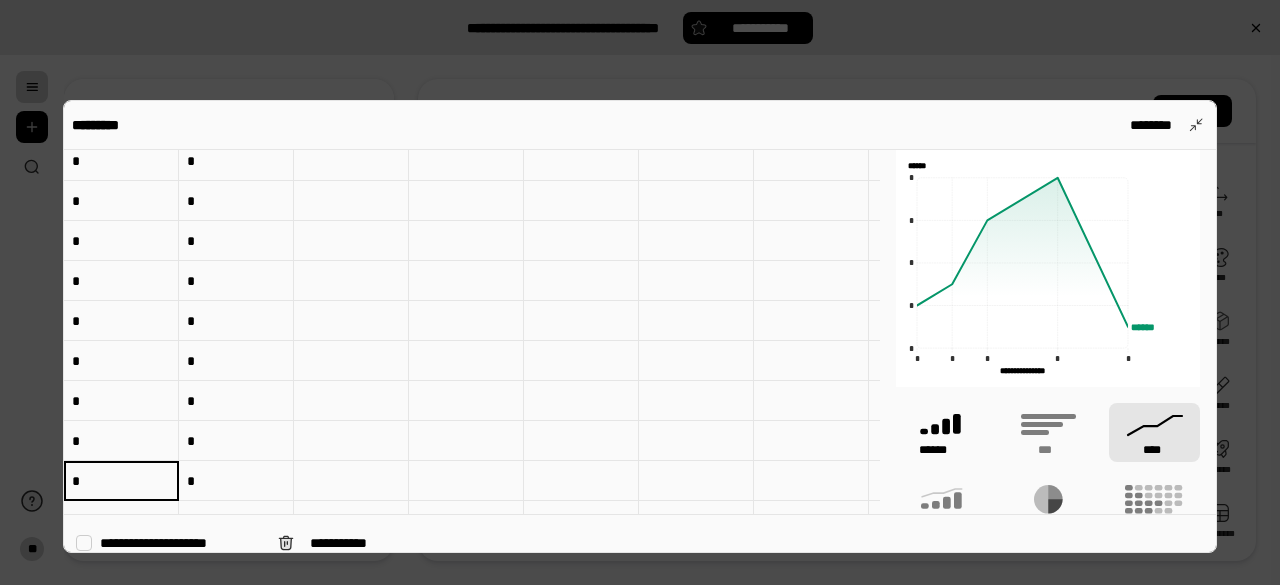 click 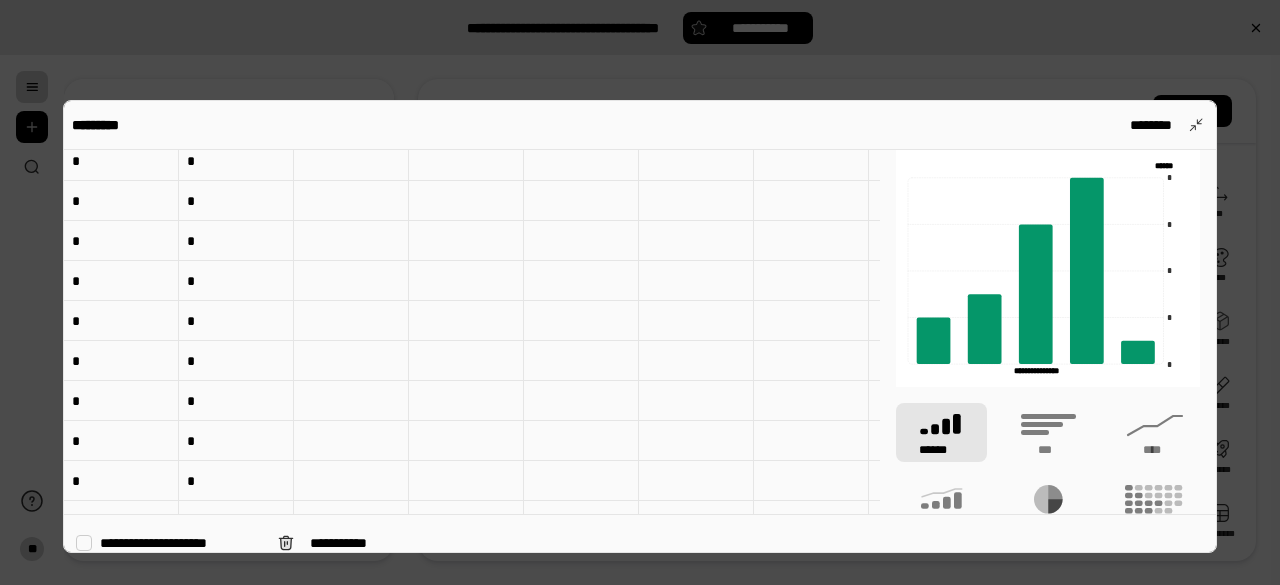 click on "**********" at bounding box center (1048, 451) 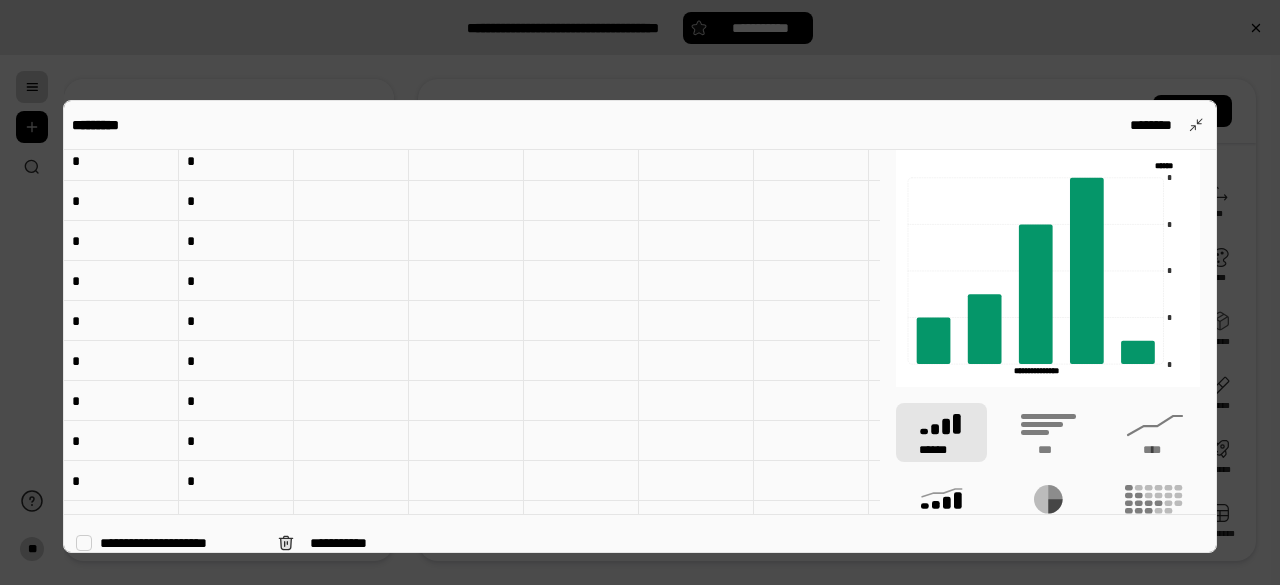 click 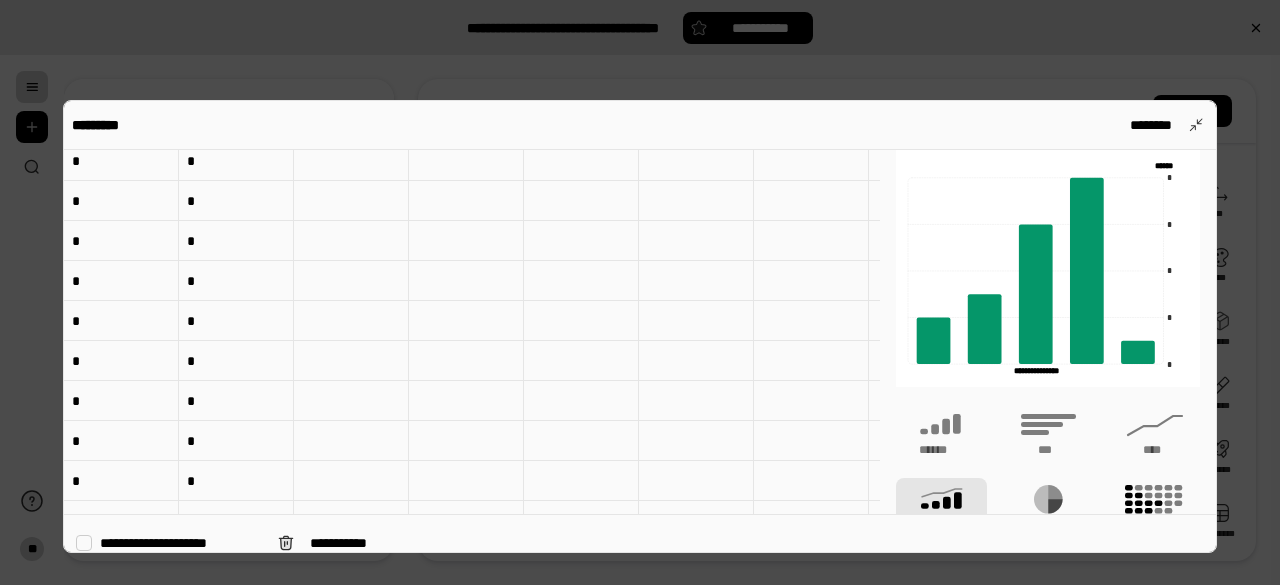 drag, startPoint x: 1035, startPoint y: 494, endPoint x: 1099, endPoint y: 481, distance: 65.30697 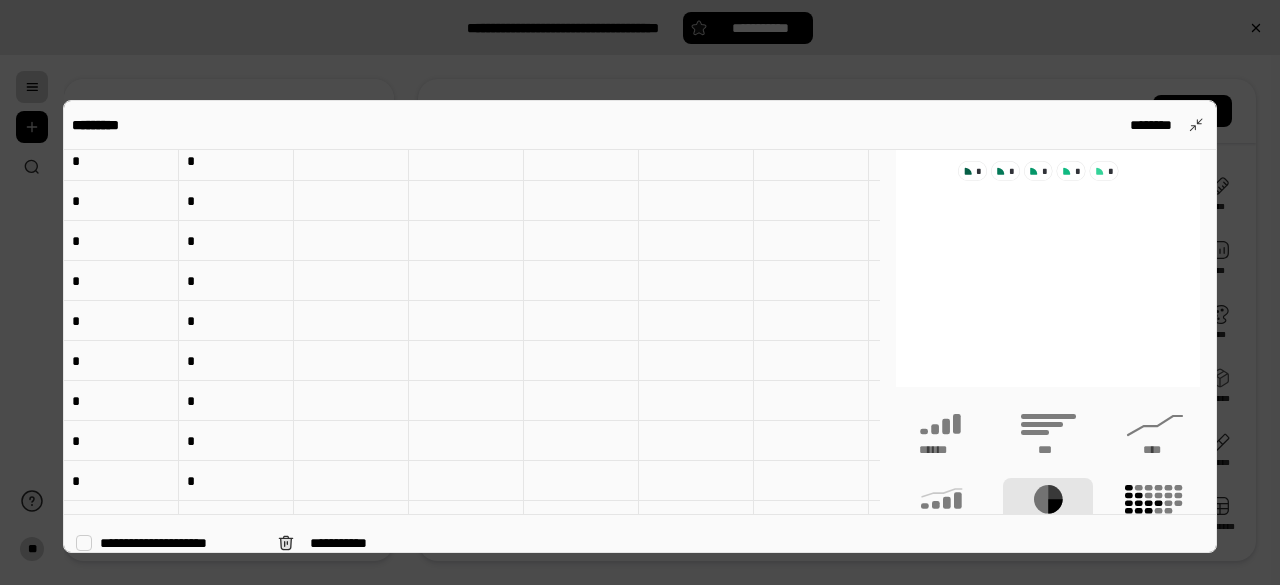 scroll, scrollTop: 2, scrollLeft: 0, axis: vertical 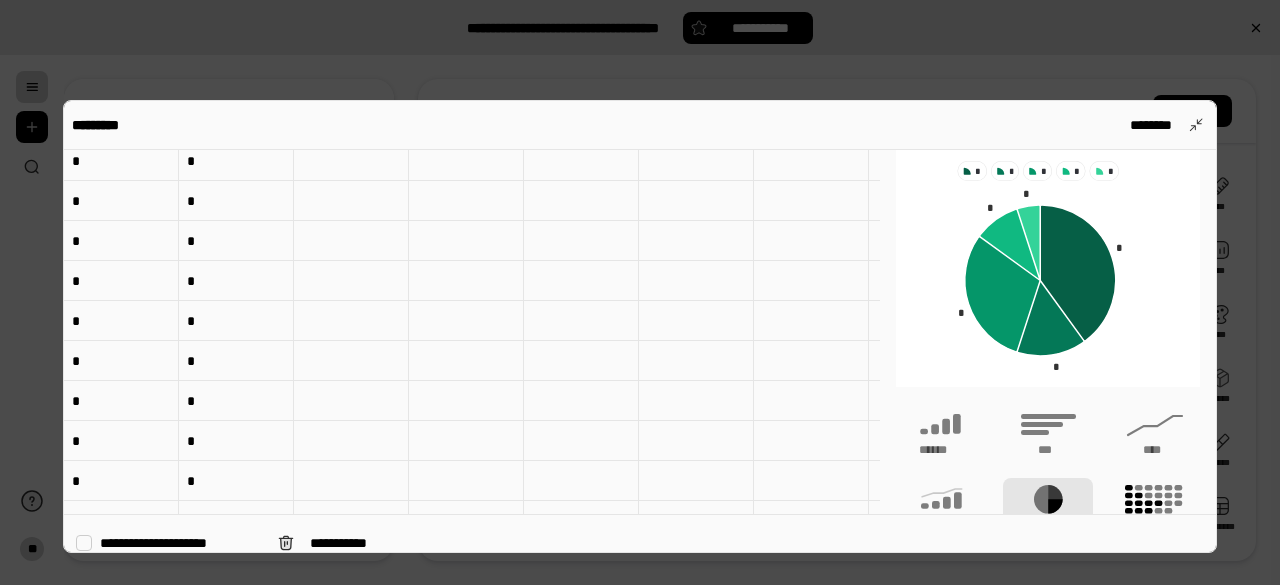 click 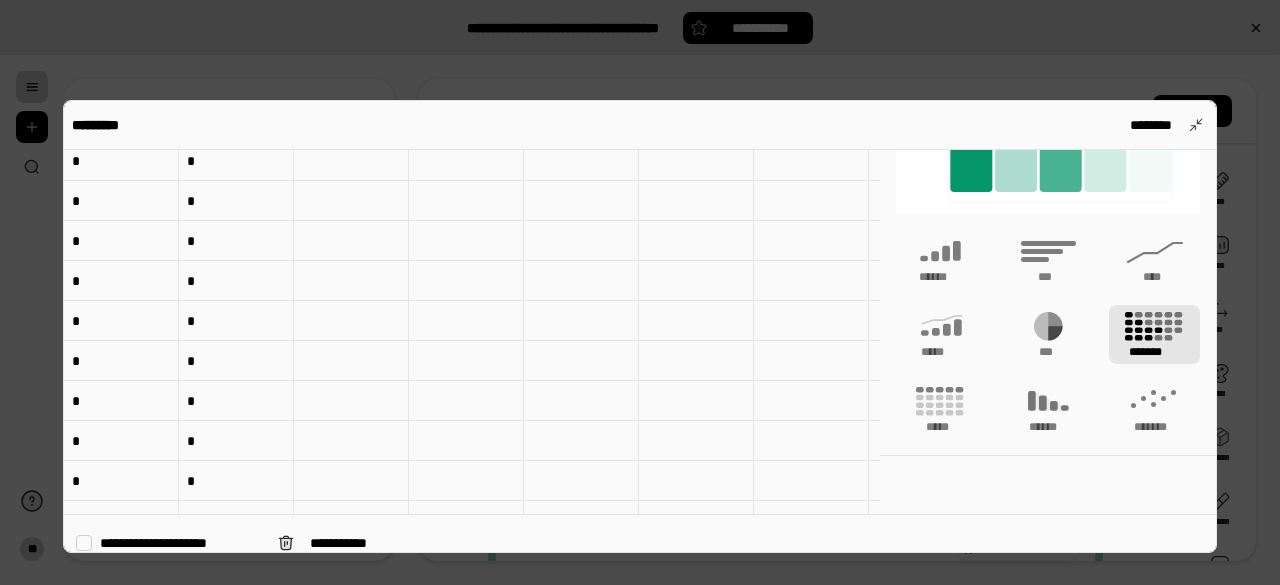 scroll, scrollTop: 195, scrollLeft: 0, axis: vertical 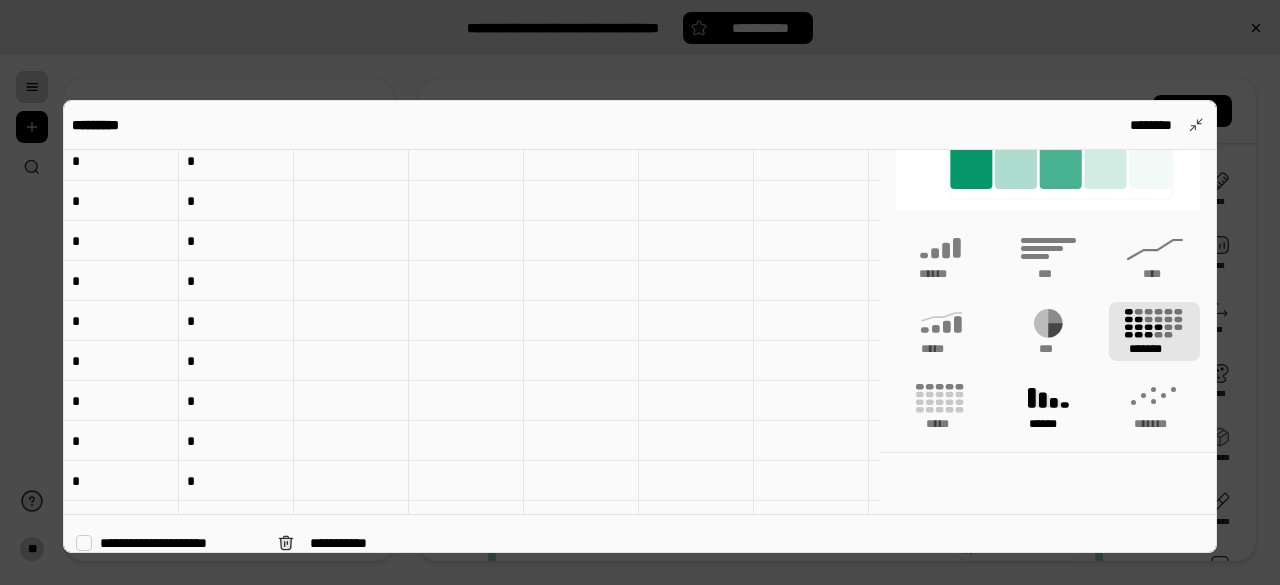 click 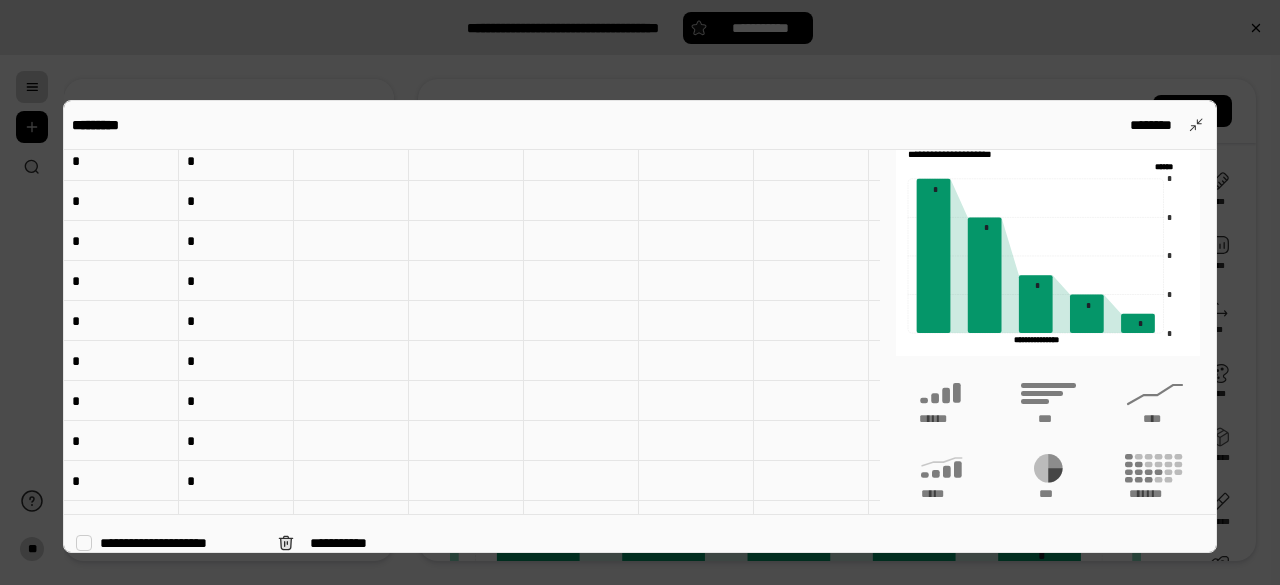 scroll, scrollTop: 48, scrollLeft: 0, axis: vertical 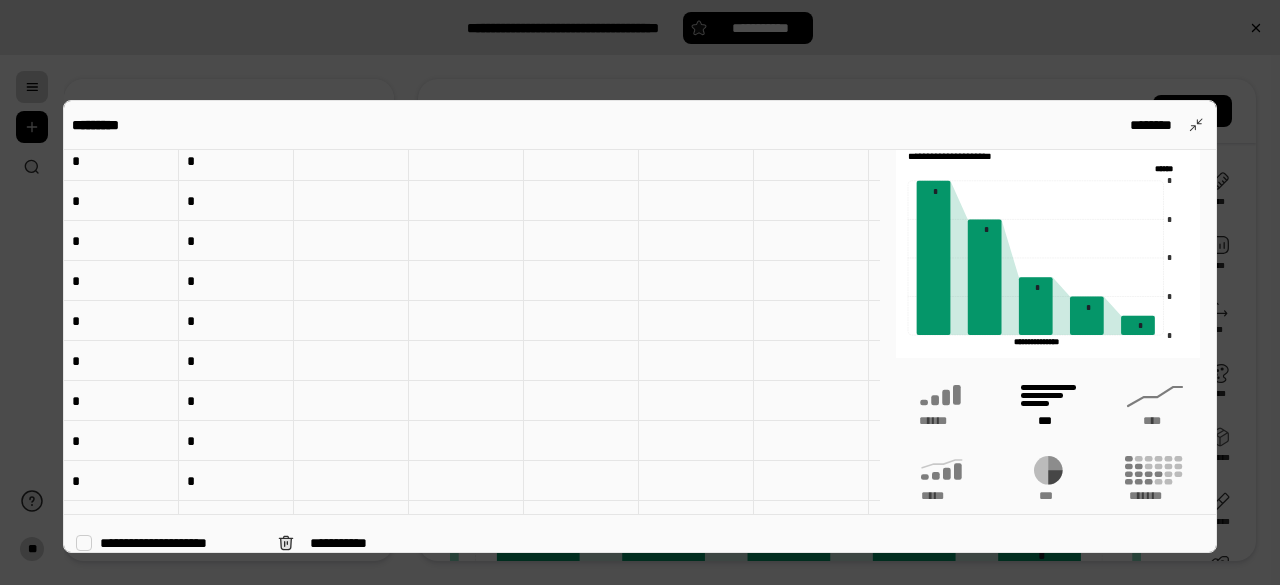 click 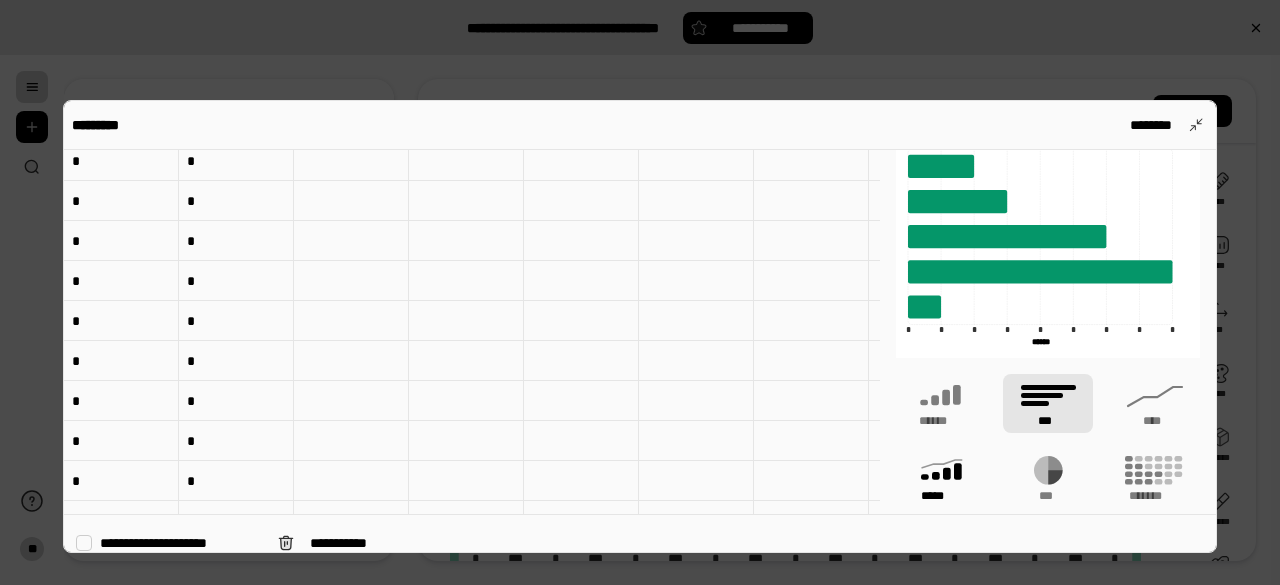 click 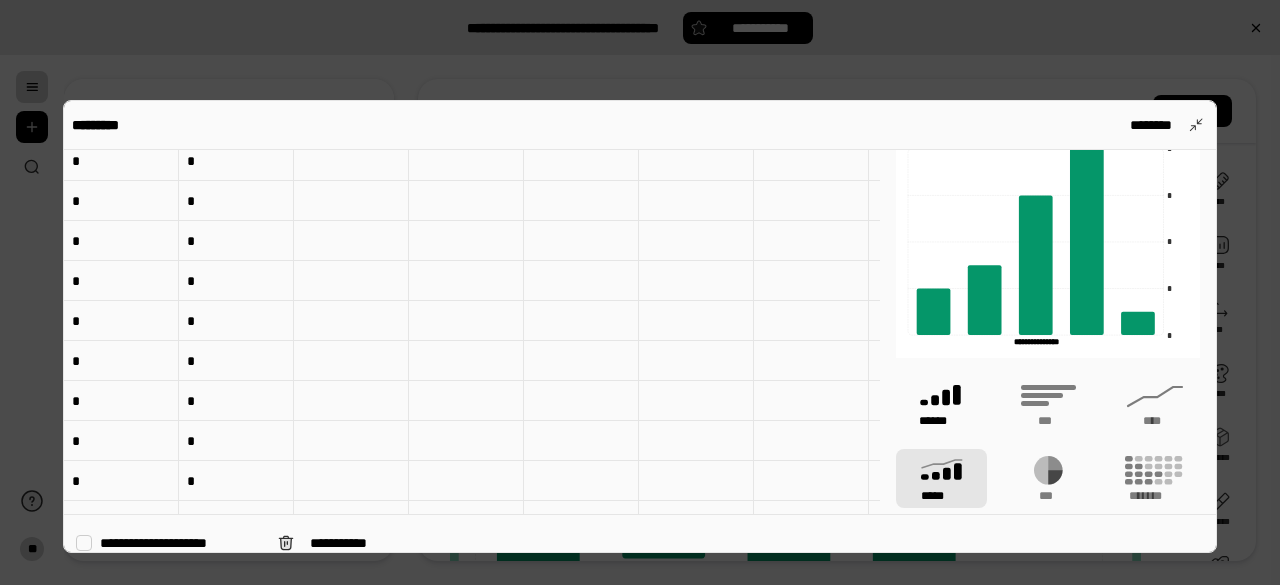 click on "******" at bounding box center [941, 421] 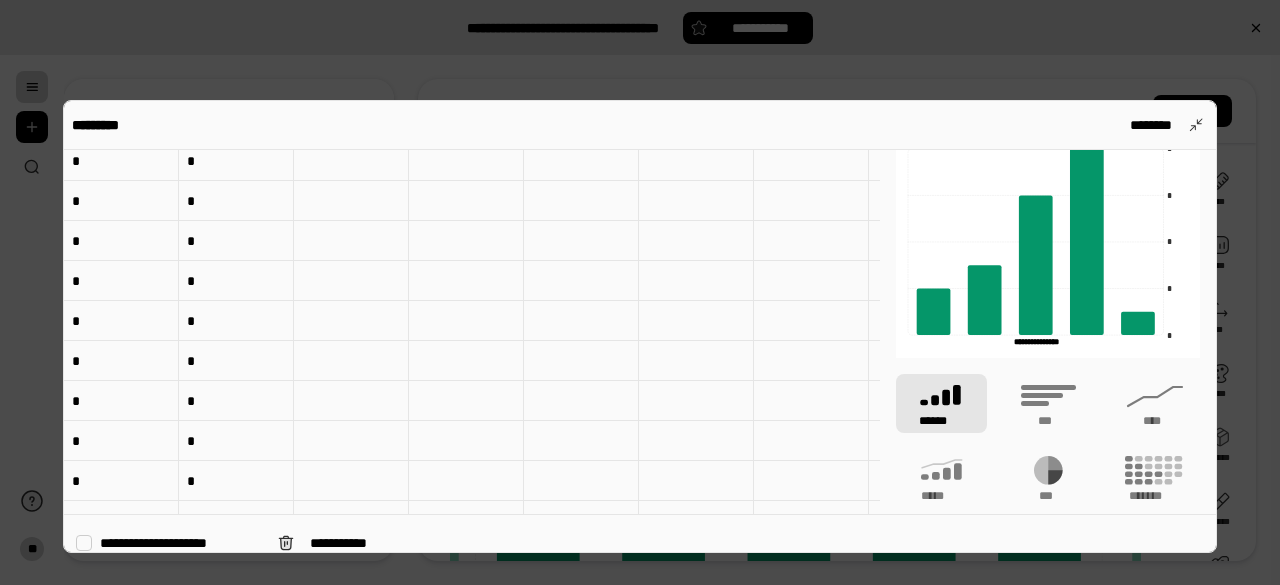 click on "******" at bounding box center (941, 403) 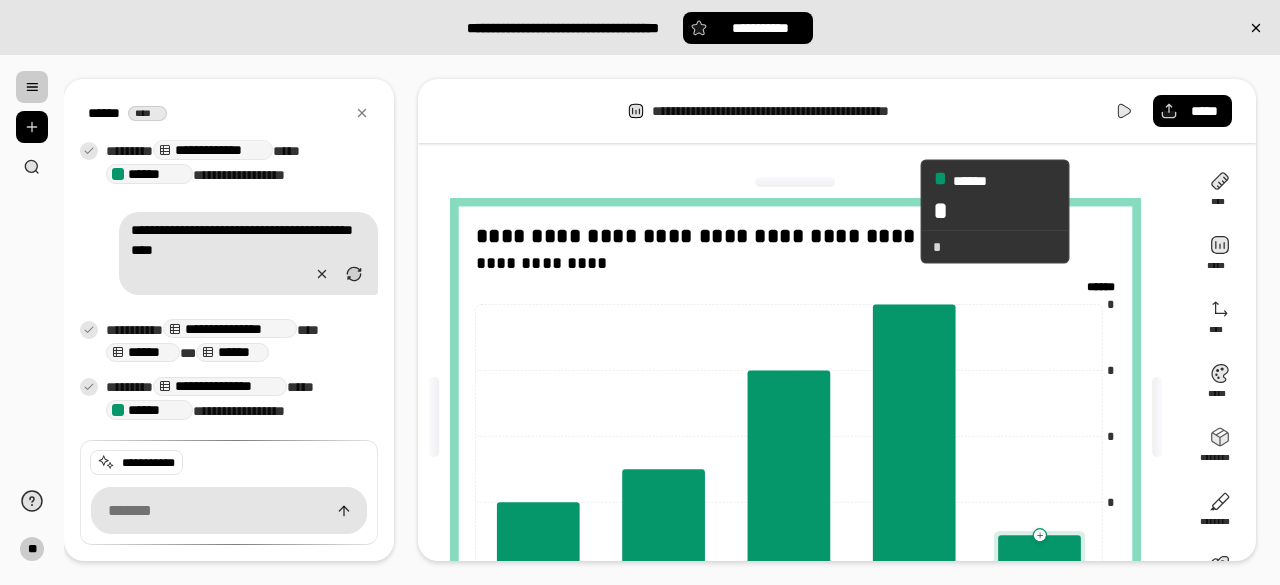 scroll, scrollTop: 118, scrollLeft: 0, axis: vertical 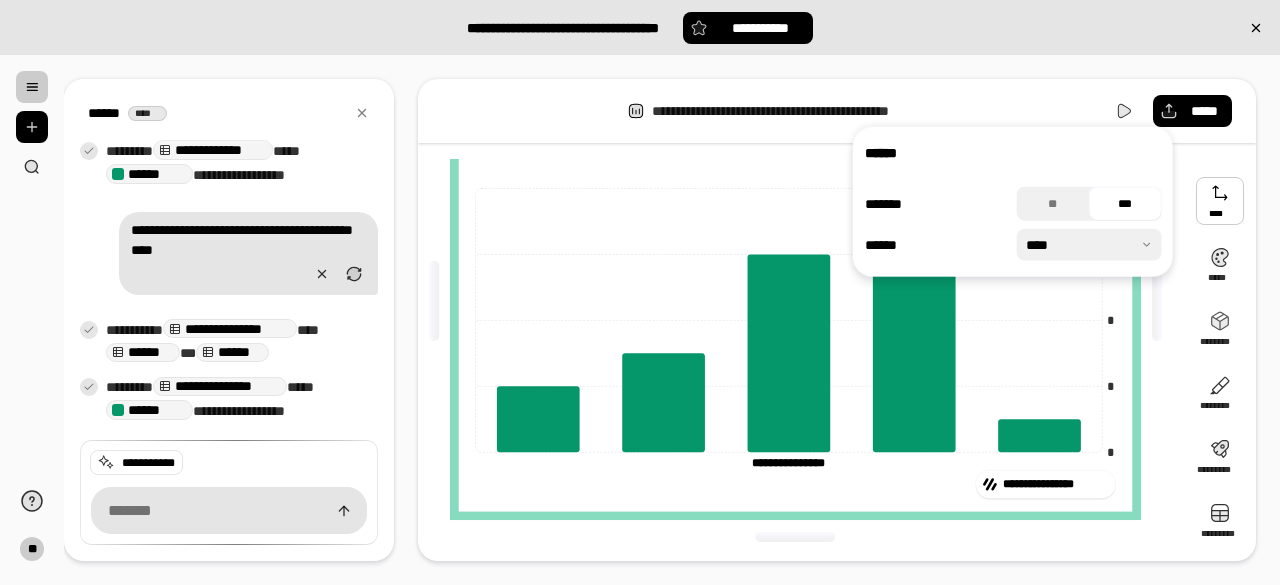 click at bounding box center (1089, 245) 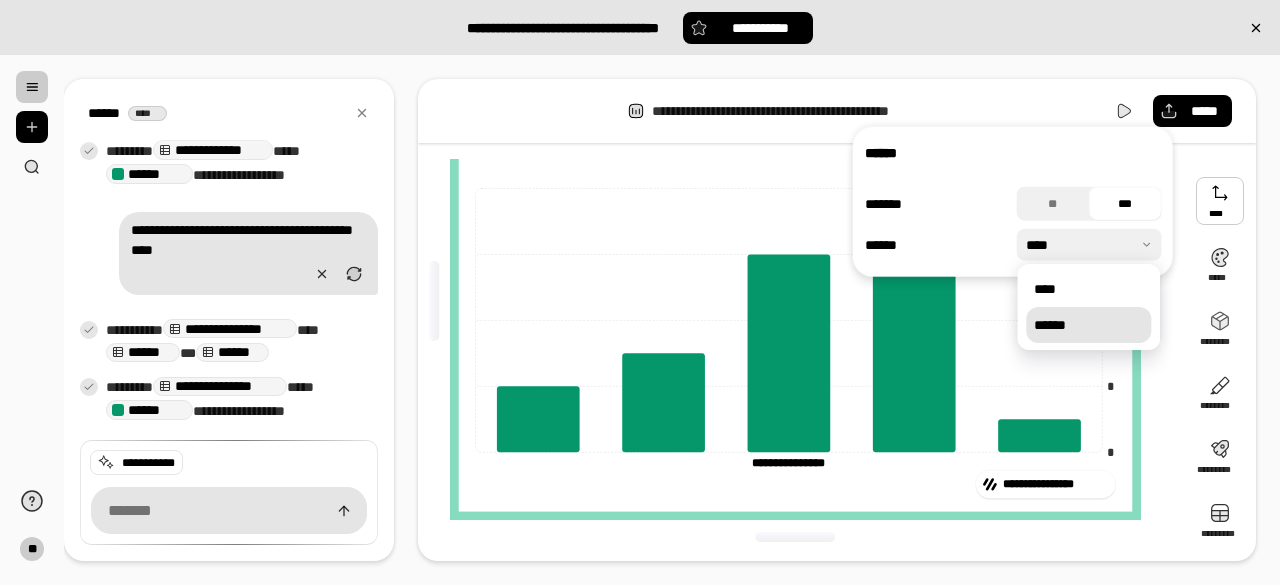 click on "******" at bounding box center [1088, 325] 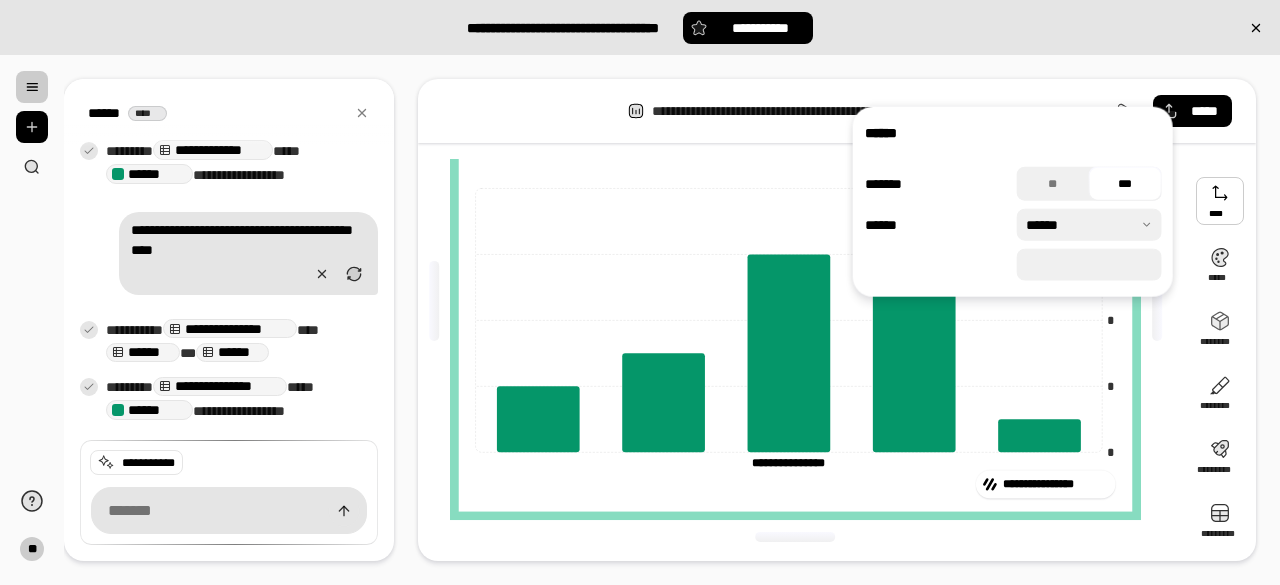 click at bounding box center (1157, 301) 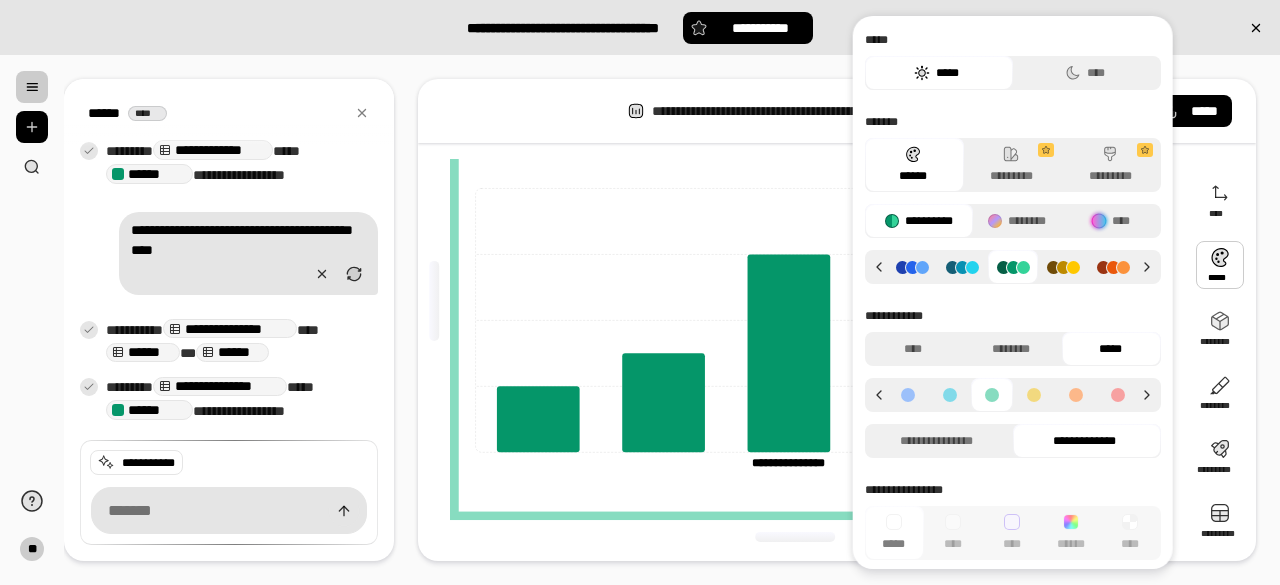 click at bounding box center (1220, 265) 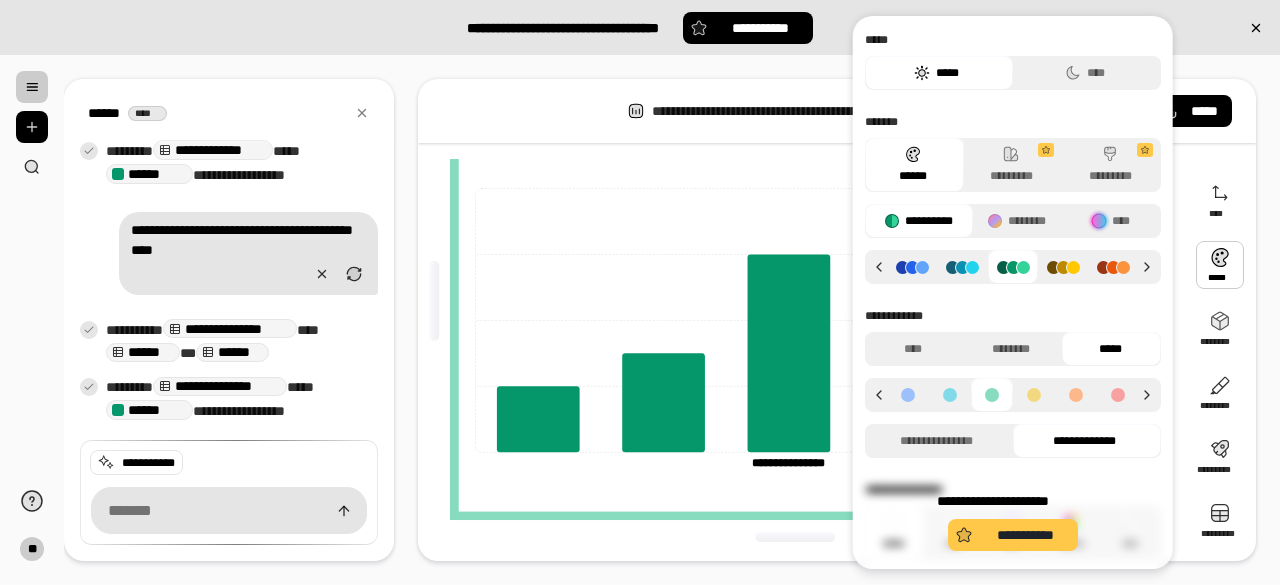 scroll, scrollTop: 6, scrollLeft: 0, axis: vertical 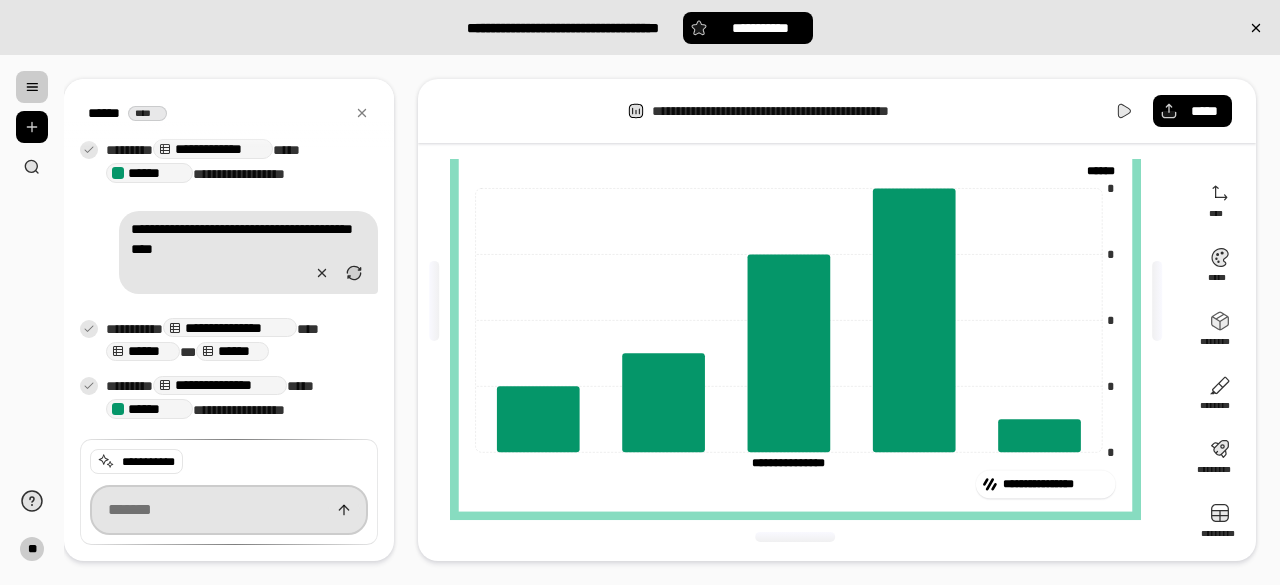 click at bounding box center (229, 510) 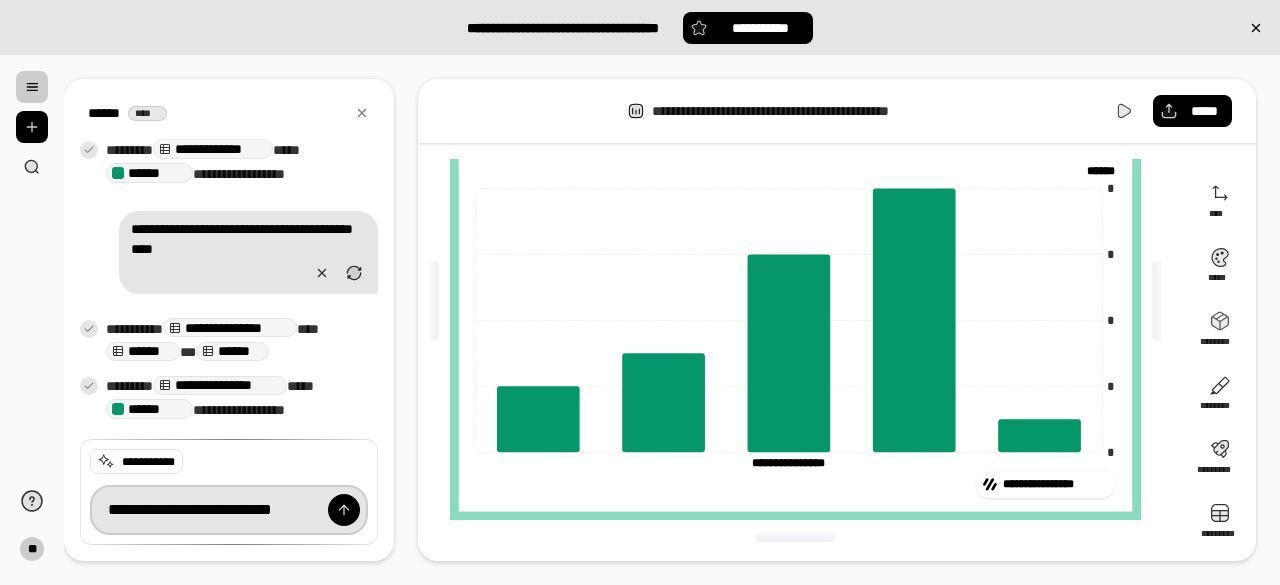 scroll, scrollTop: 0, scrollLeft: 50, axis: horizontal 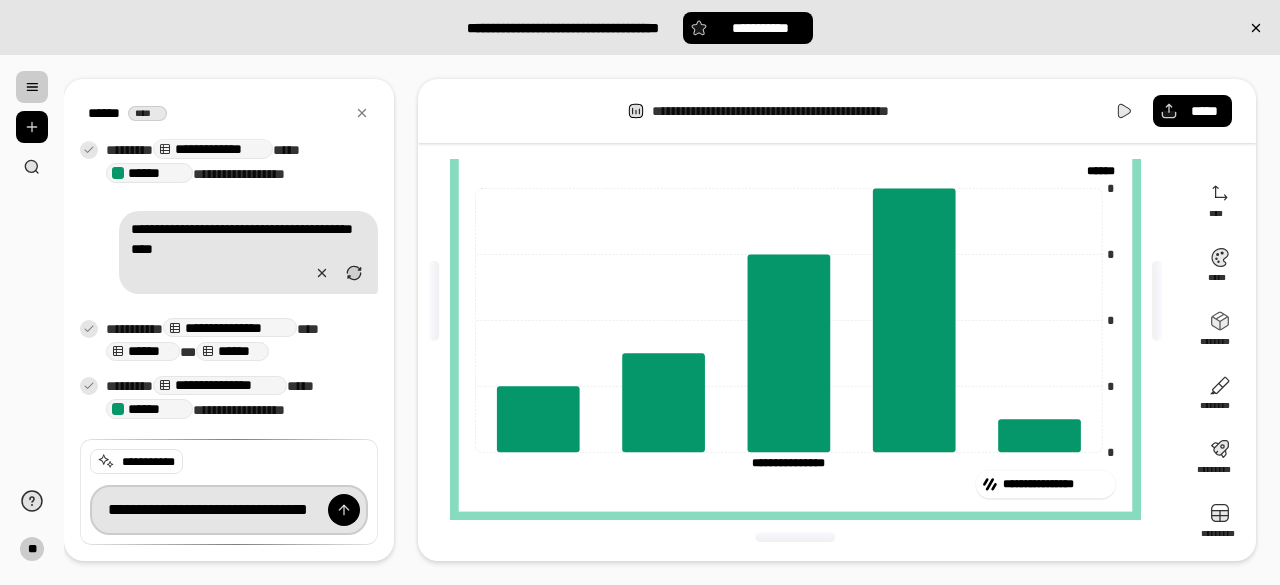 type on "**********" 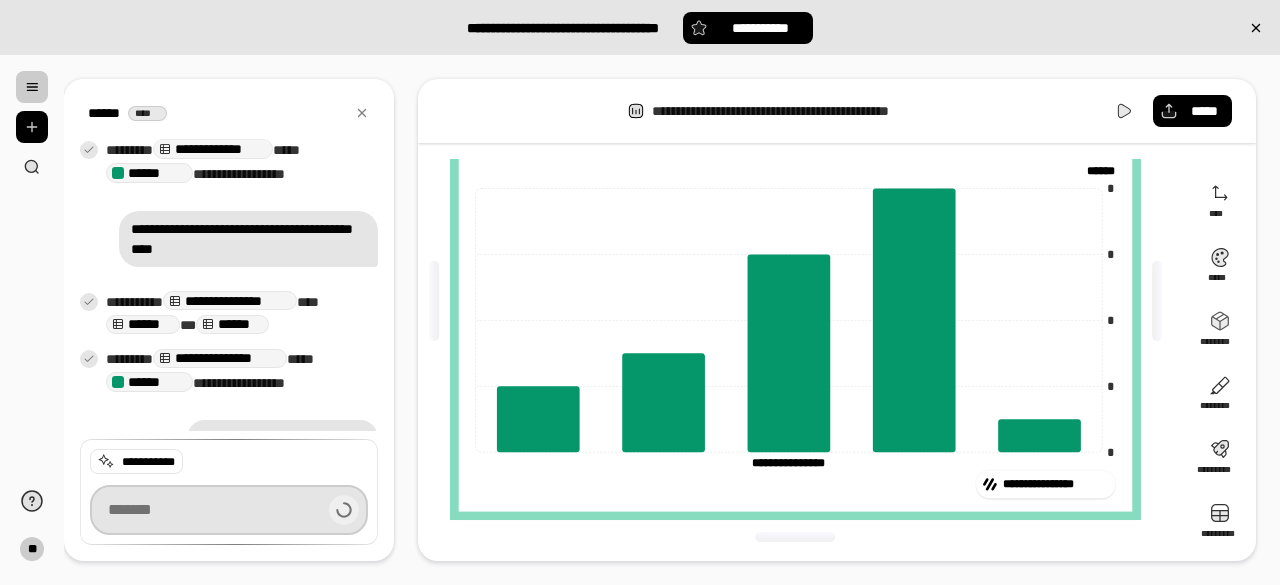 scroll, scrollTop: 2022, scrollLeft: 0, axis: vertical 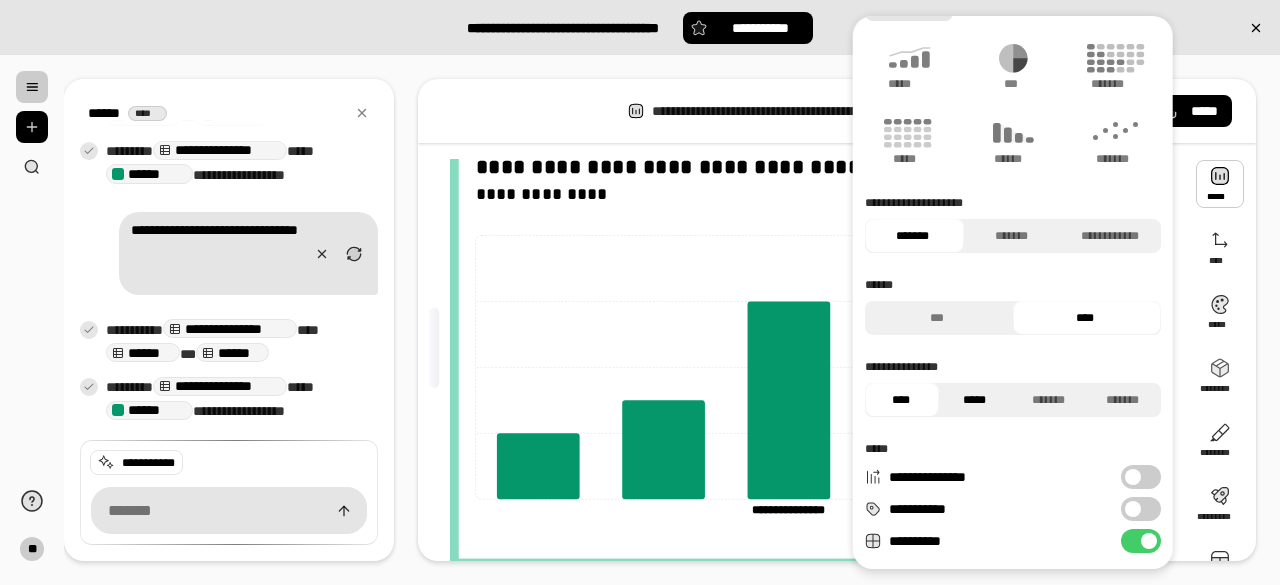 click on "*****" at bounding box center [975, 400] 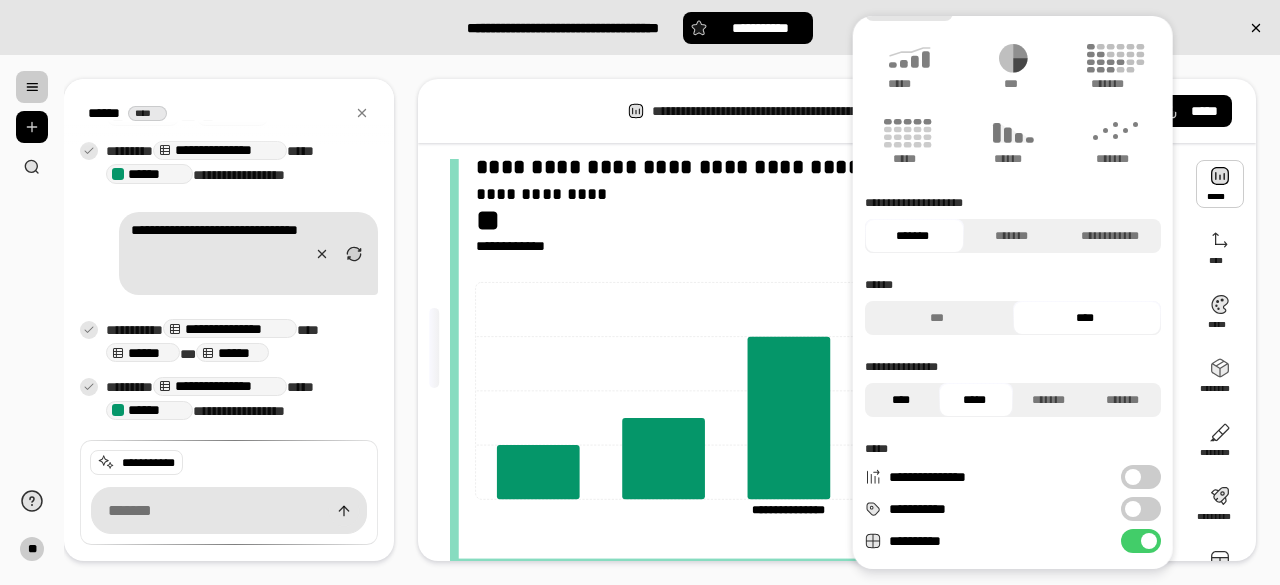 click on "****" at bounding box center (901, 400) 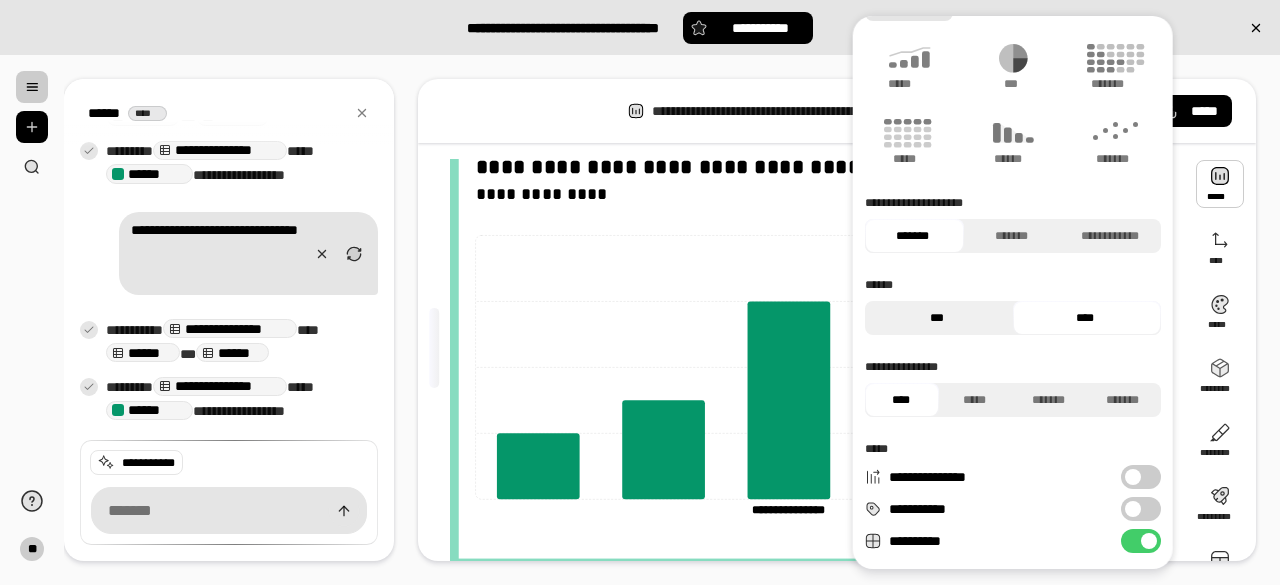 click on "***" at bounding box center [936, 318] 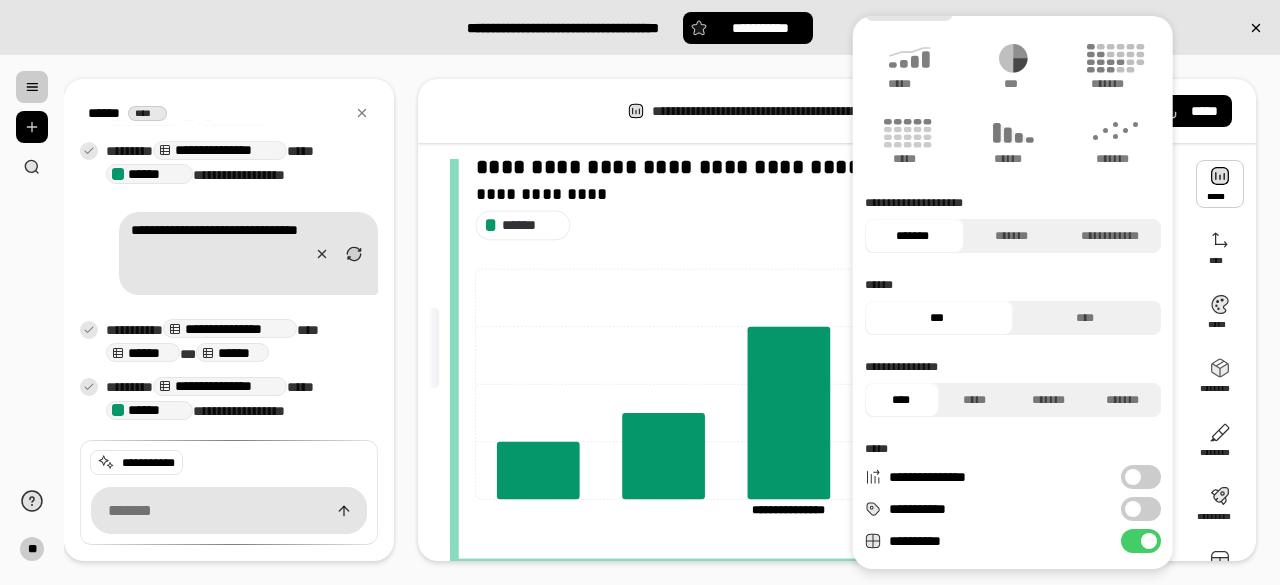 click on "***" at bounding box center (936, 318) 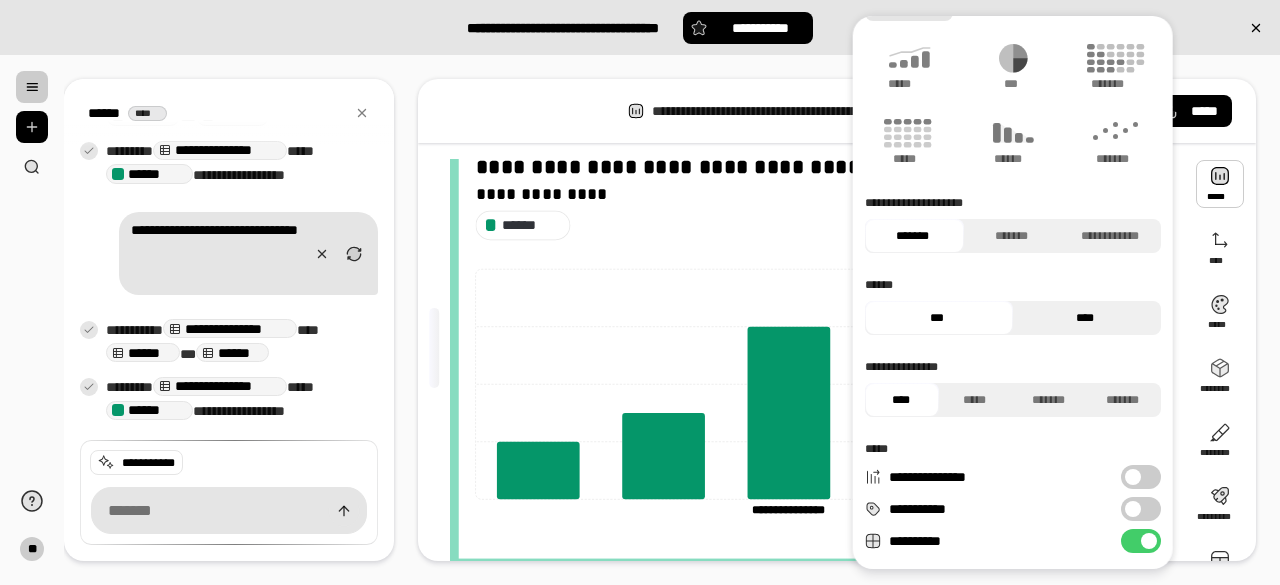click on "****" at bounding box center (1084, 318) 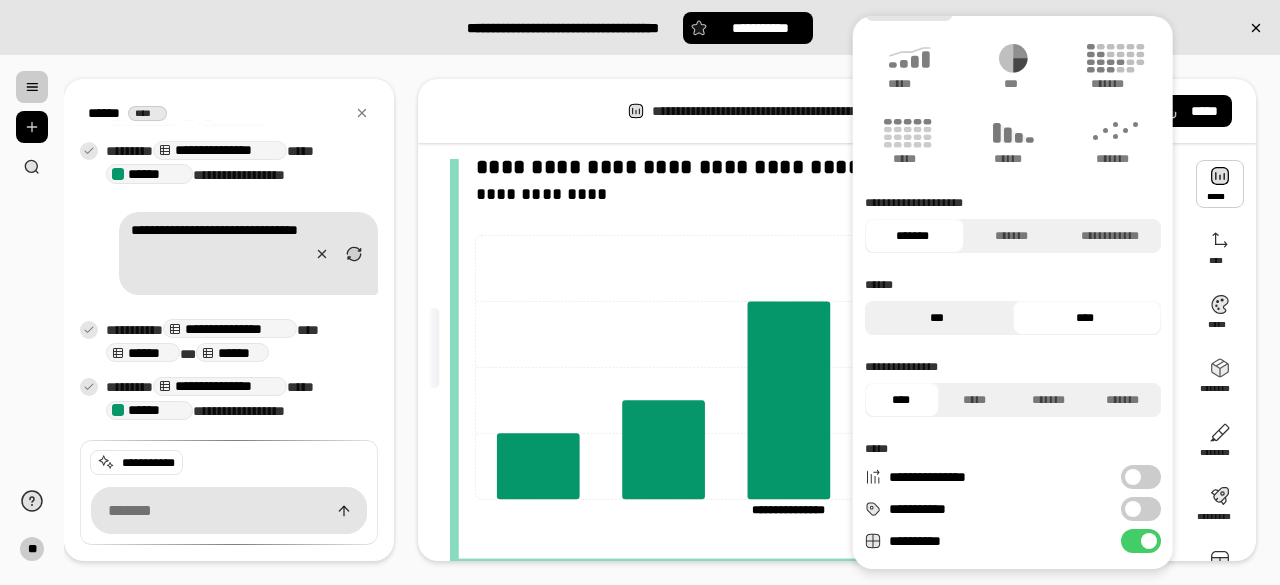 click on "***" at bounding box center [936, 318] 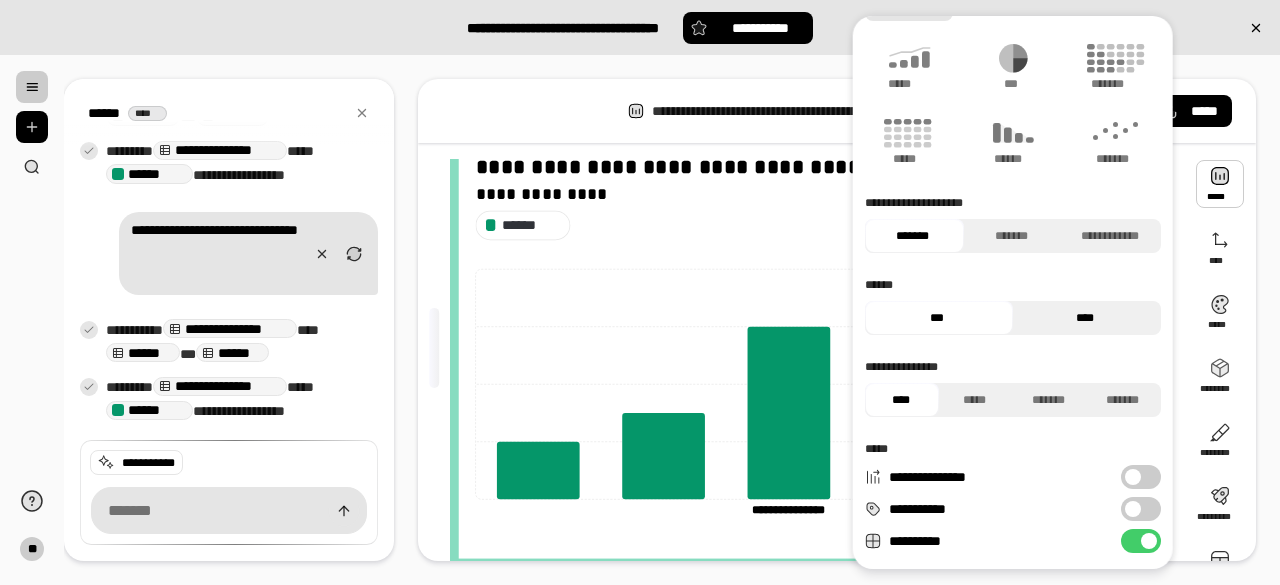 click on "****" at bounding box center (1084, 318) 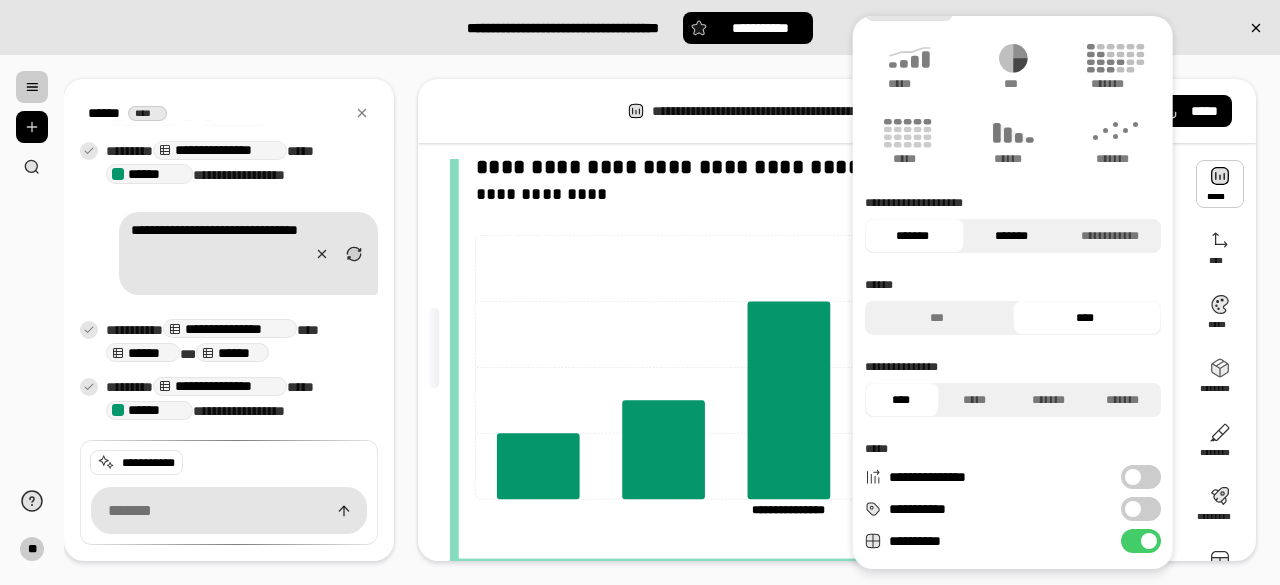 click on "*******" at bounding box center (1010, 236) 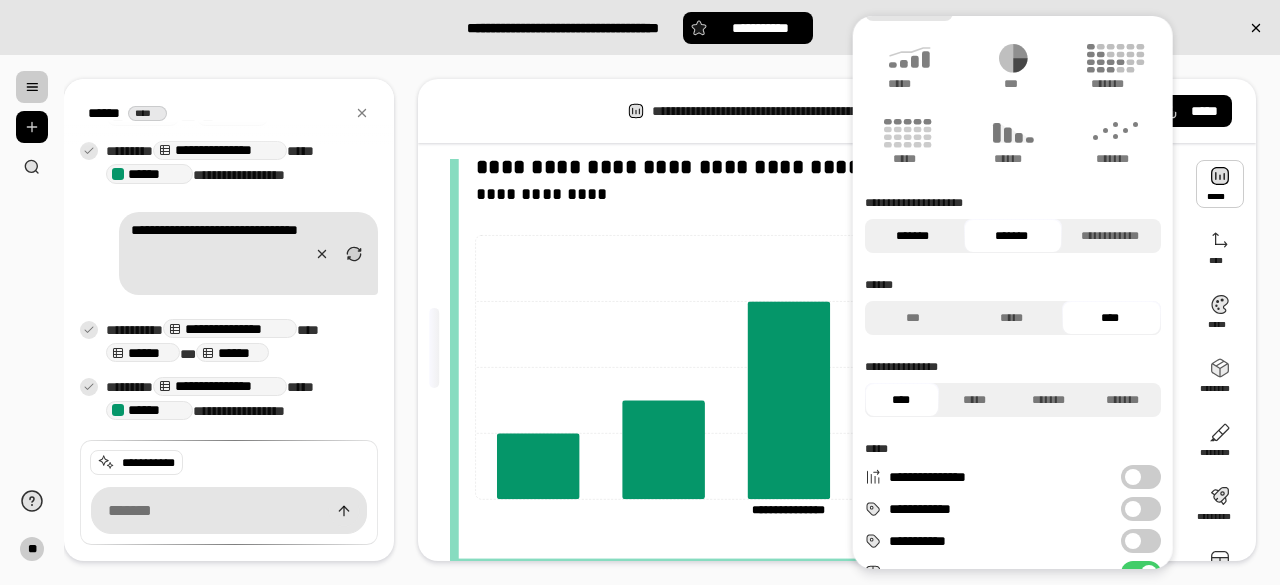 click on "*******" at bounding box center [912, 236] 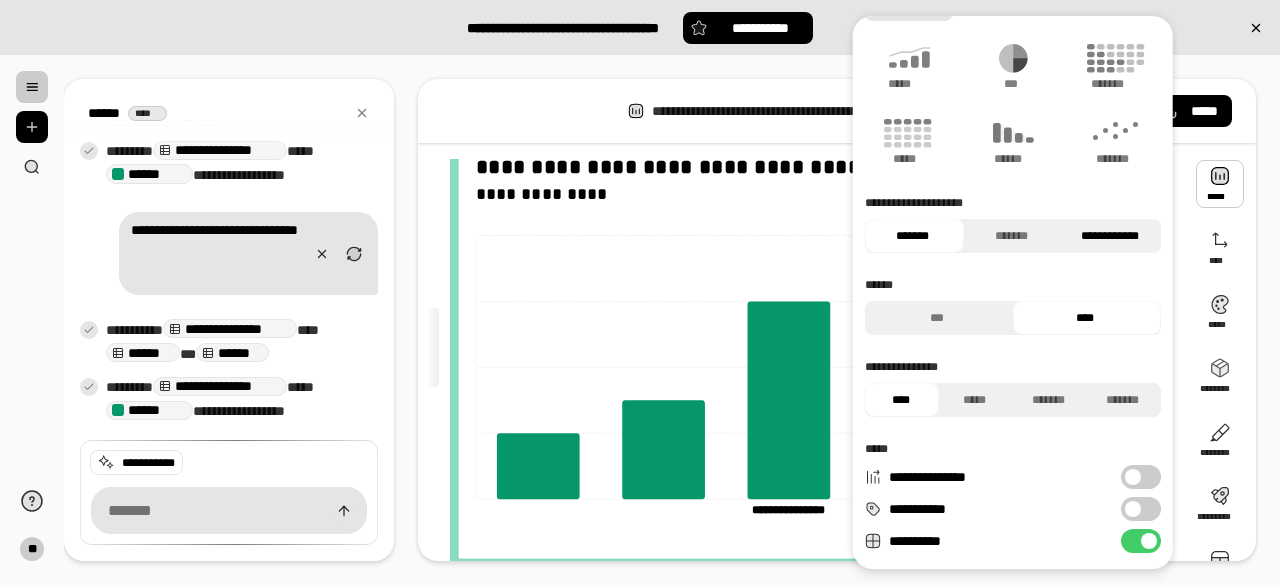 click on "**********" at bounding box center (1109, 236) 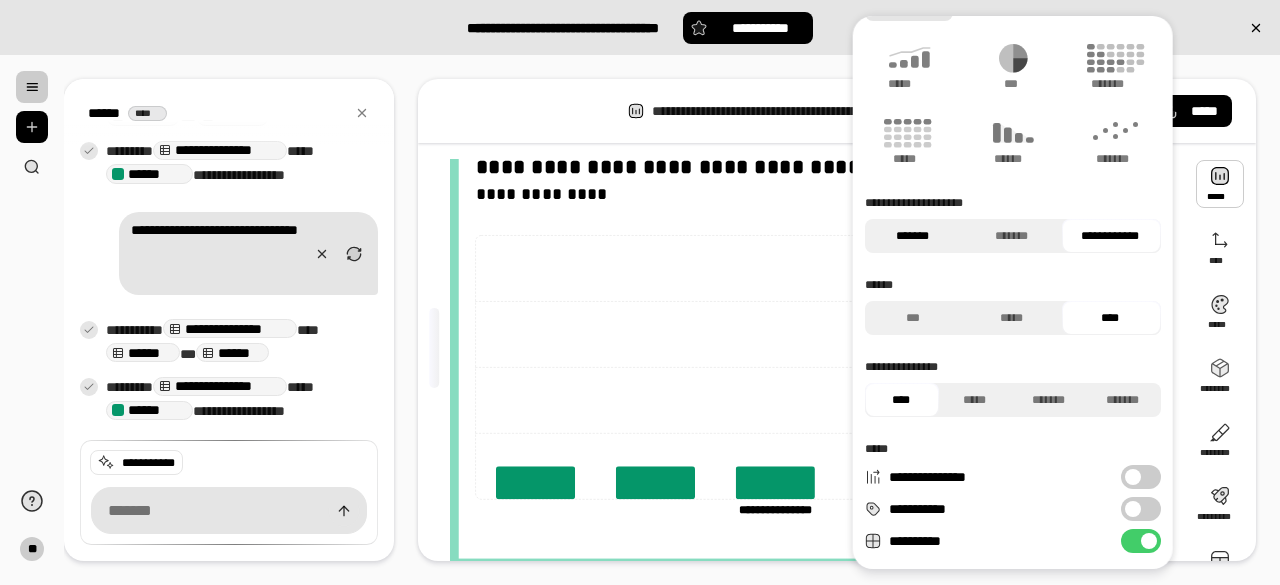 click on "*******" at bounding box center [912, 236] 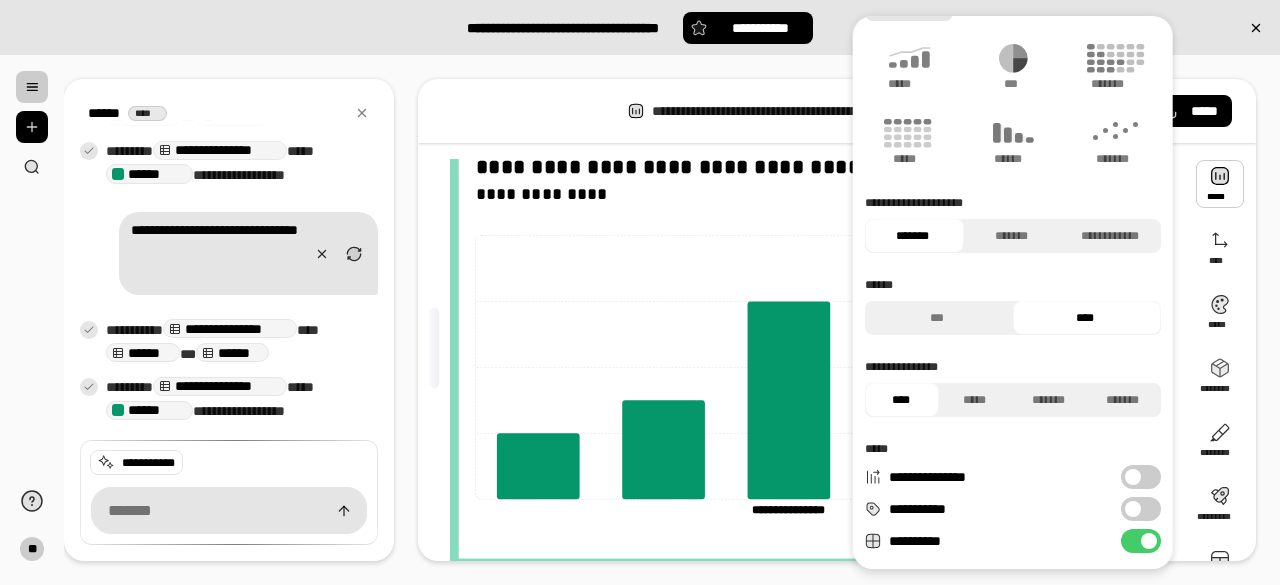 scroll, scrollTop: 192, scrollLeft: 0, axis: vertical 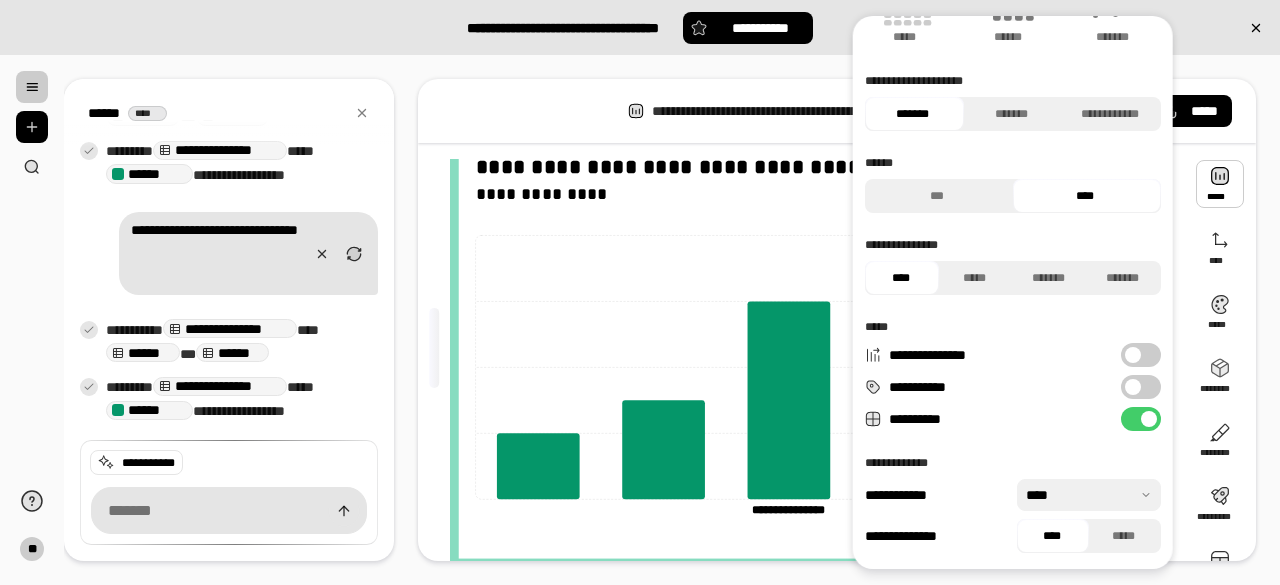 click on "**********" at bounding box center [1141, 387] 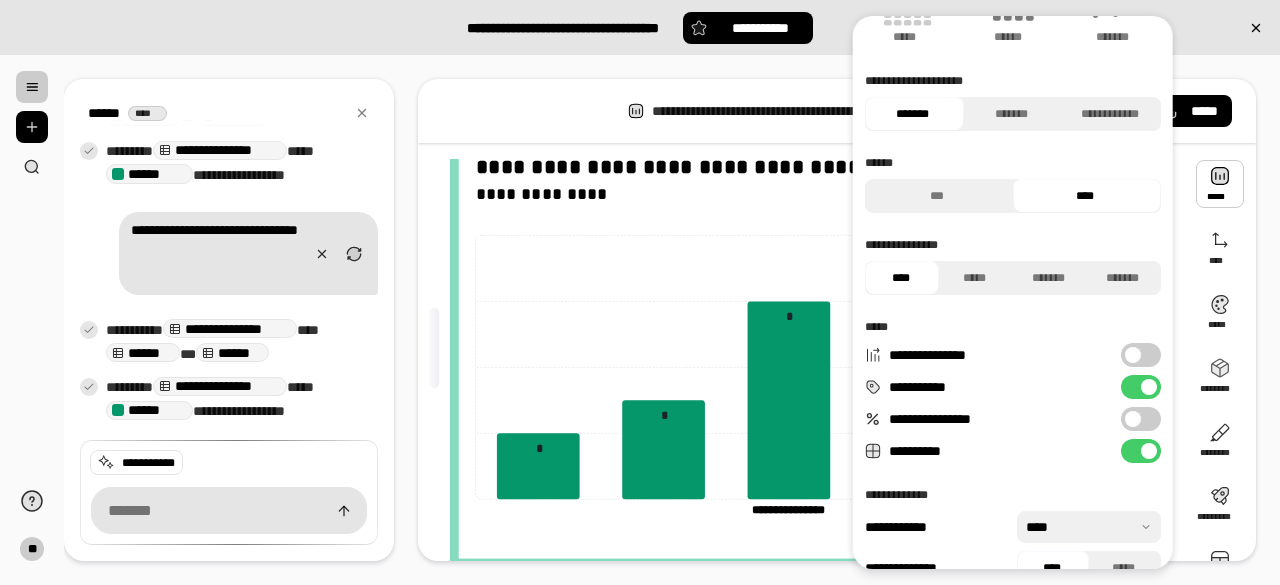 scroll, scrollTop: 224, scrollLeft: 0, axis: vertical 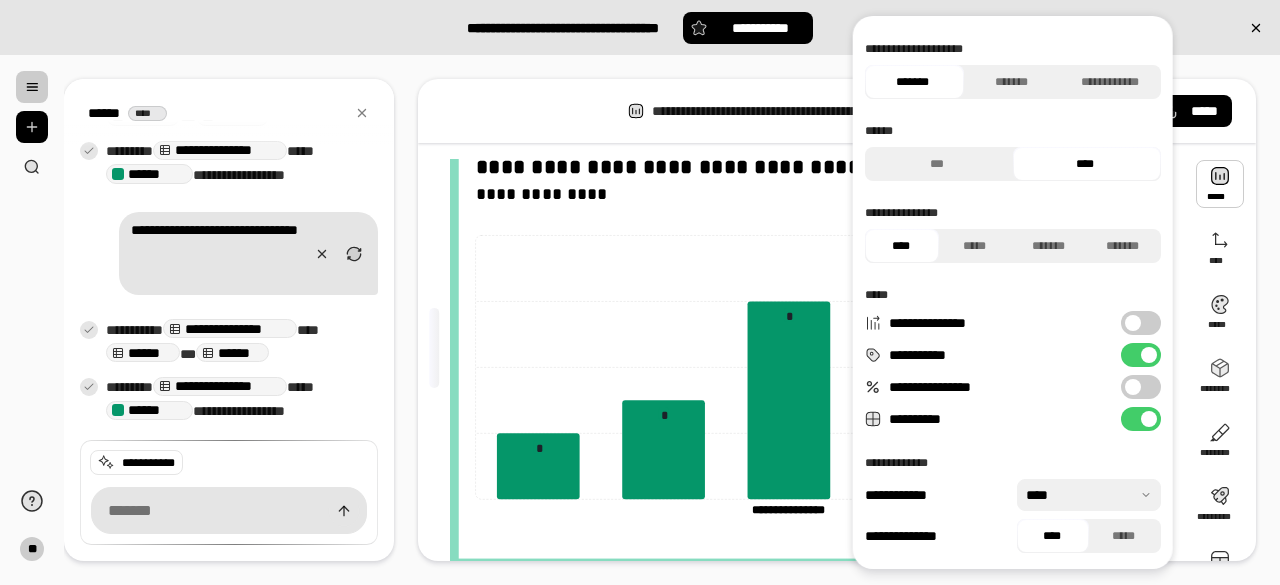 click on "**********" at bounding box center (1141, 419) 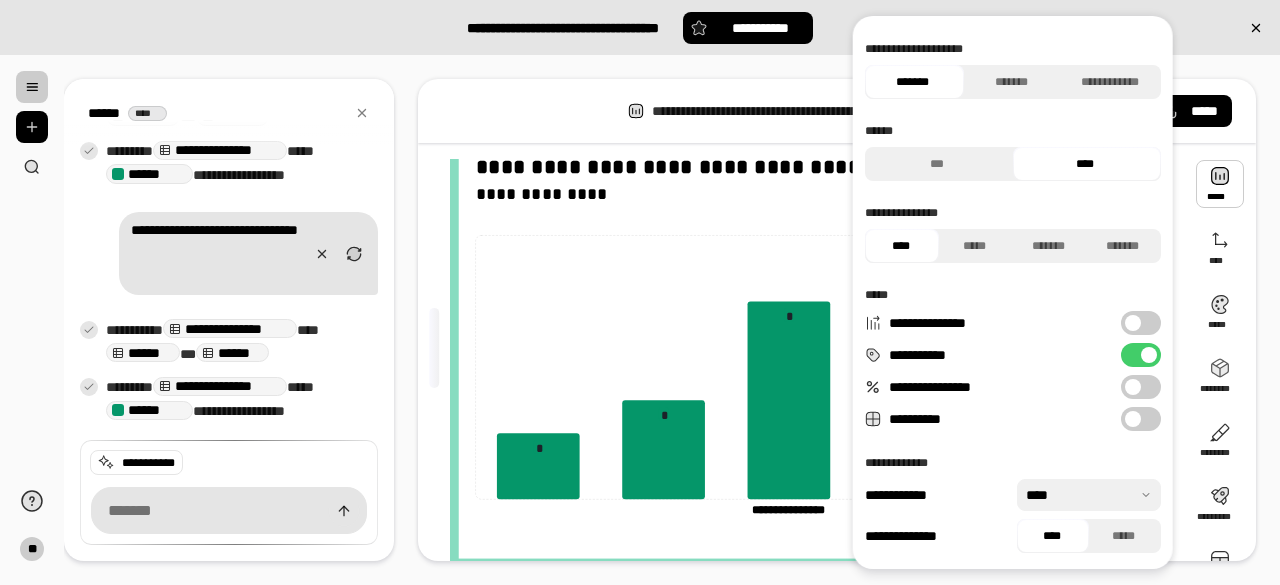 click at bounding box center (1133, 419) 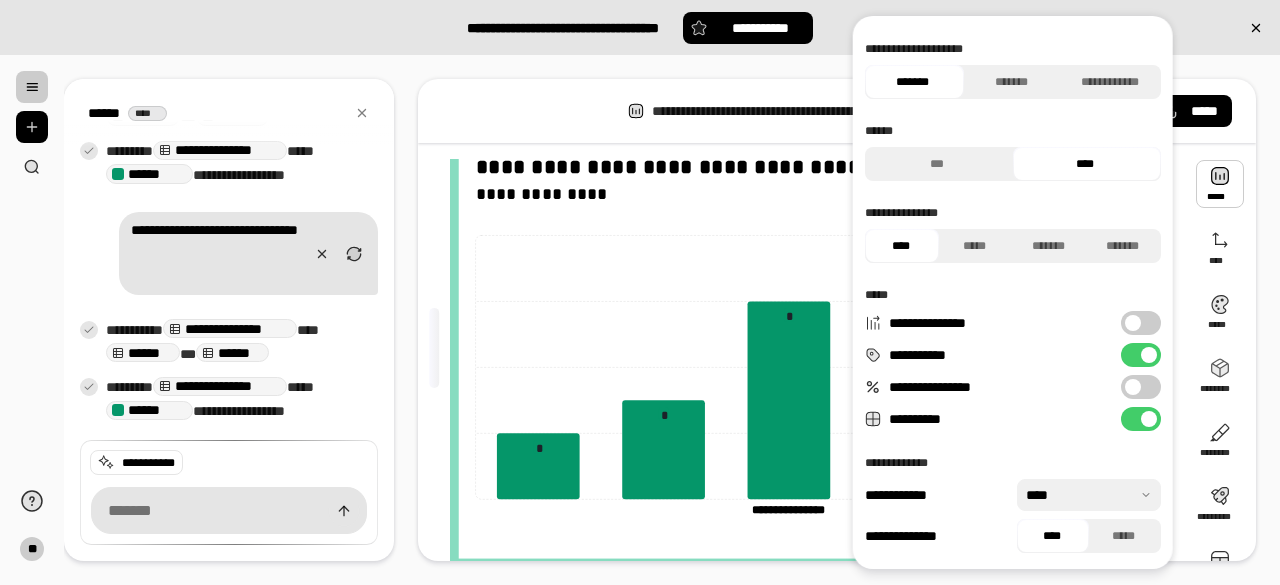 click at bounding box center [1133, 387] 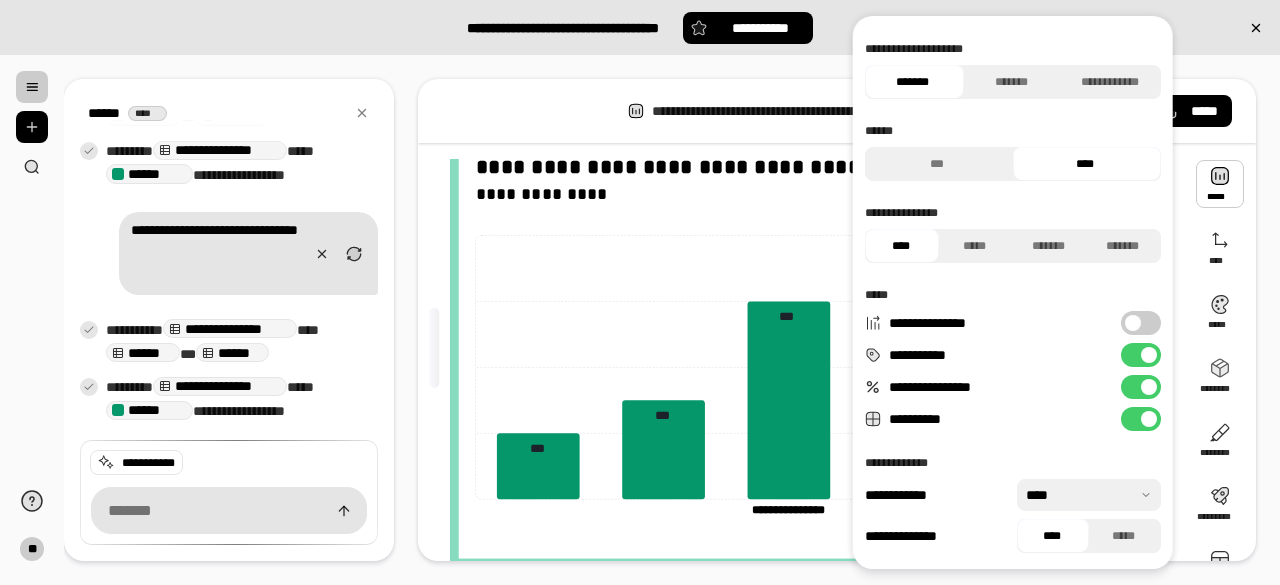 click on "**********" at bounding box center (1141, 387) 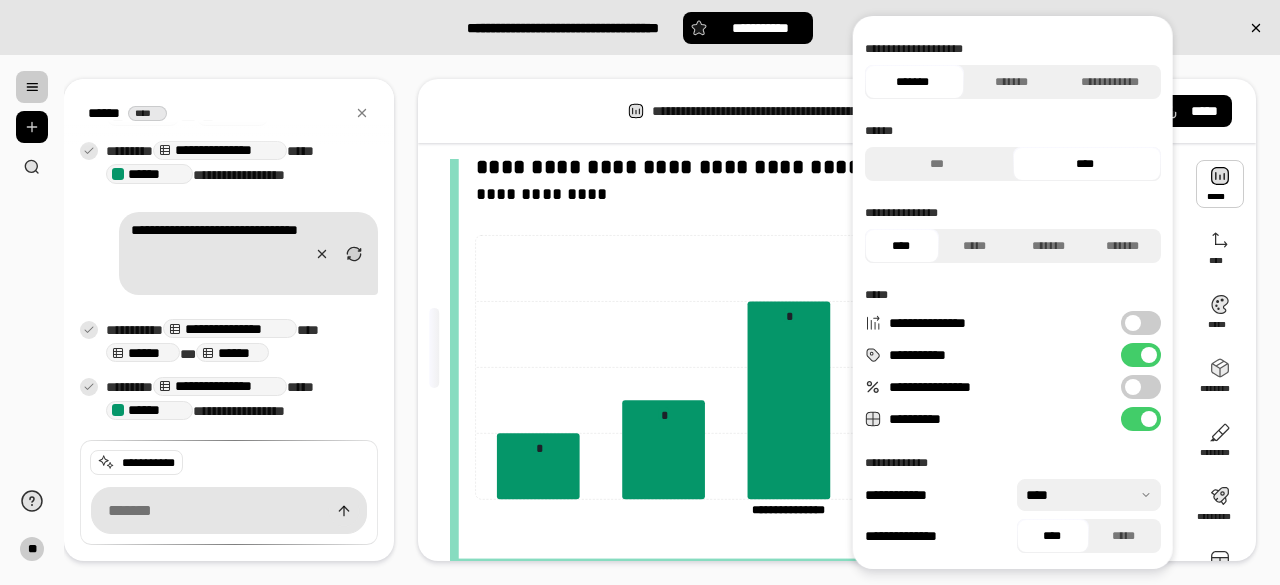 click at bounding box center [1133, 387] 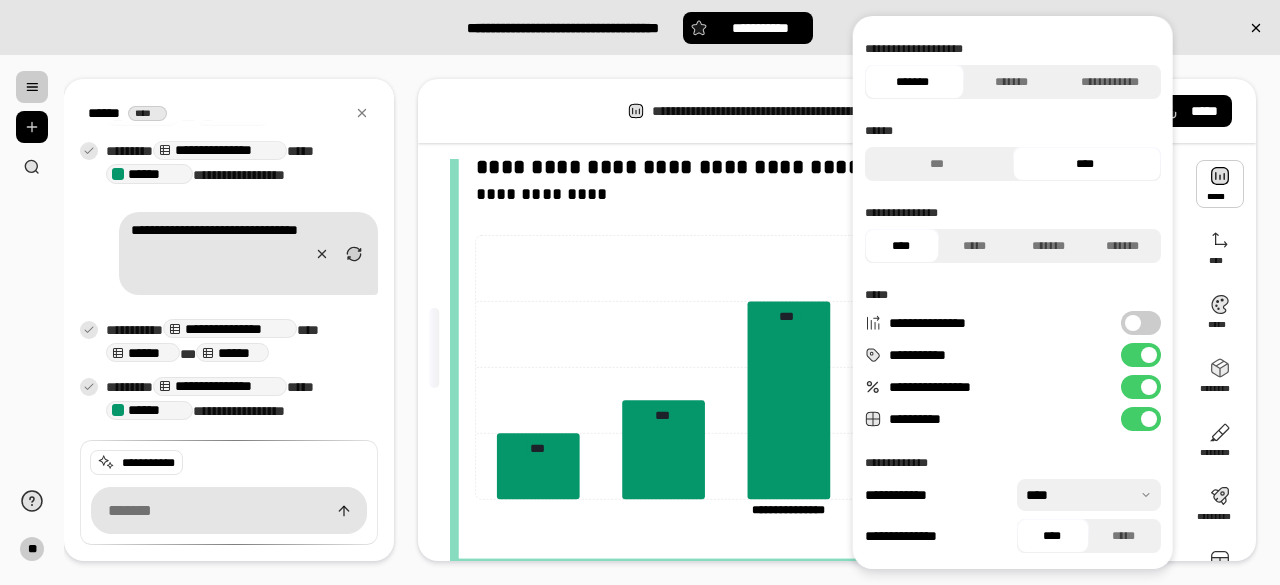click on "**********" at bounding box center (1141, 387) 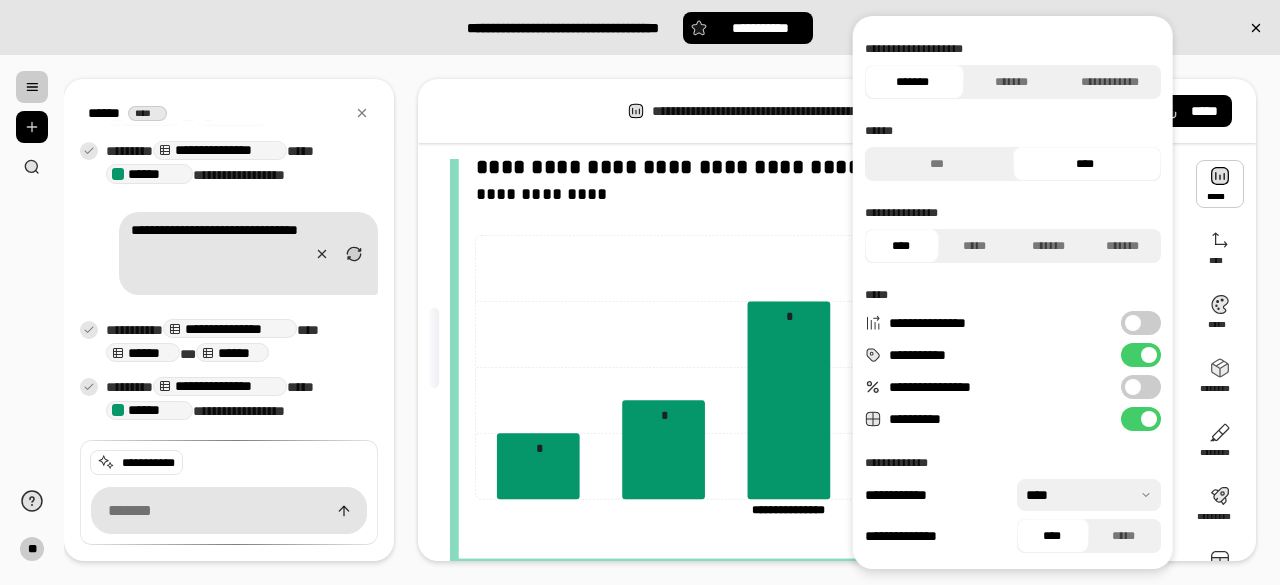 click on "**********" at bounding box center (1141, 323) 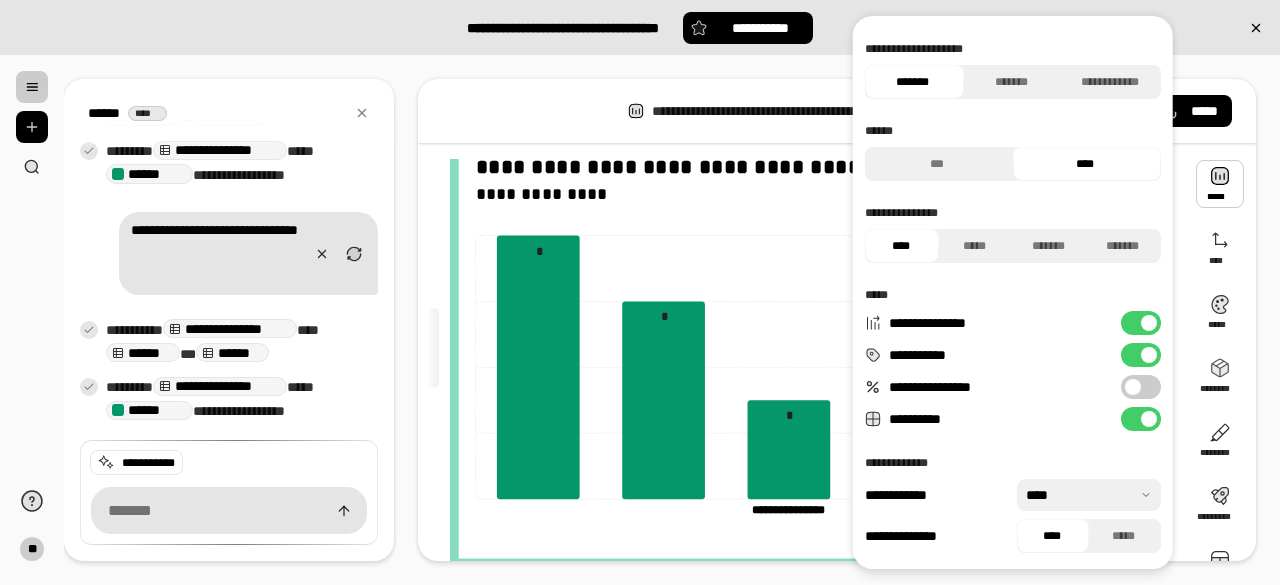 click at bounding box center [1149, 323] 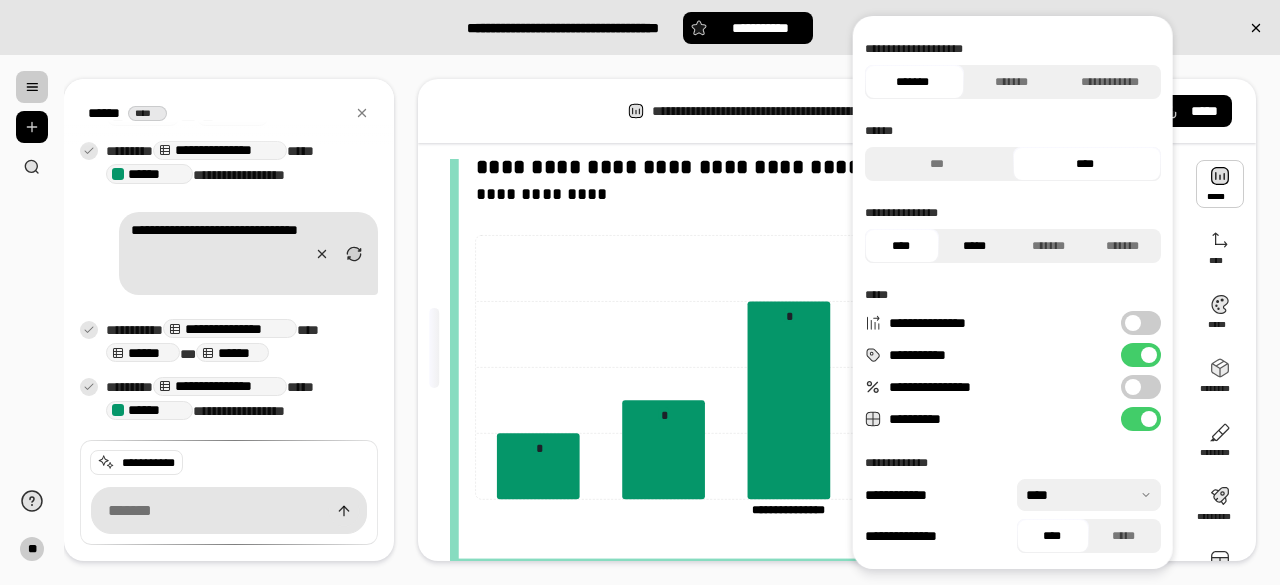 click on "*****" at bounding box center (975, 246) 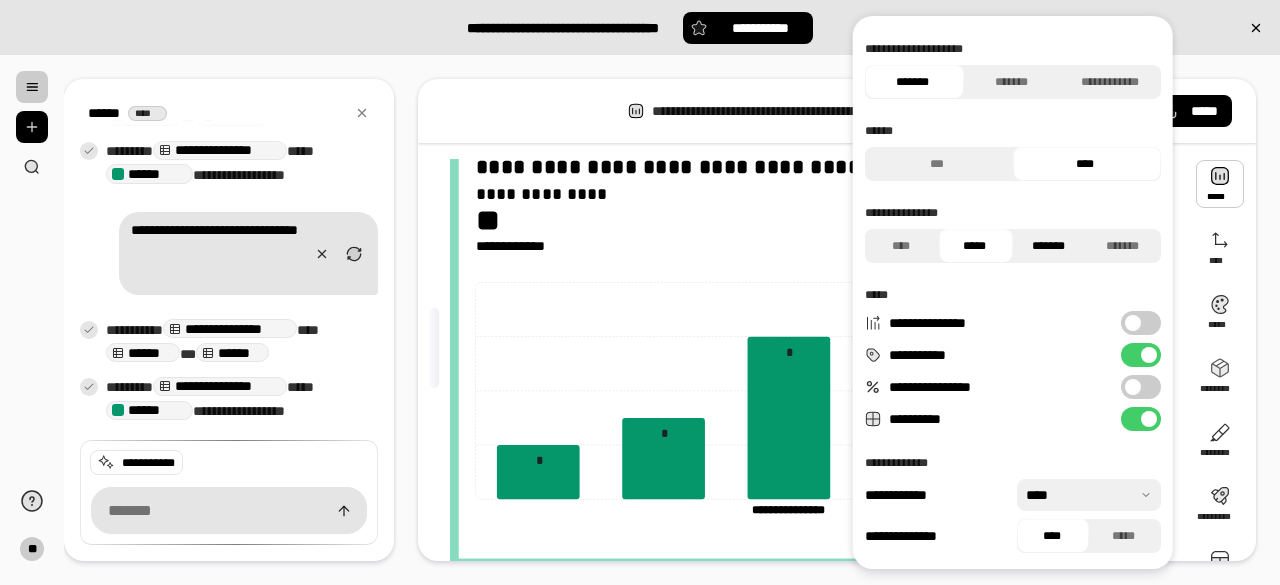 click on "*******" at bounding box center (1049, 246) 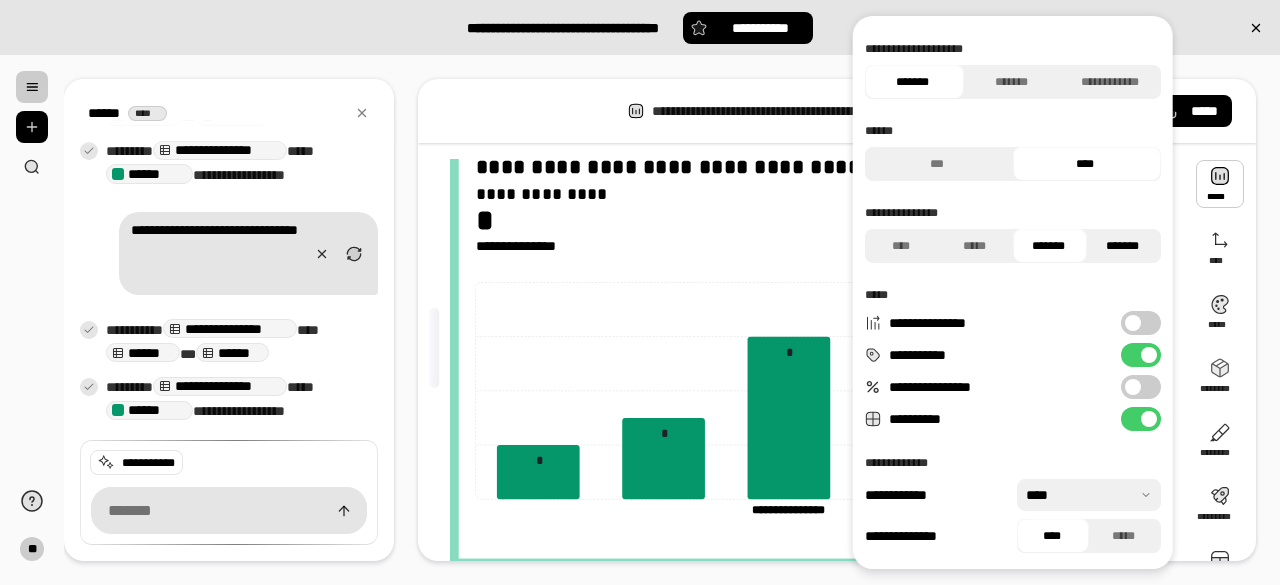 click on "*******" at bounding box center (1123, 246) 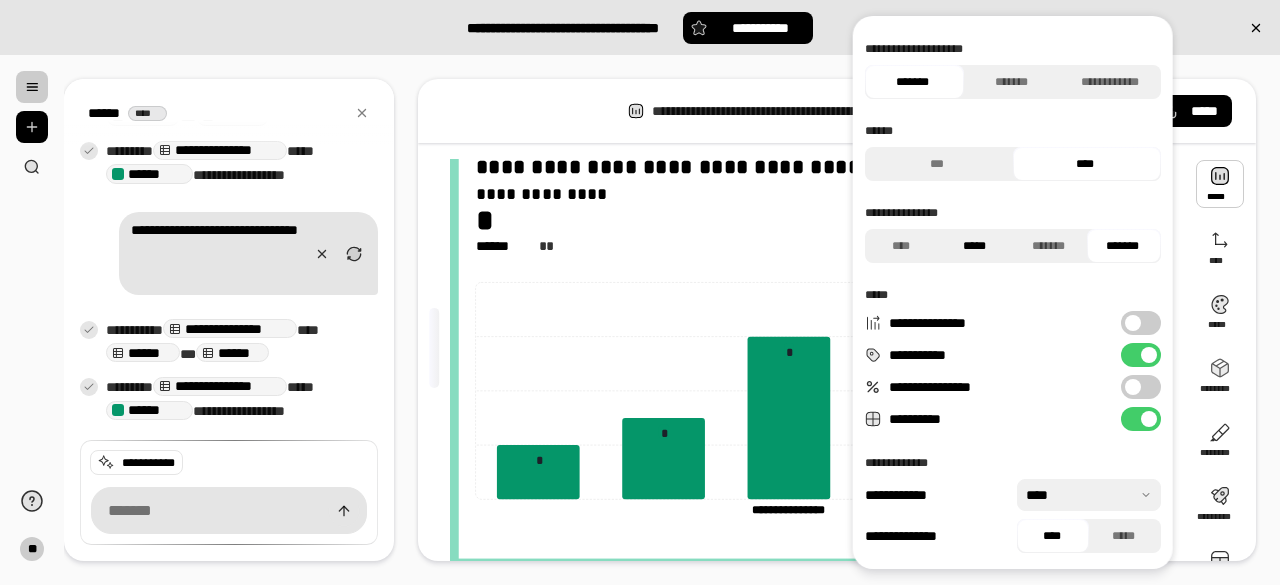 click on "*****" at bounding box center (975, 246) 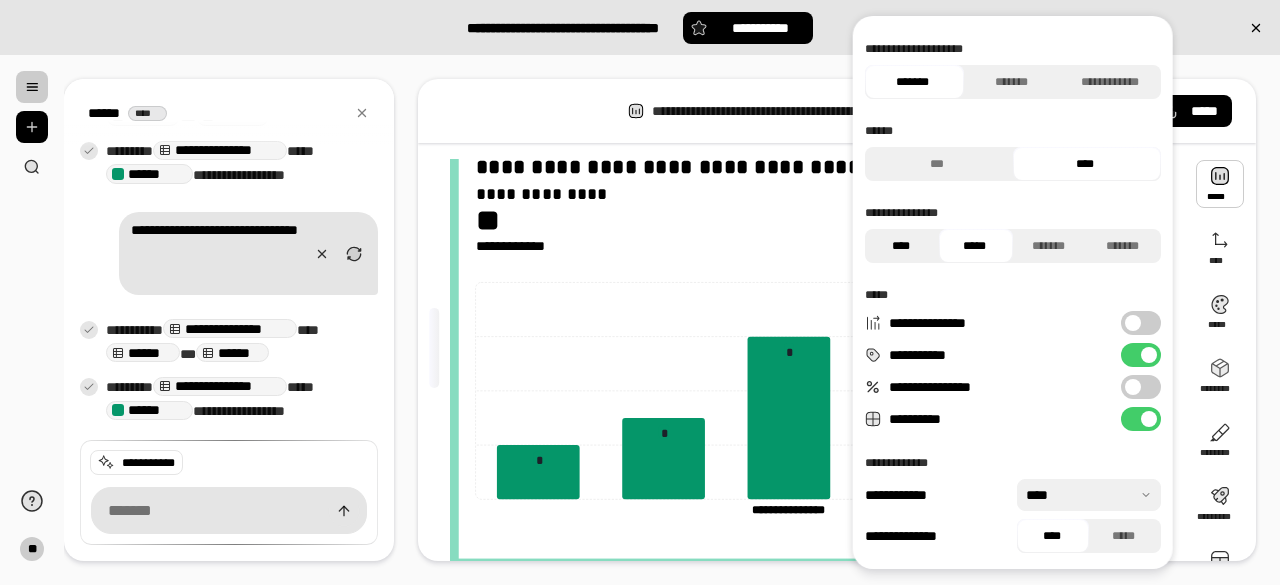 click on "****" at bounding box center [901, 246] 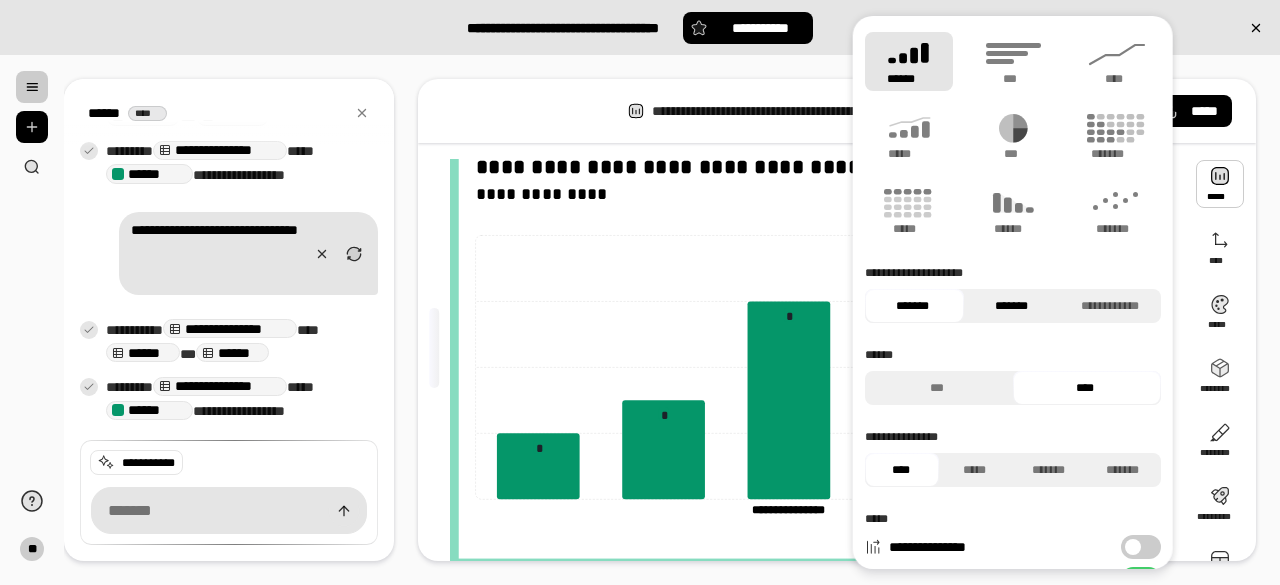 scroll, scrollTop: 224, scrollLeft: 0, axis: vertical 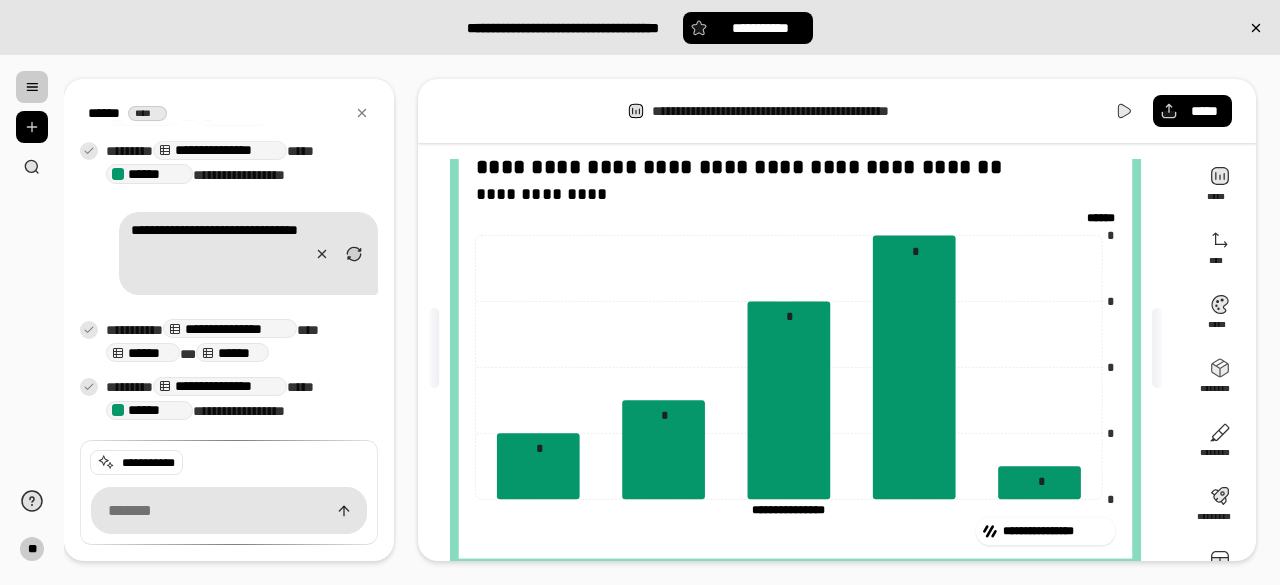 click on "**********" at bounding box center [672, 320] 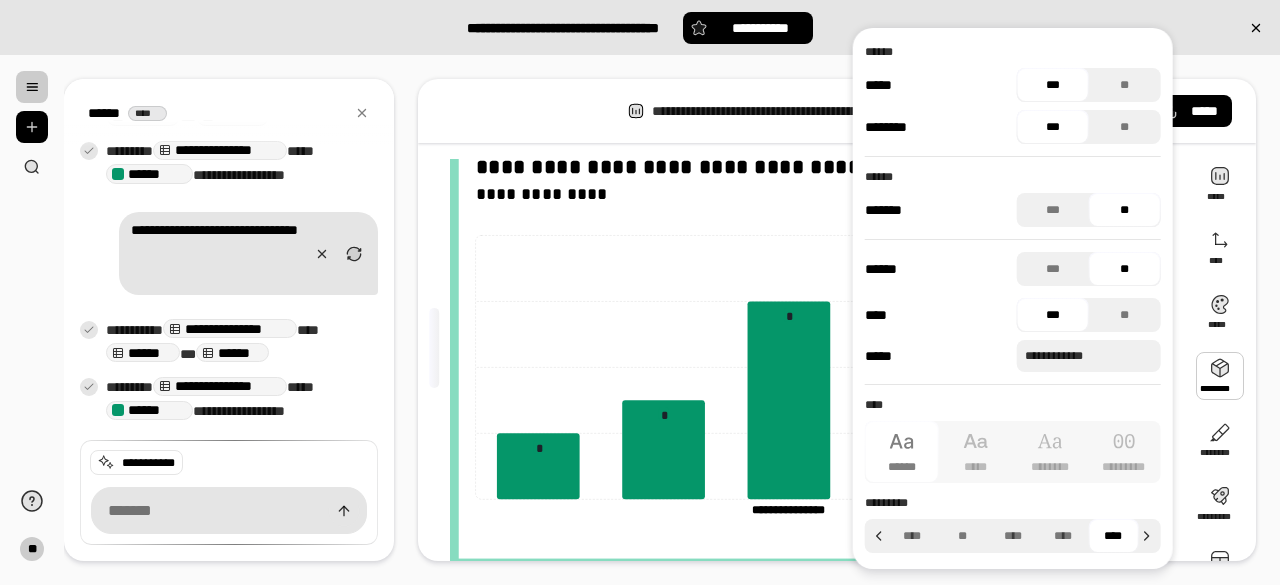 scroll, scrollTop: 0, scrollLeft: 0, axis: both 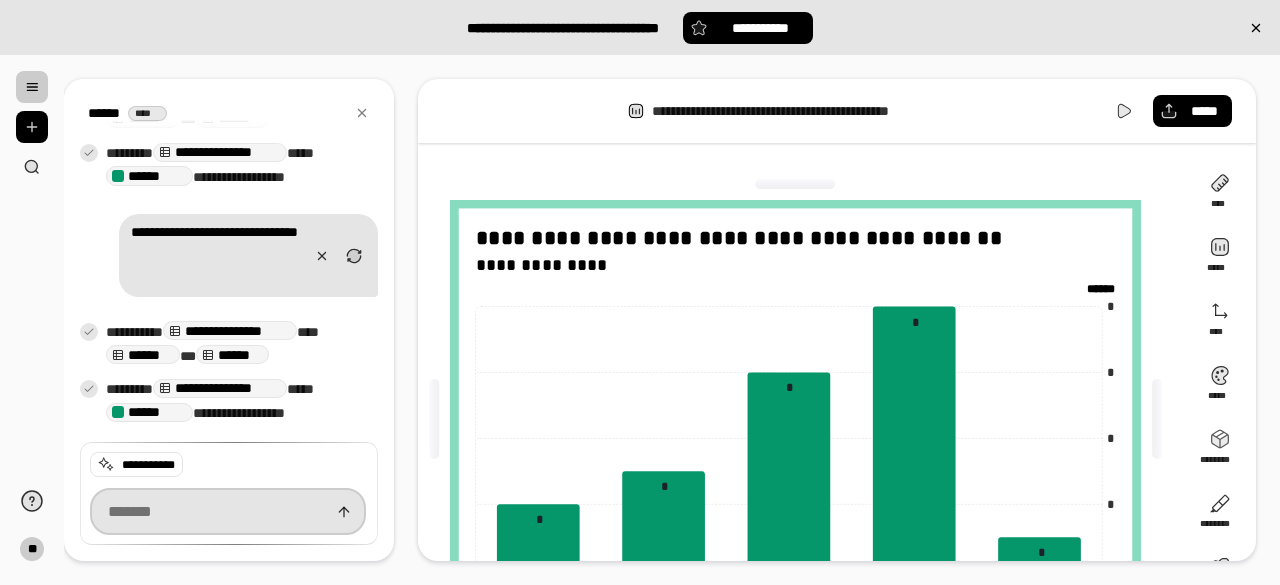 click at bounding box center (228, 511) 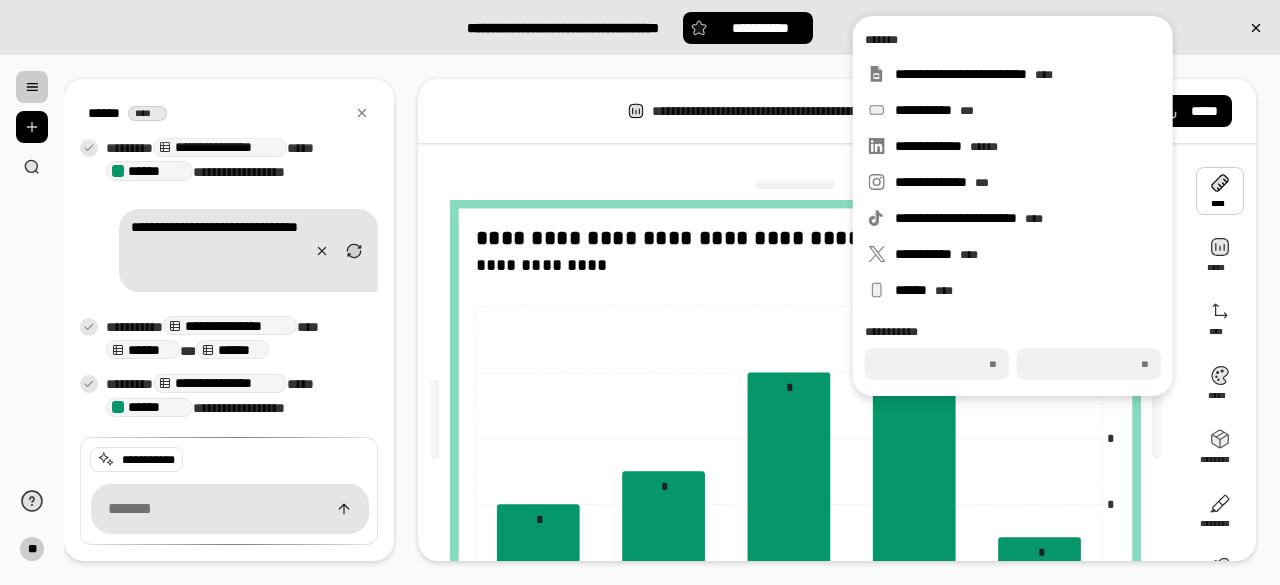 scroll, scrollTop: 2182, scrollLeft: 0, axis: vertical 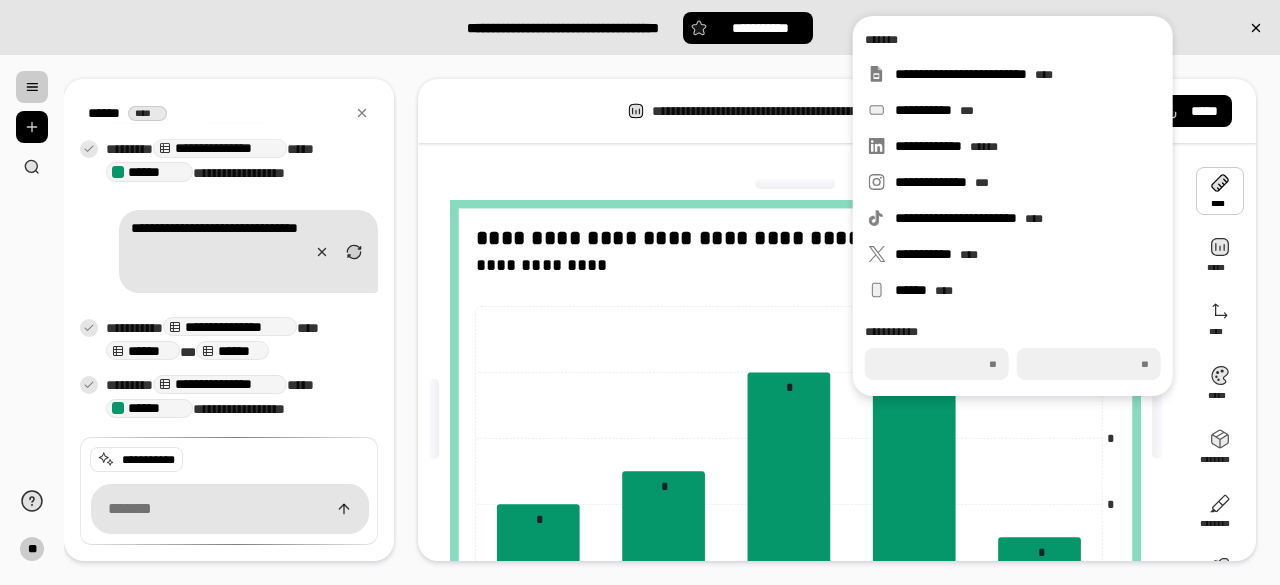 click at bounding box center [1220, 191] 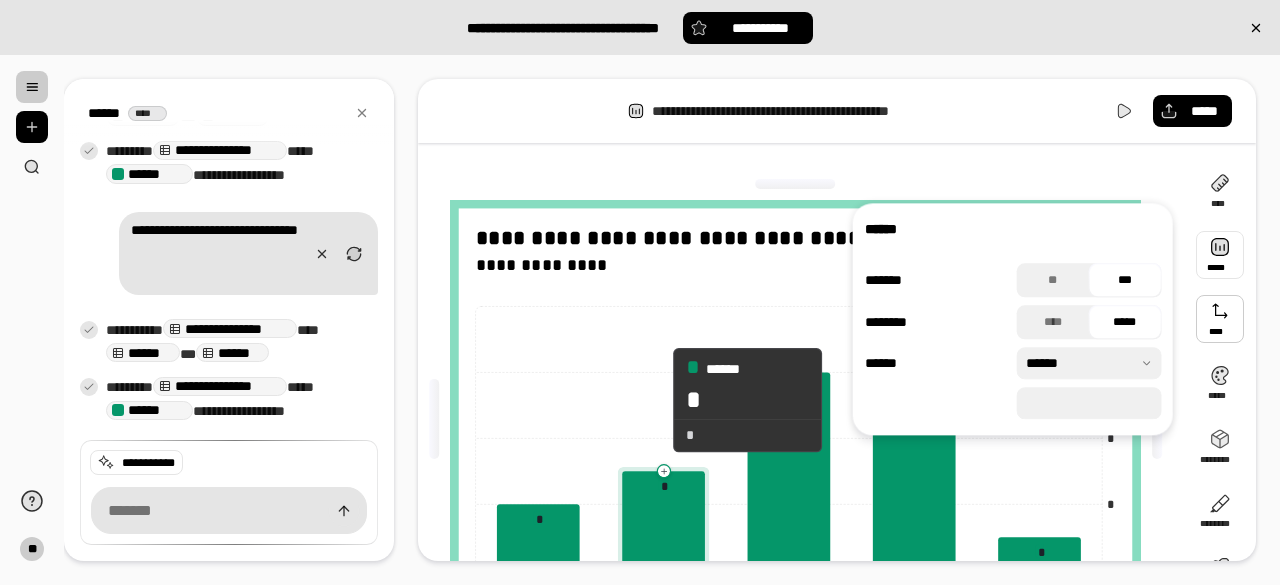 scroll, scrollTop: 118, scrollLeft: 0, axis: vertical 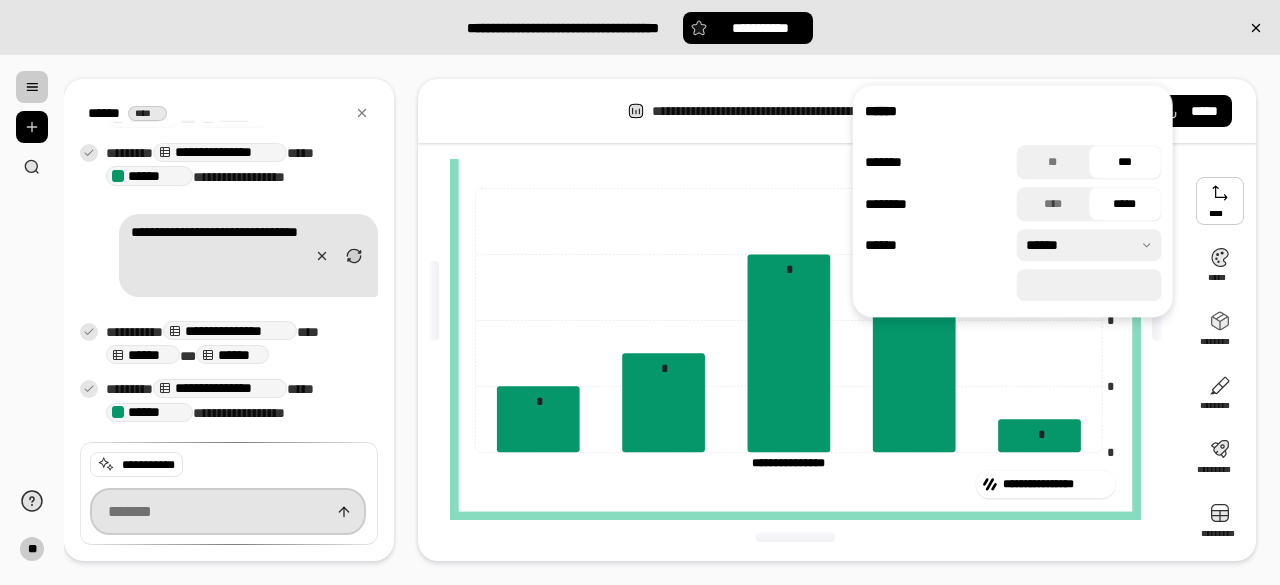 click at bounding box center [228, 511] 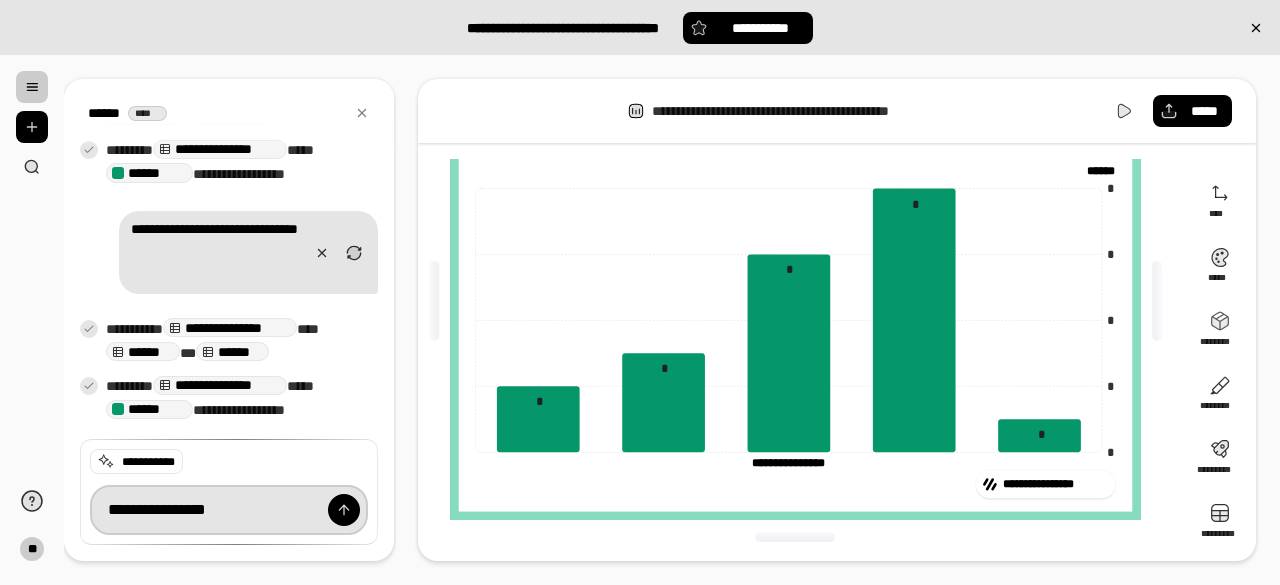 type on "**********" 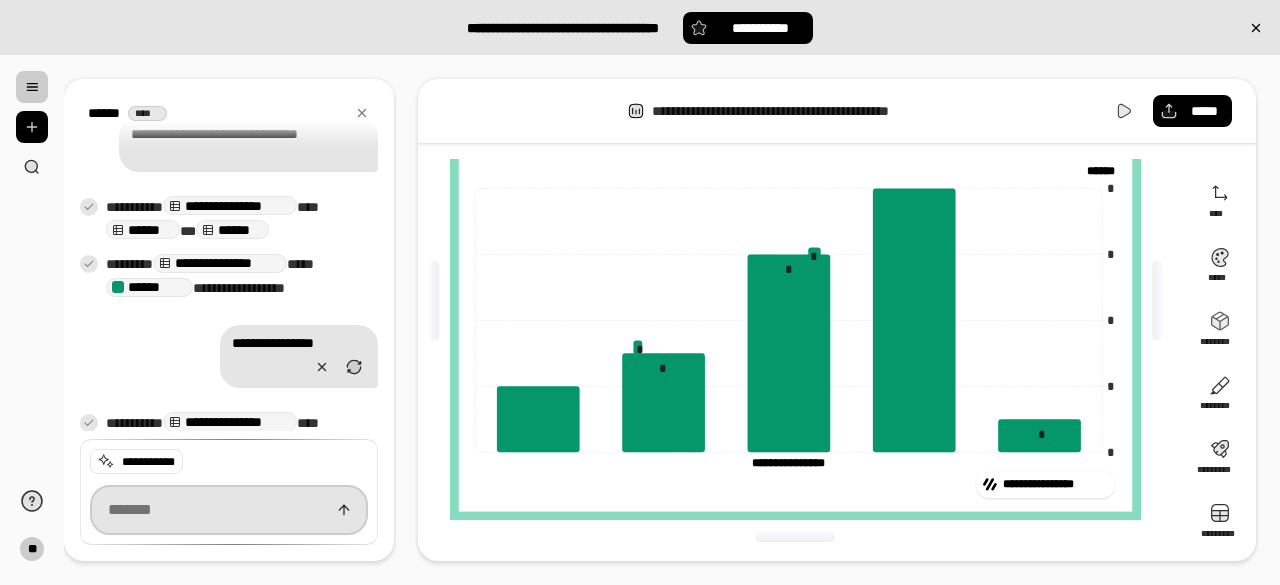 scroll, scrollTop: 2314, scrollLeft: 0, axis: vertical 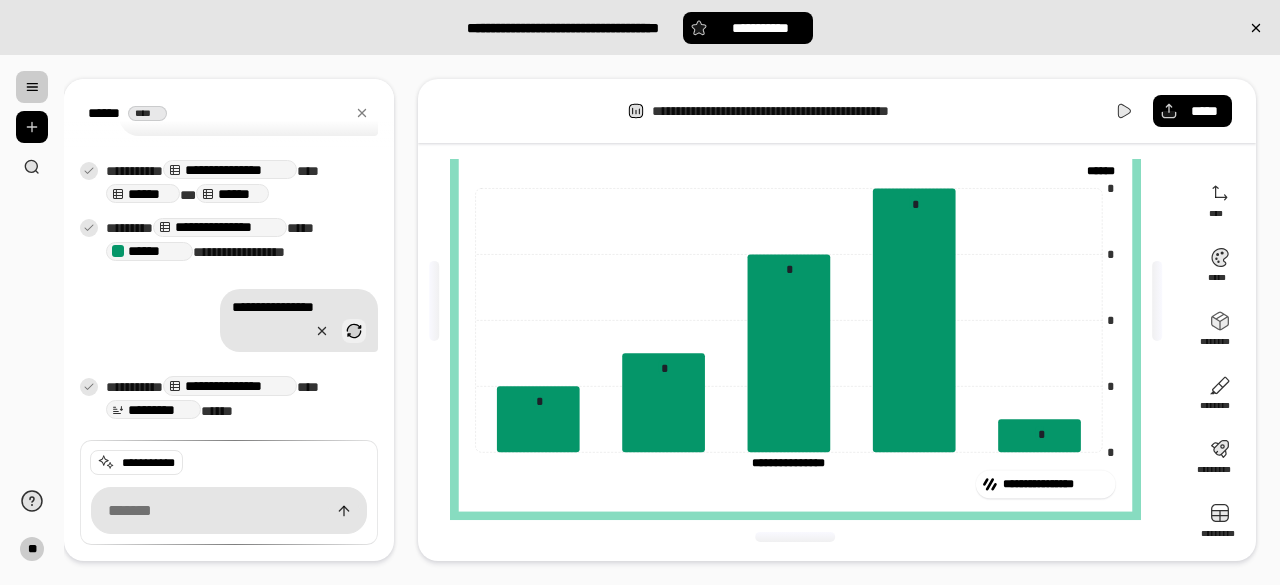 click at bounding box center [354, 331] 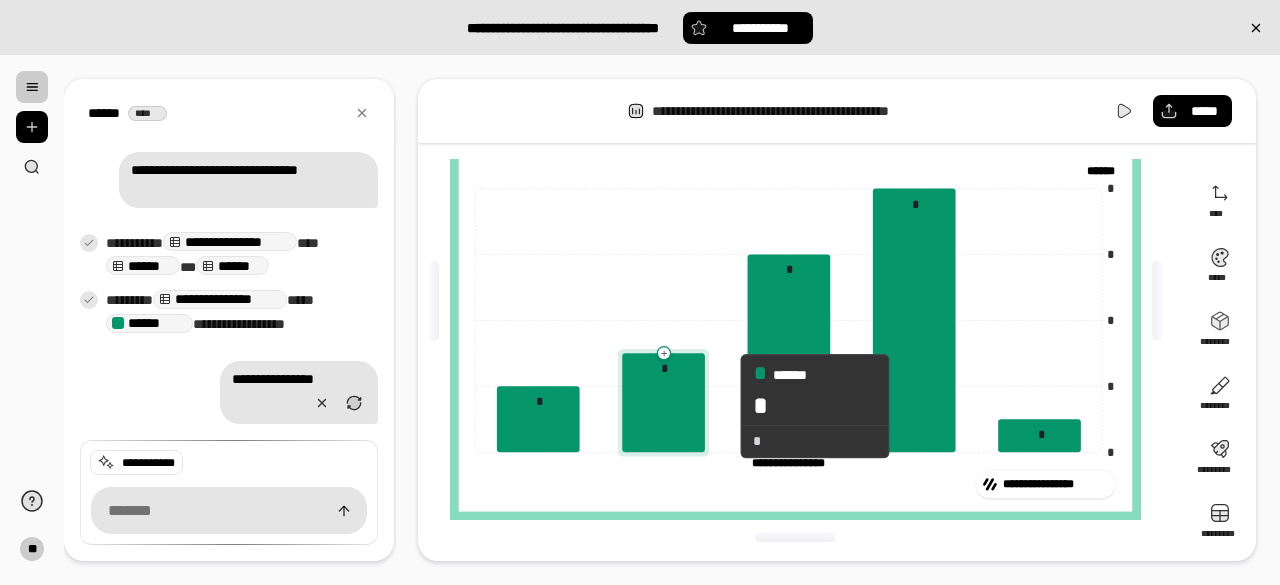scroll, scrollTop: 2242, scrollLeft: 0, axis: vertical 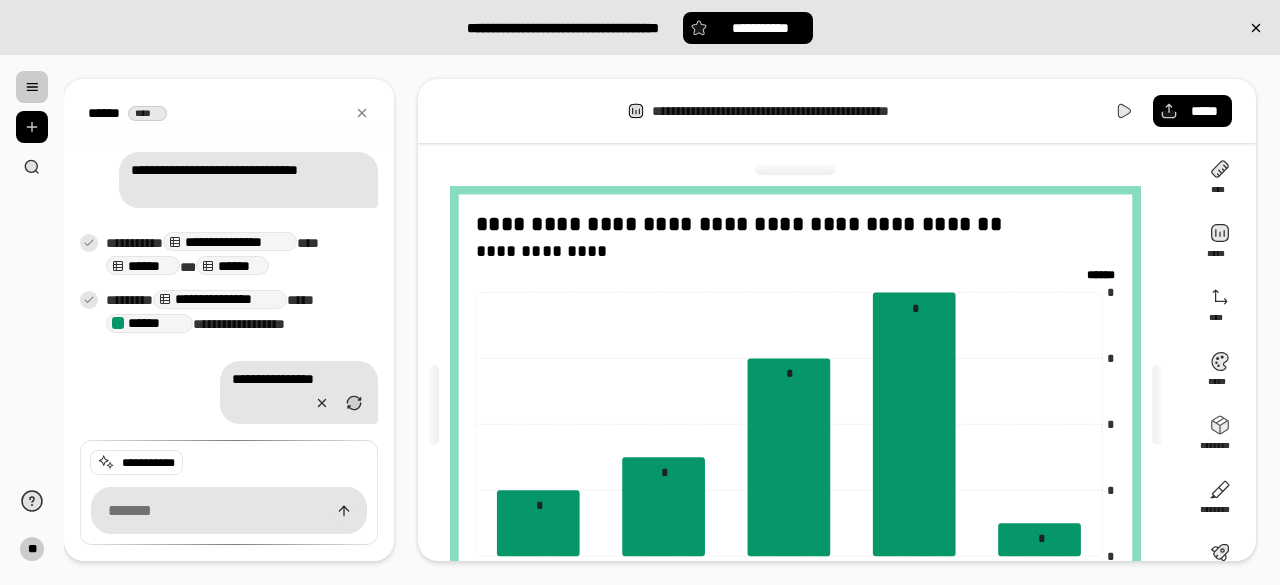 click on "**********" at bounding box center [796, 418] 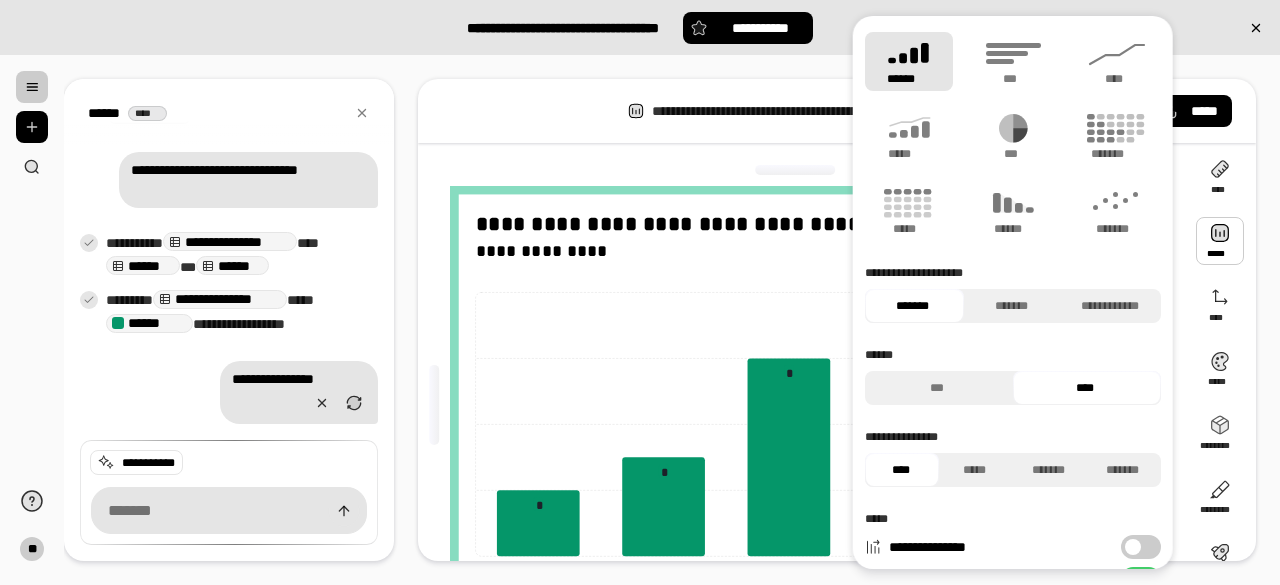 click at bounding box center (1220, 241) 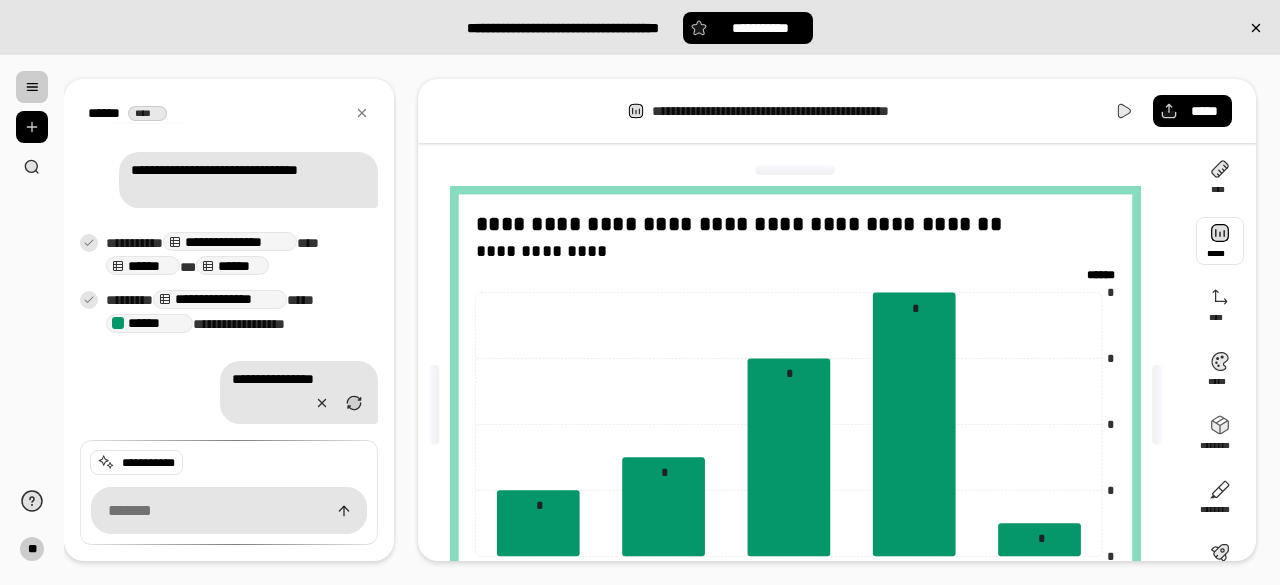 click at bounding box center [1220, 241] 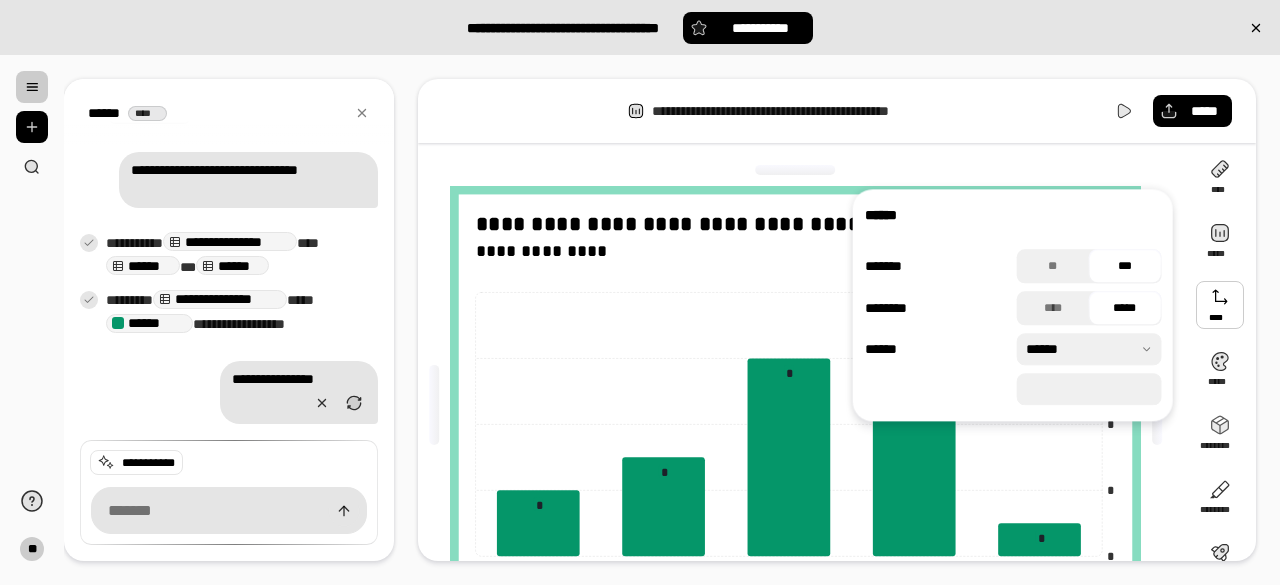click on "******" at bounding box center (1013, 215) 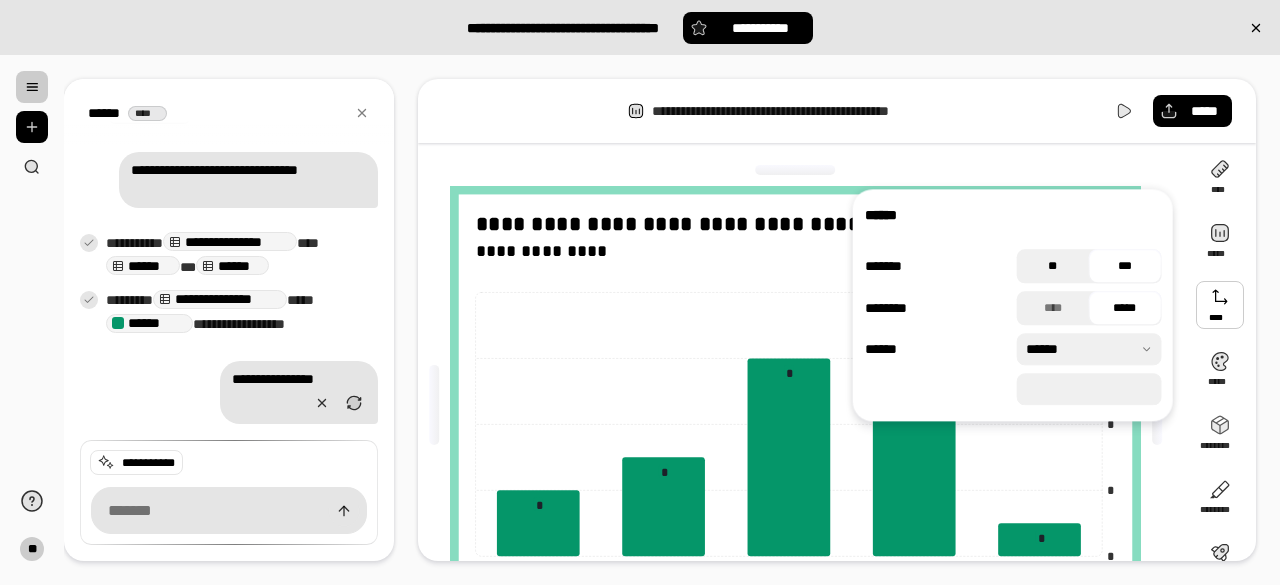 click on "**" at bounding box center [1053, 266] 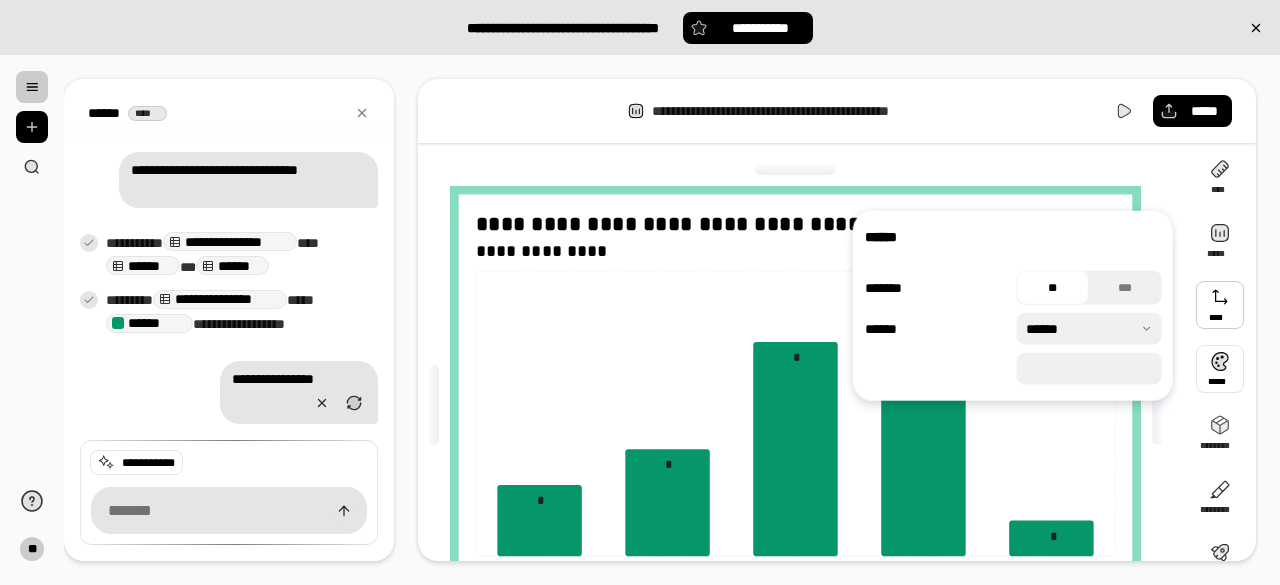 click at bounding box center [796, 170] 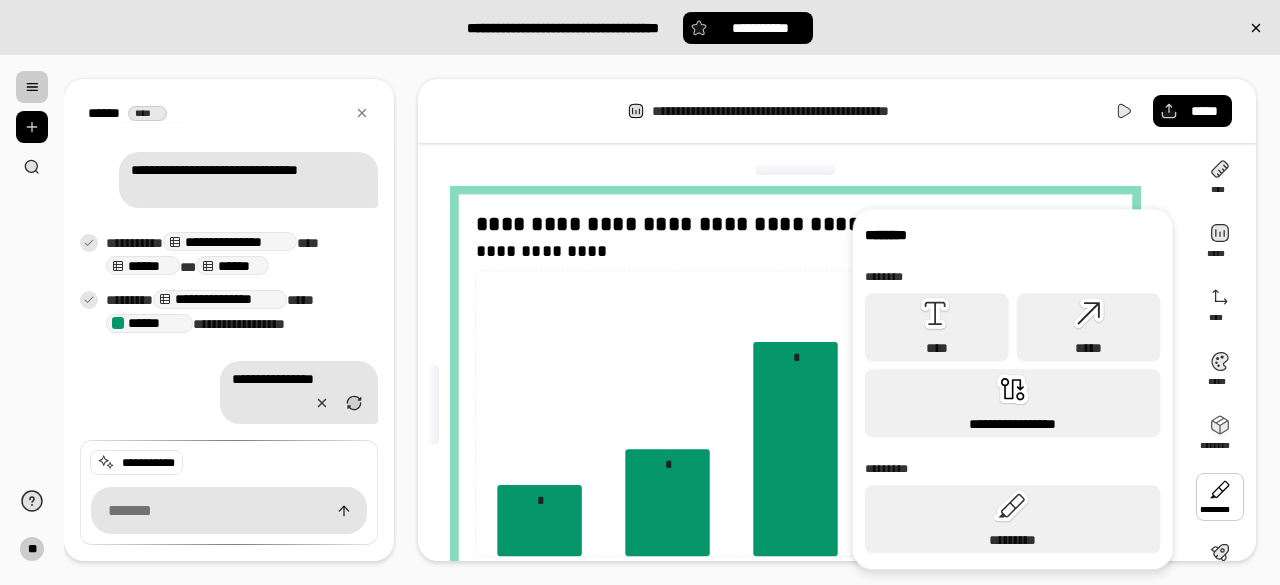 click on "**********" at bounding box center [1013, 403] 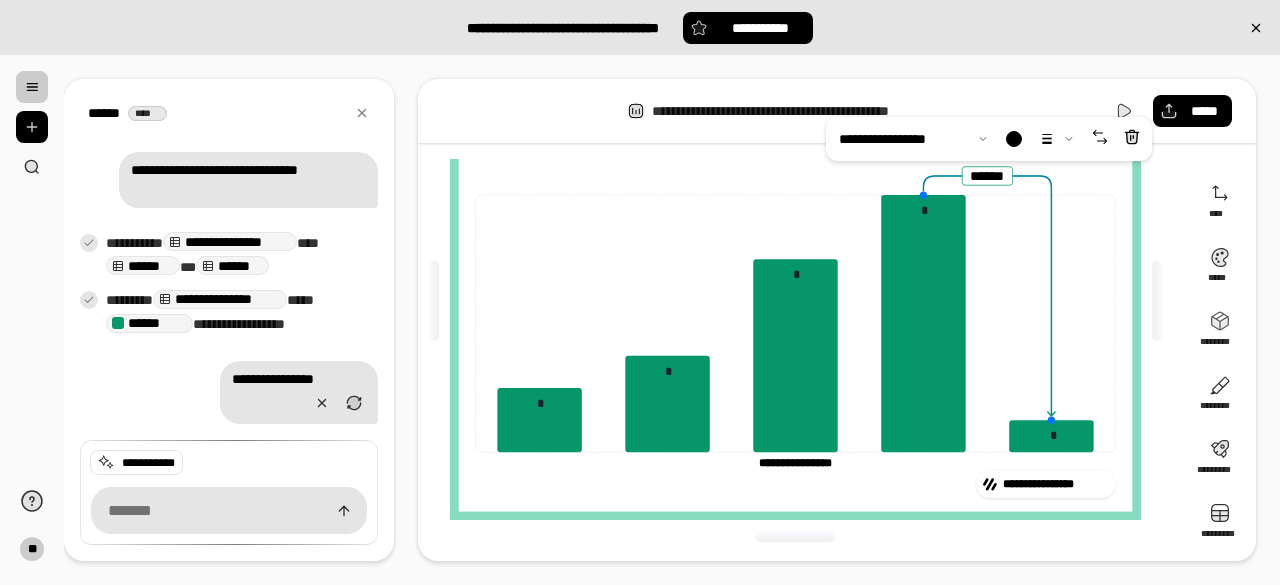 scroll, scrollTop: 75, scrollLeft: 0, axis: vertical 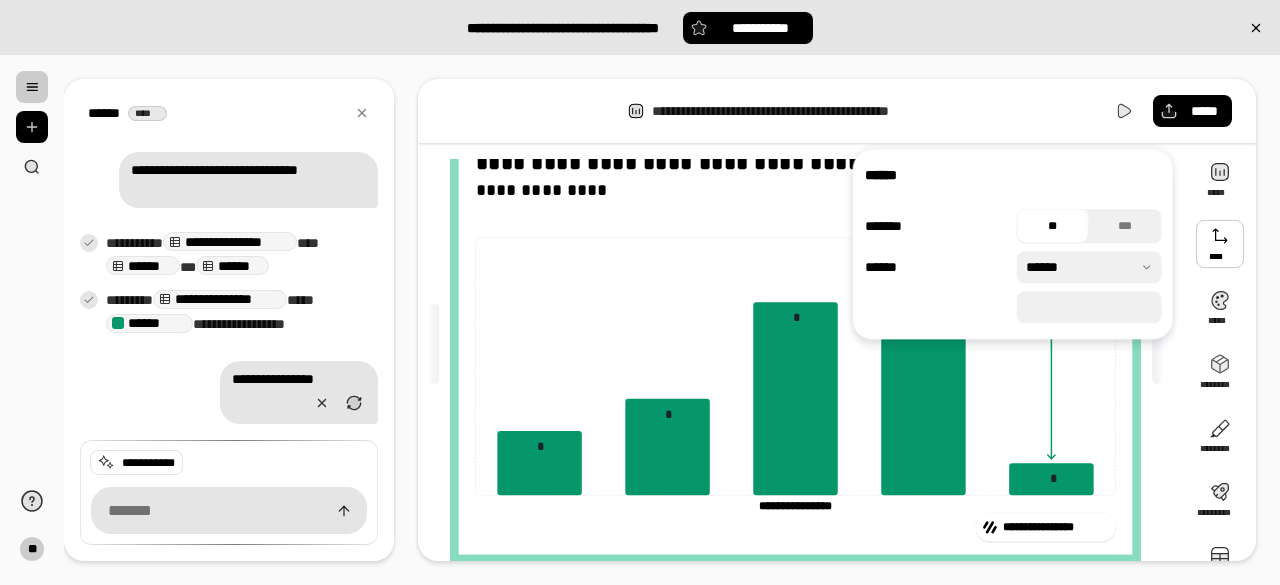 click at bounding box center (1220, 244) 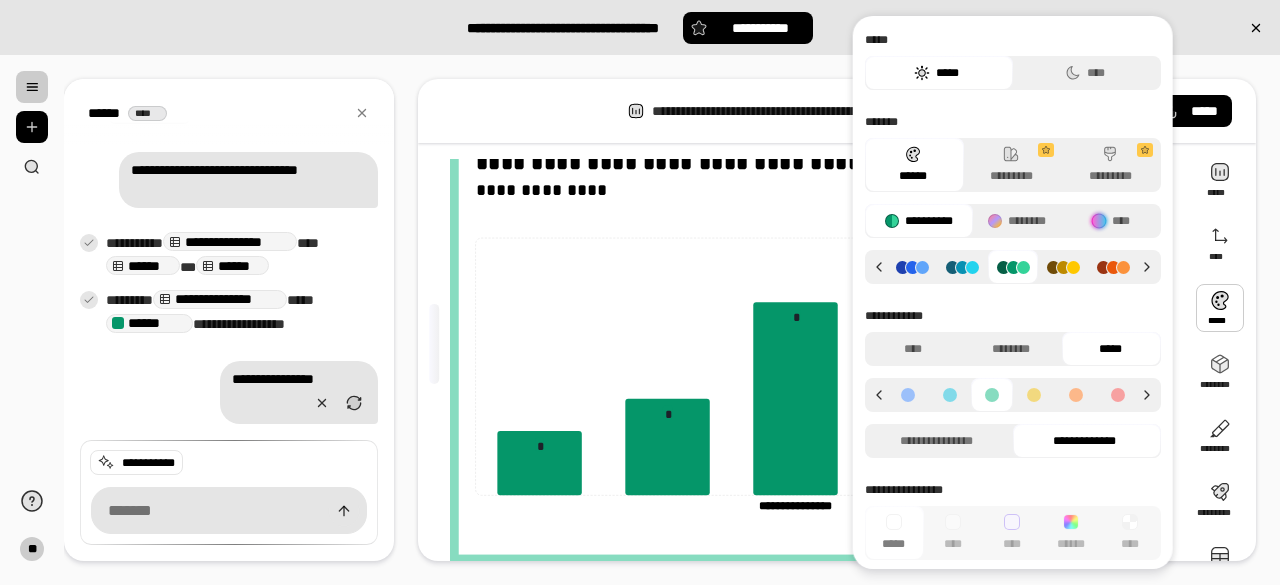 click at bounding box center (1220, 308) 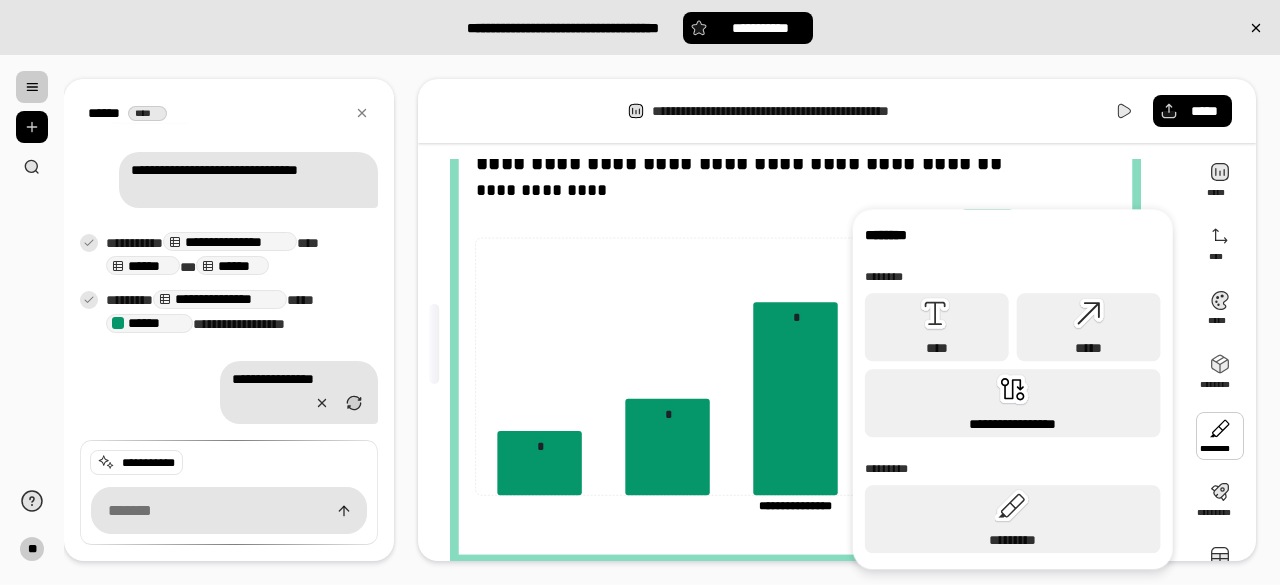 click 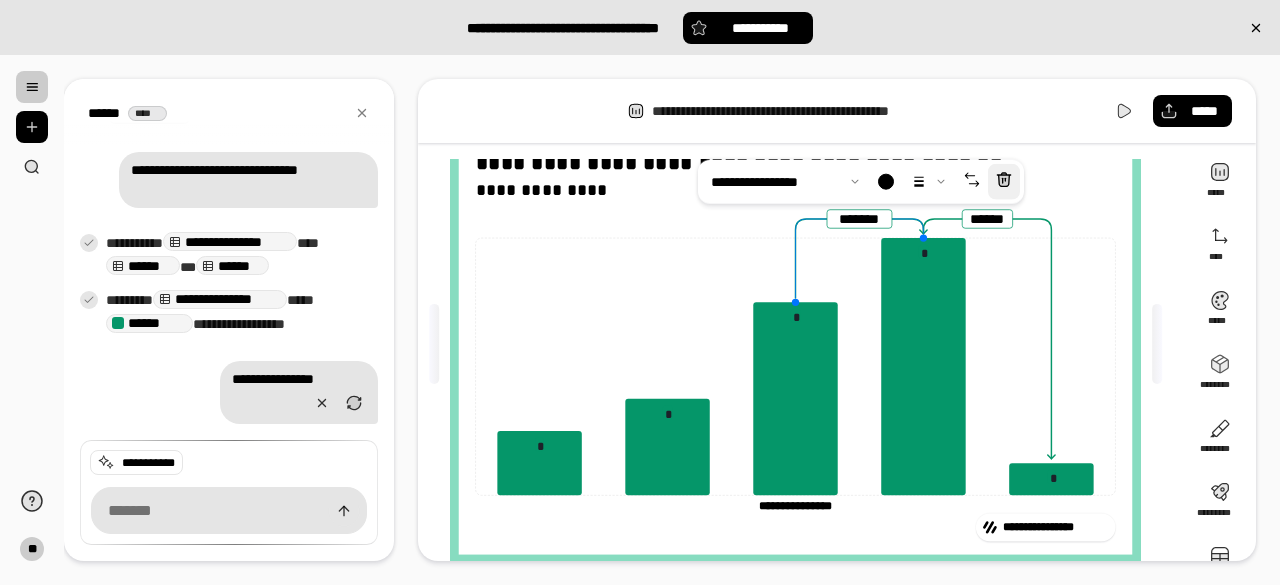 click at bounding box center (1004, 182) 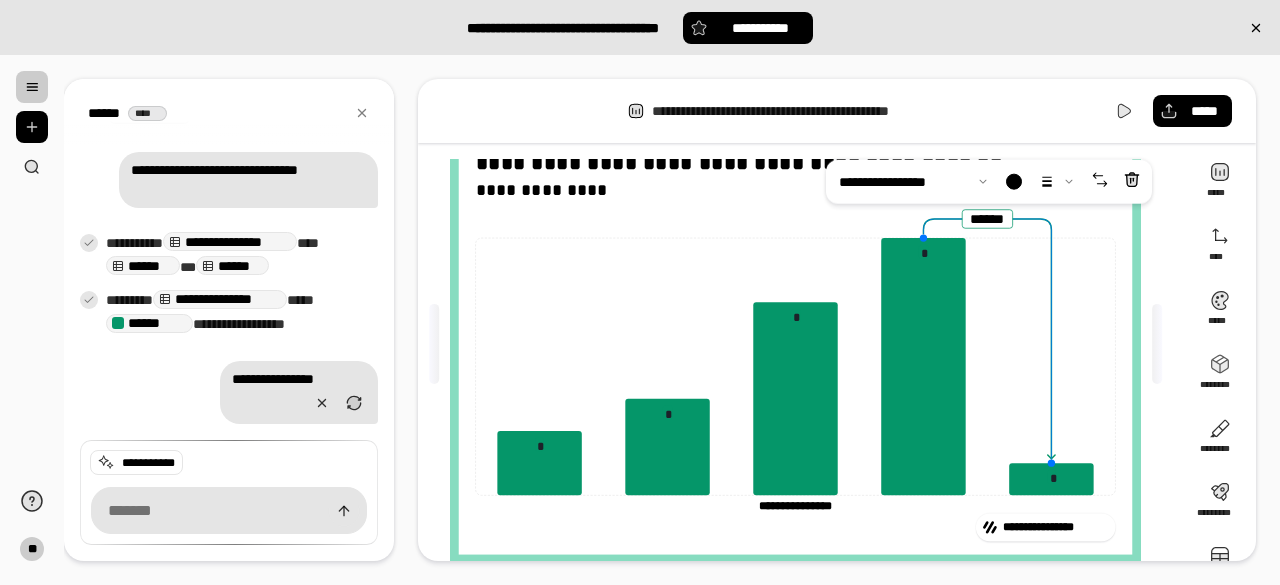 click 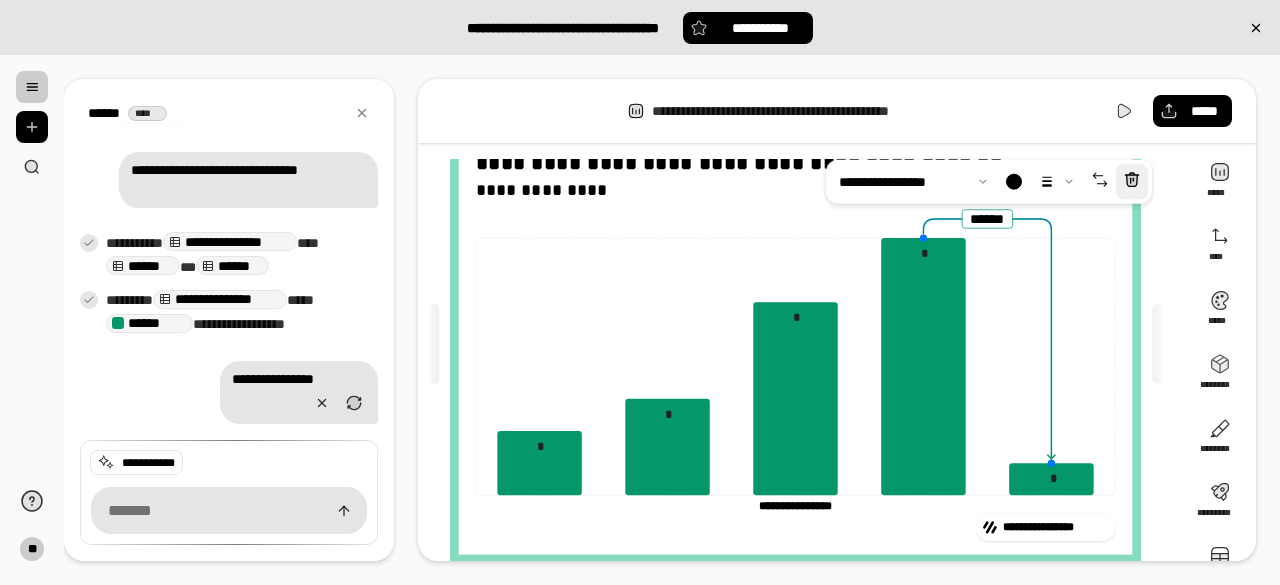 drag, startPoint x: 1020, startPoint y: 219, endPoint x: 1126, endPoint y: 181, distance: 112.60551 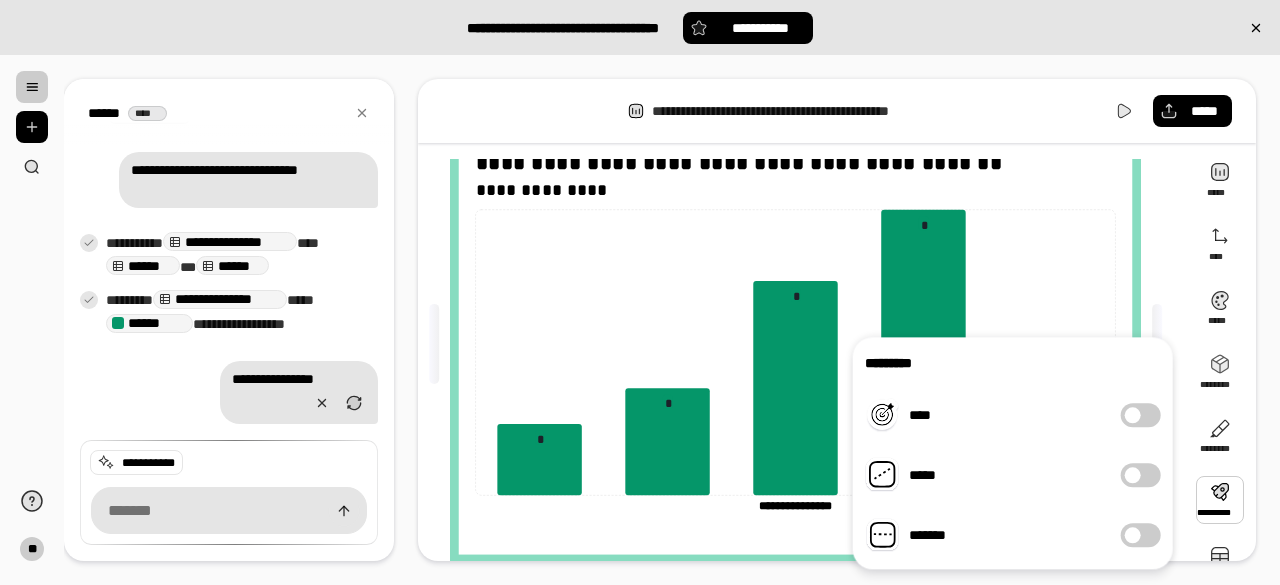 click on "****" at bounding box center (1141, 415) 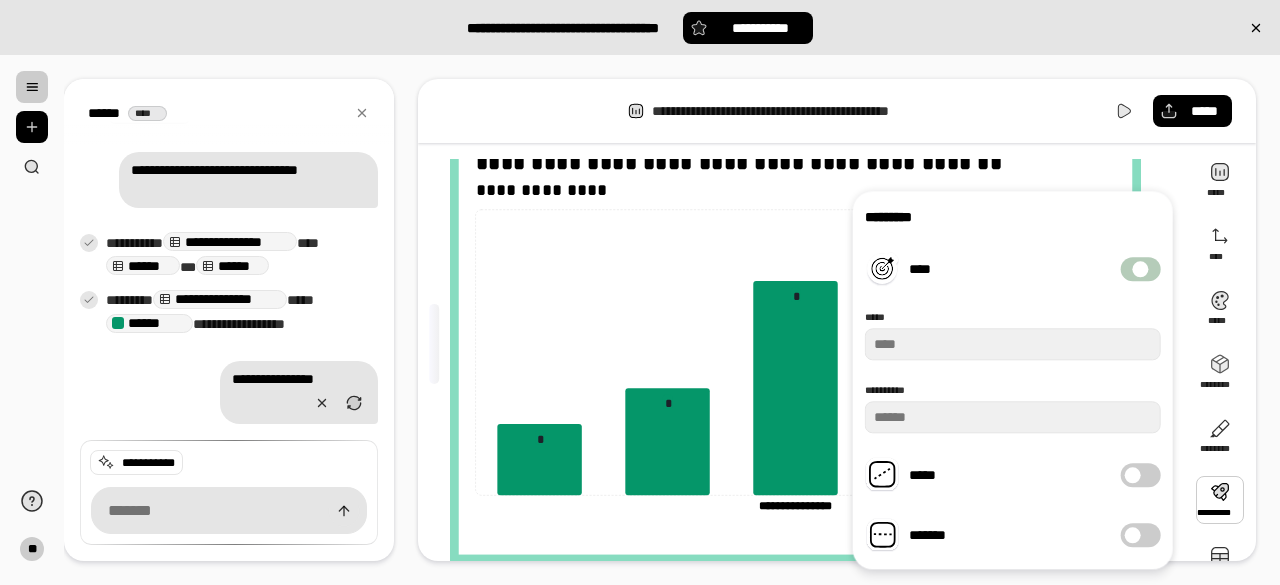 type on "*" 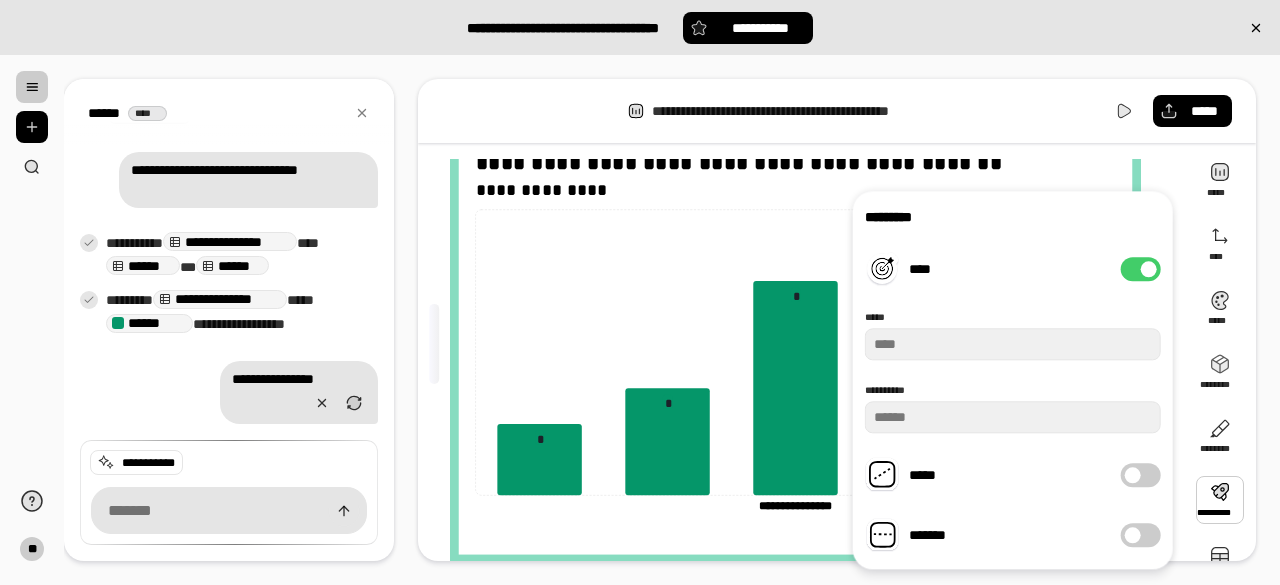 click on "****" at bounding box center (1141, 269) 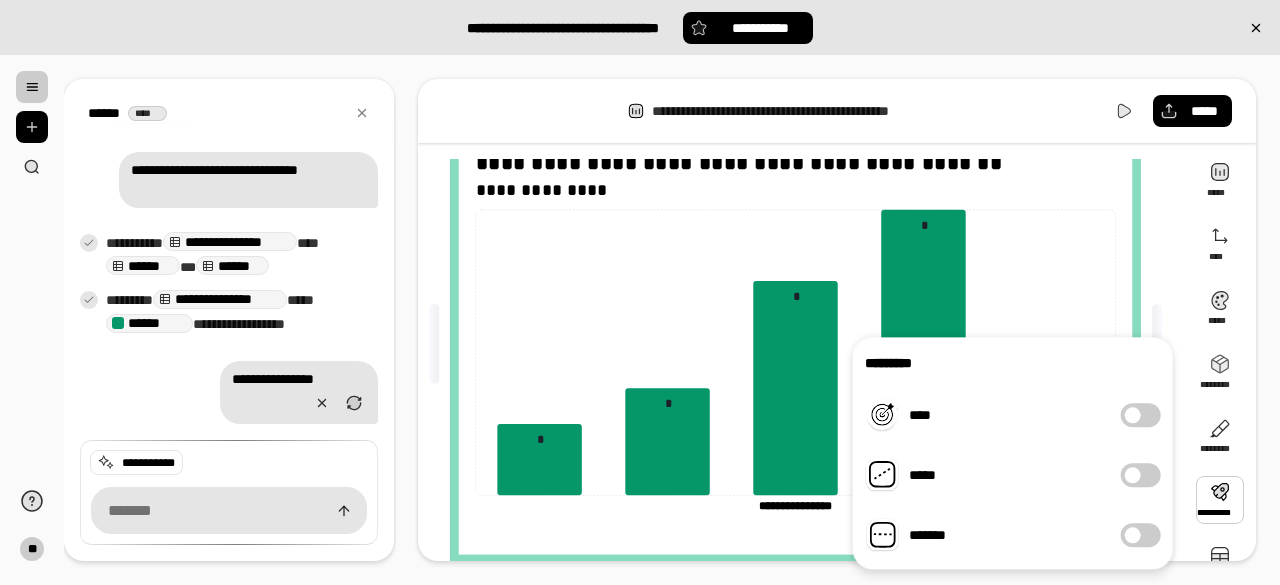 click on "*******" at bounding box center (1141, 535) 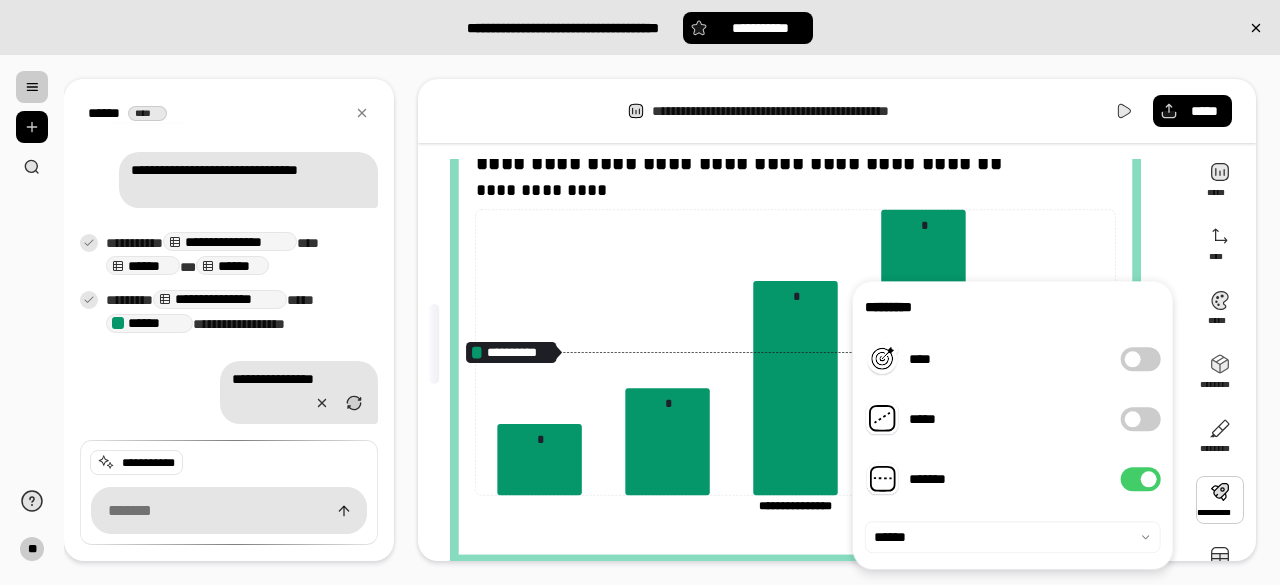 click at bounding box center (1149, 479) 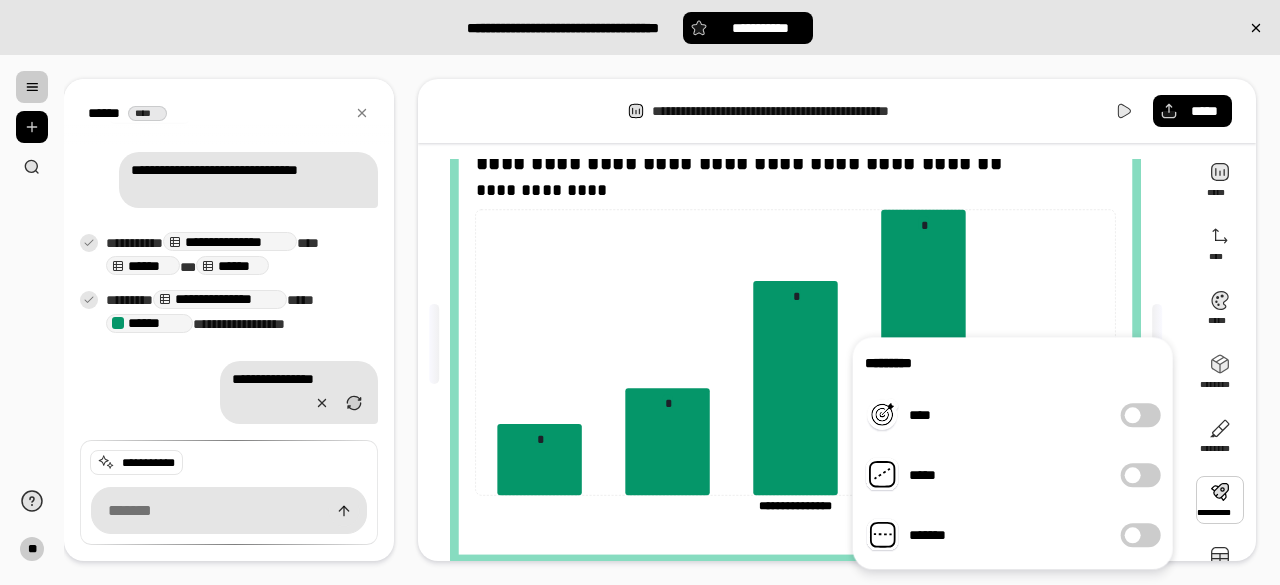 click at bounding box center [1157, 344] 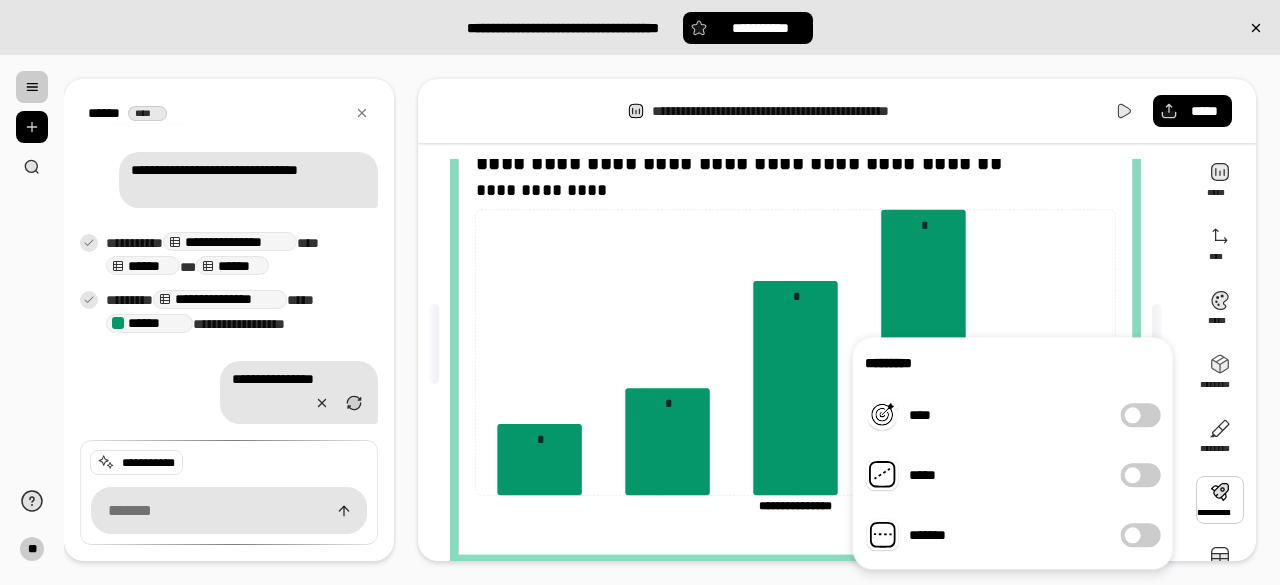 click at bounding box center [1157, 344] 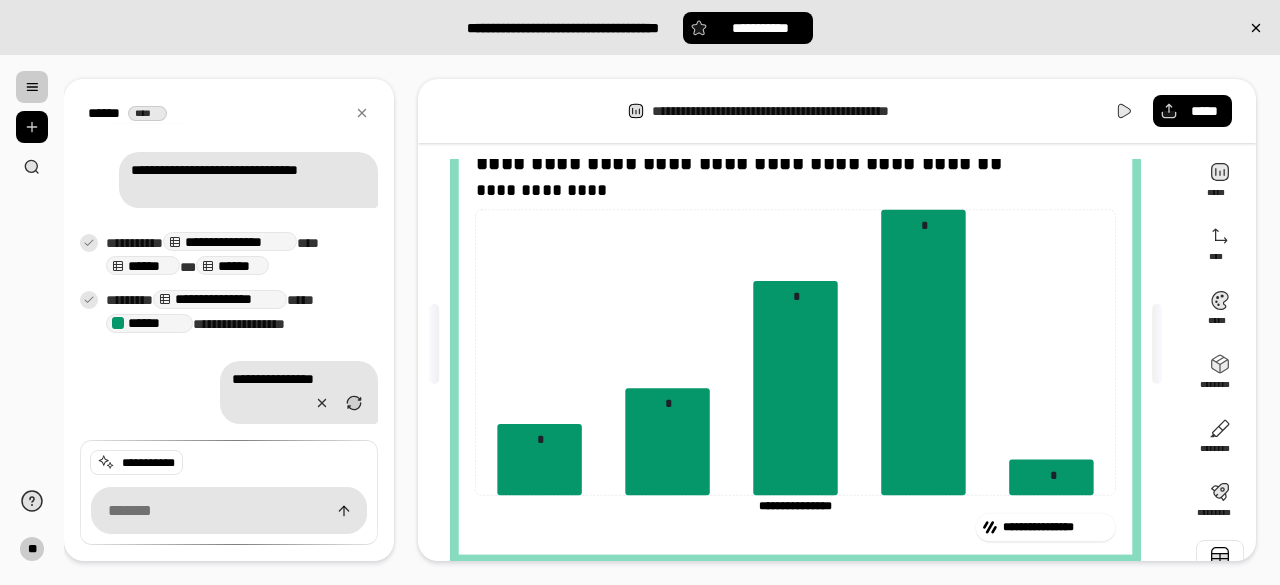 click at bounding box center [1220, 564] 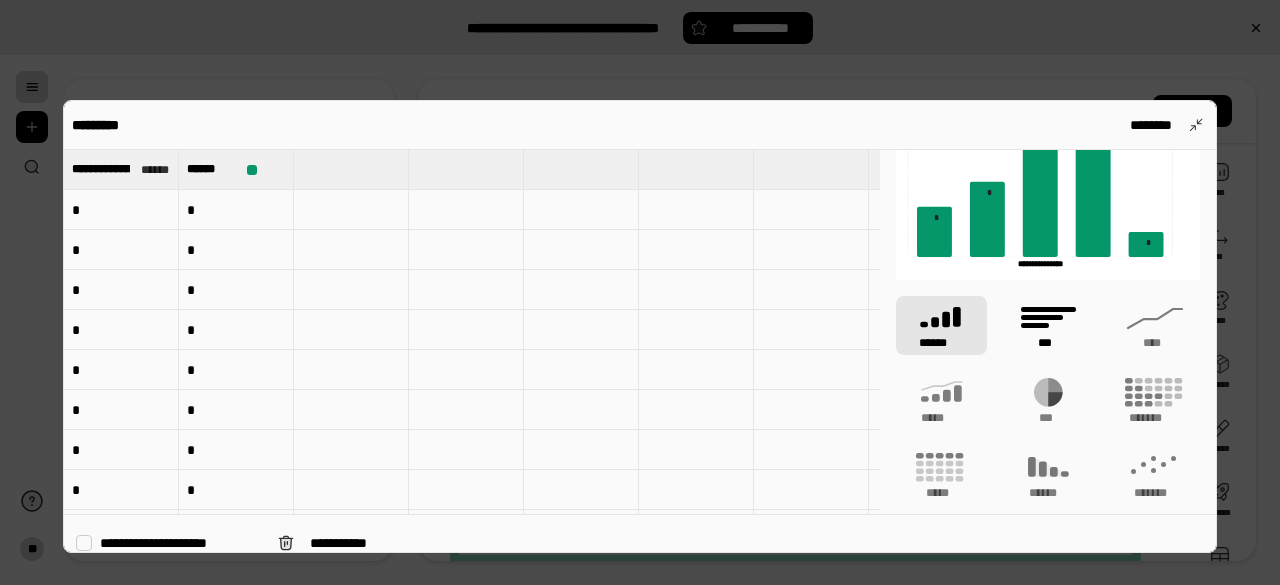 scroll, scrollTop: 128, scrollLeft: 0, axis: vertical 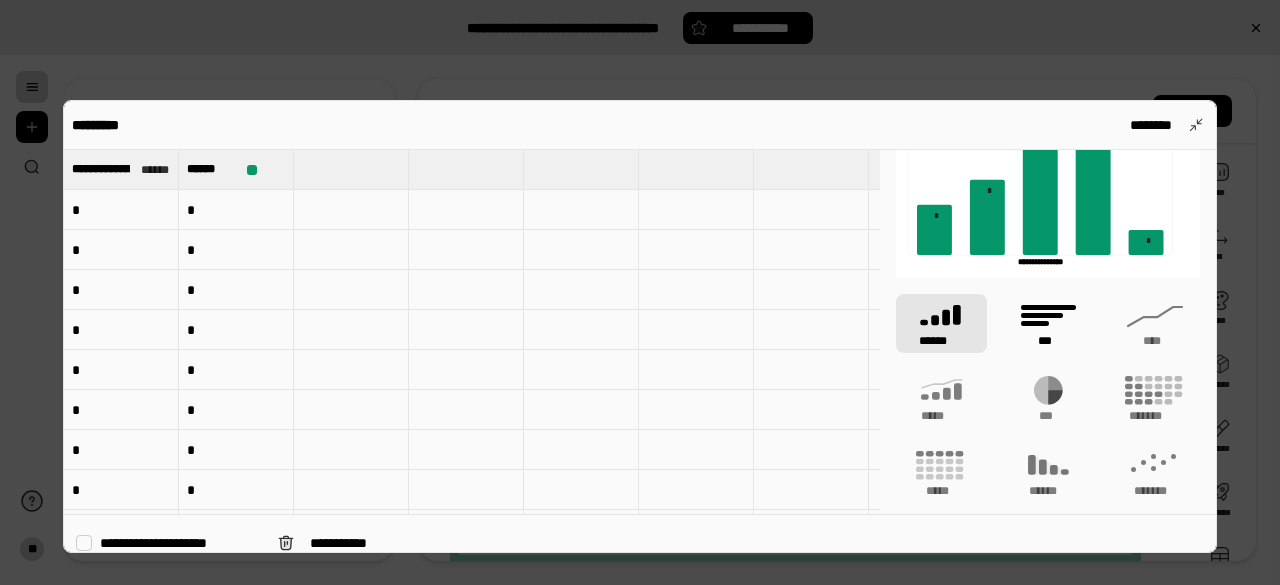 click on "***" at bounding box center (1047, 341) 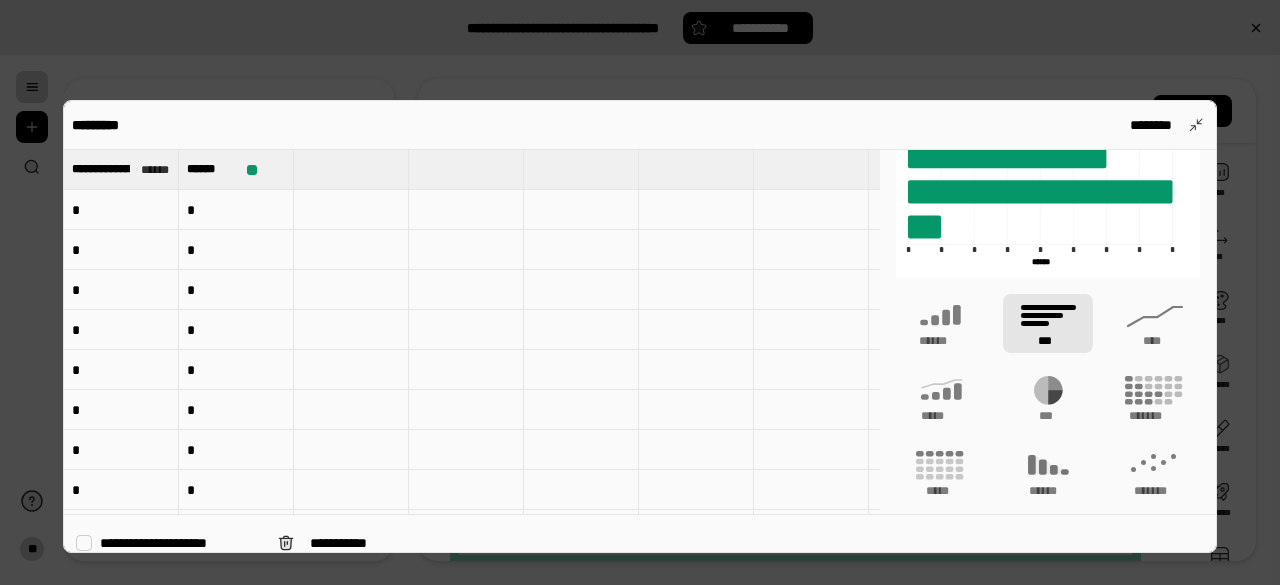 scroll, scrollTop: 0, scrollLeft: 0, axis: both 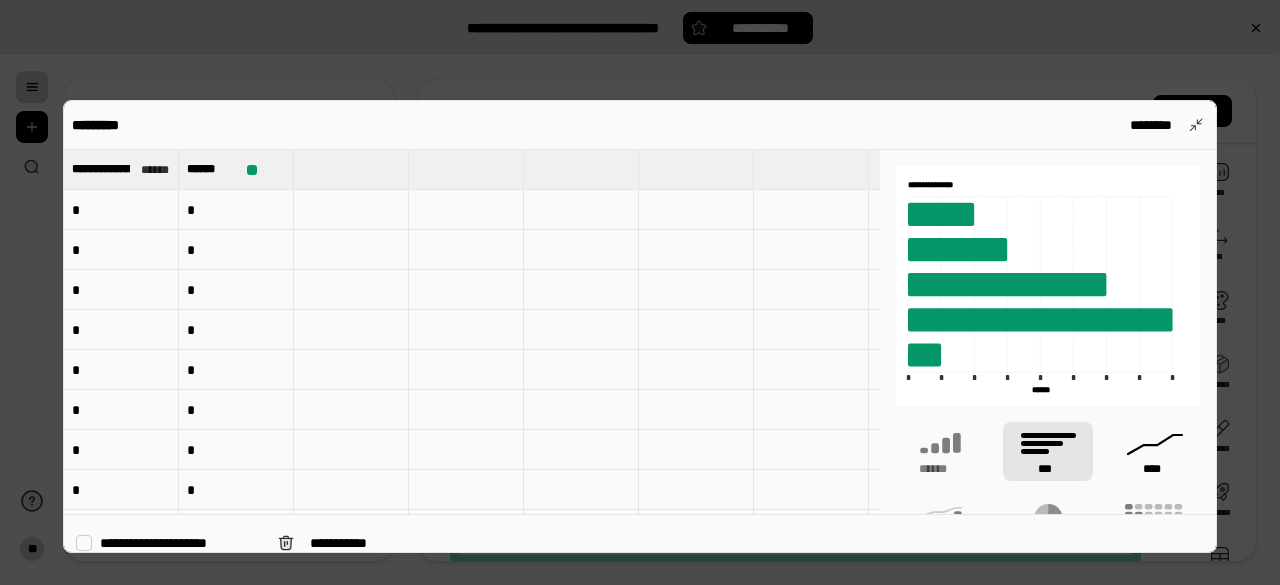 click 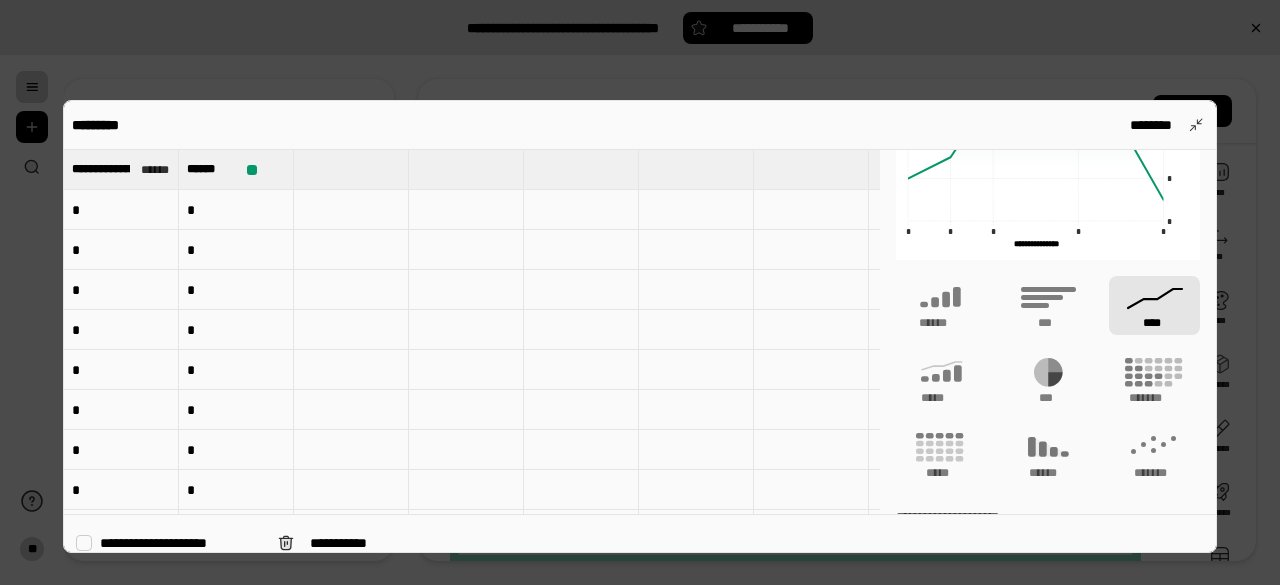 scroll, scrollTop: 148, scrollLeft: 0, axis: vertical 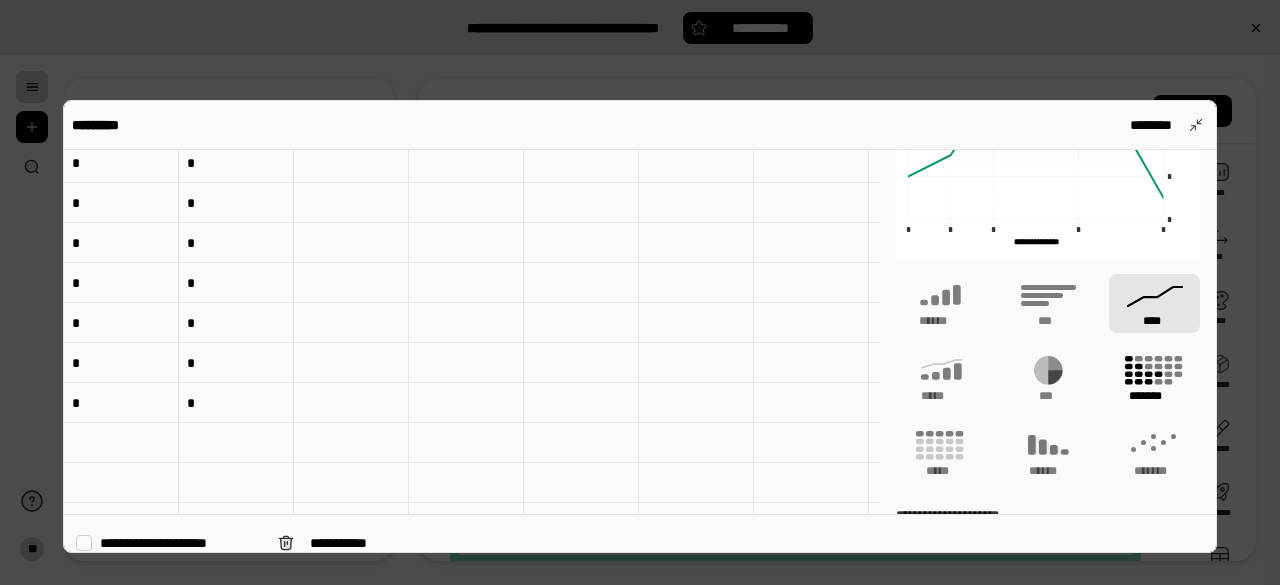 click 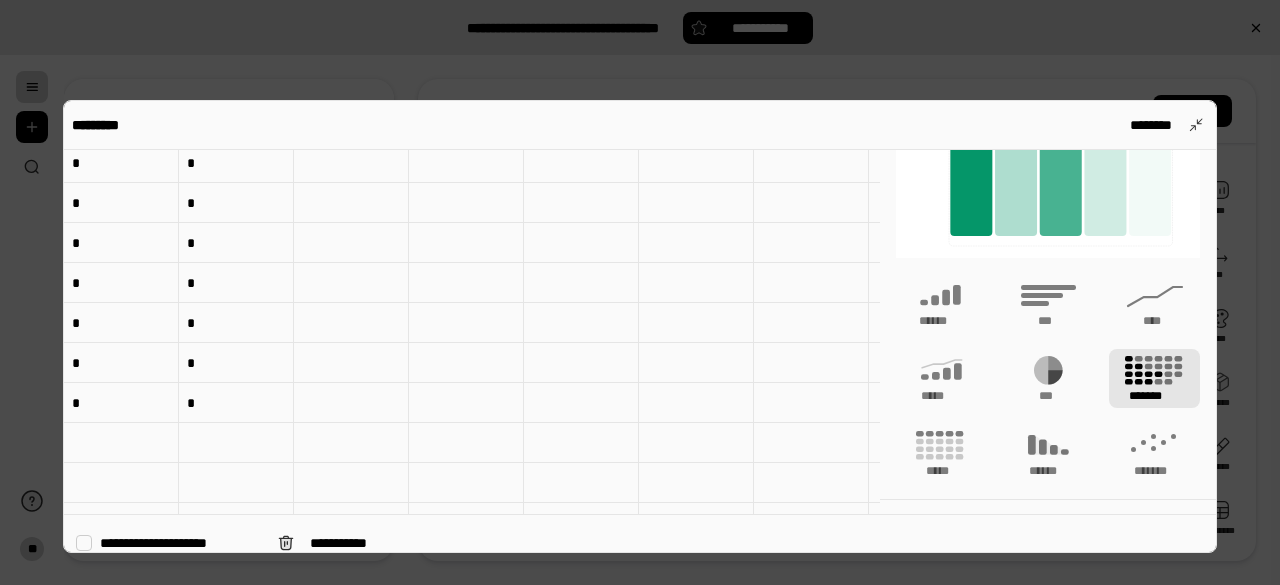 scroll, scrollTop: 56, scrollLeft: 0, axis: vertical 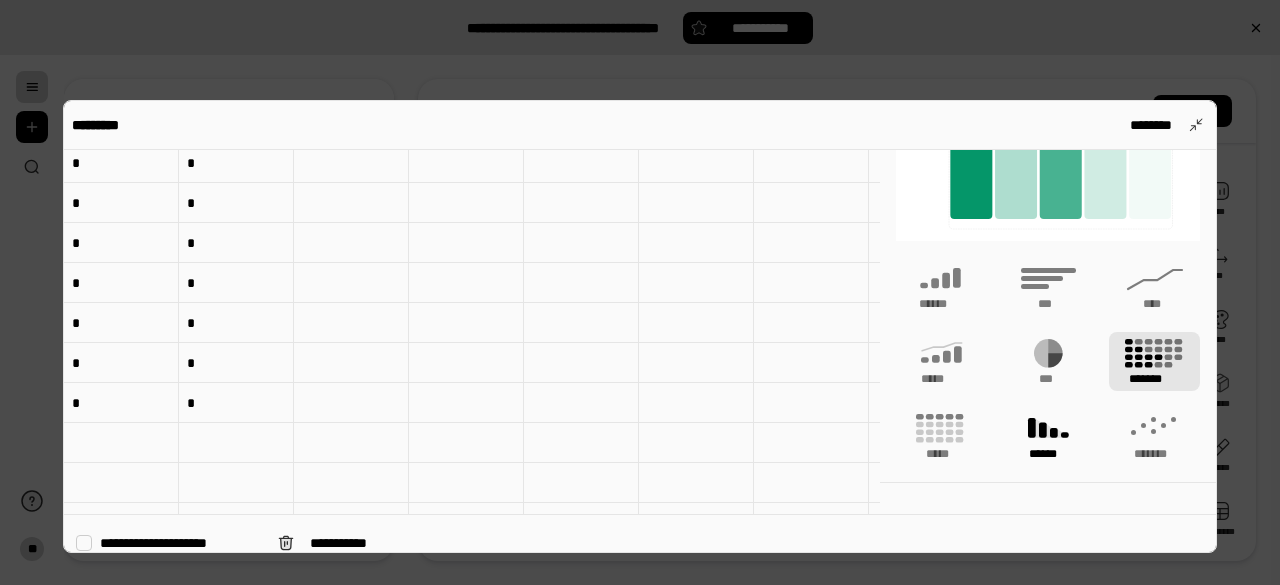 click 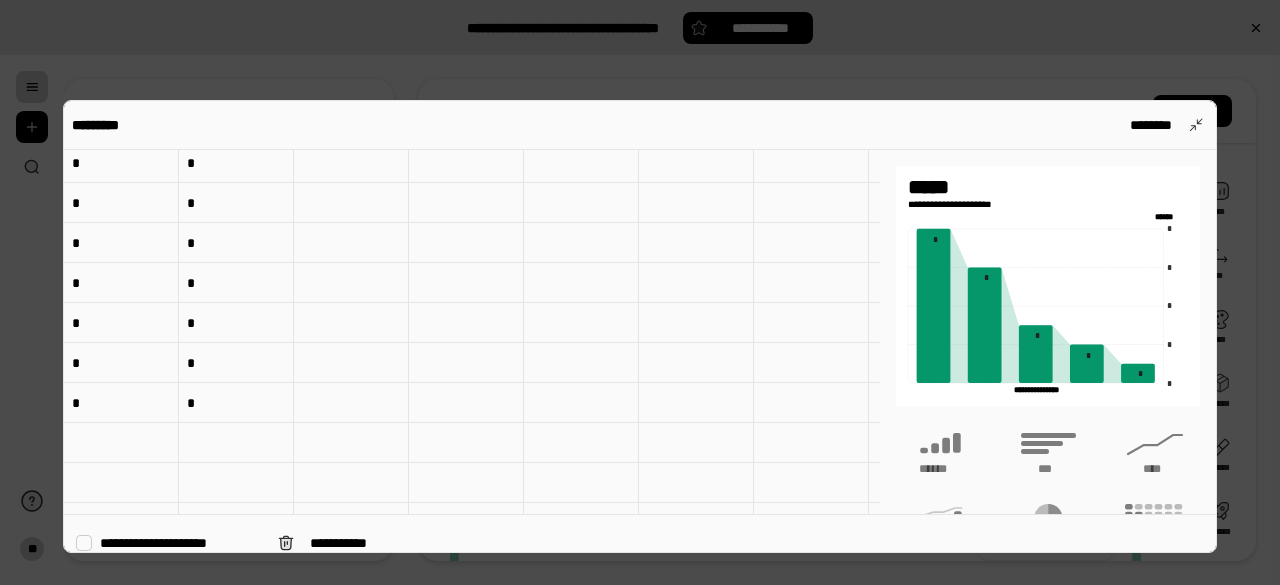scroll, scrollTop: 80, scrollLeft: 0, axis: vertical 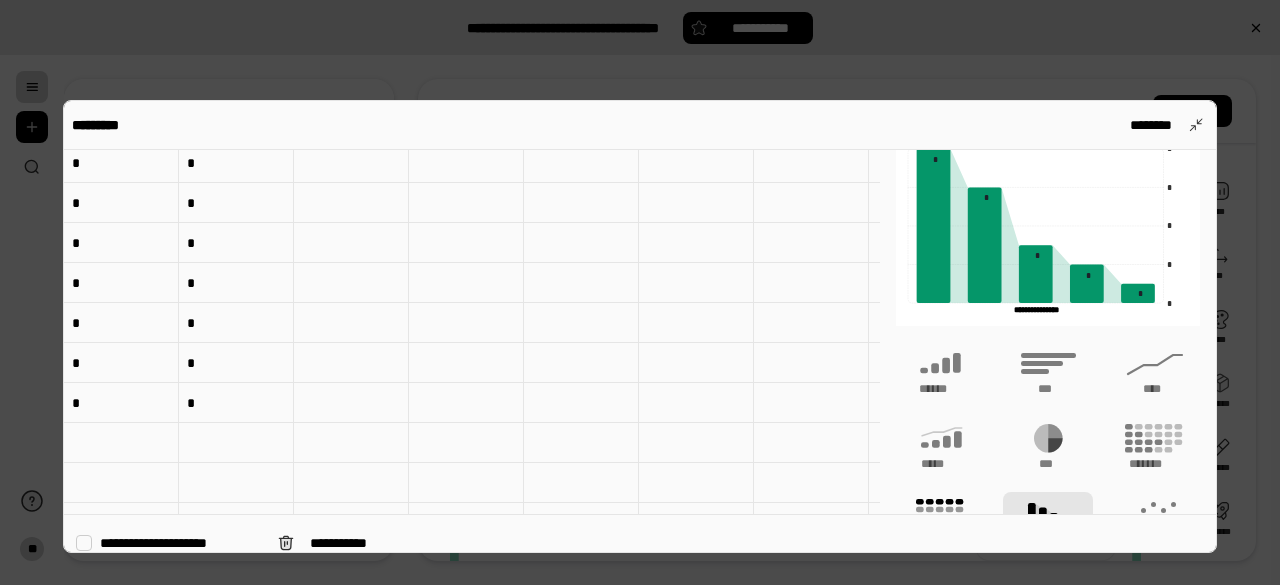 click 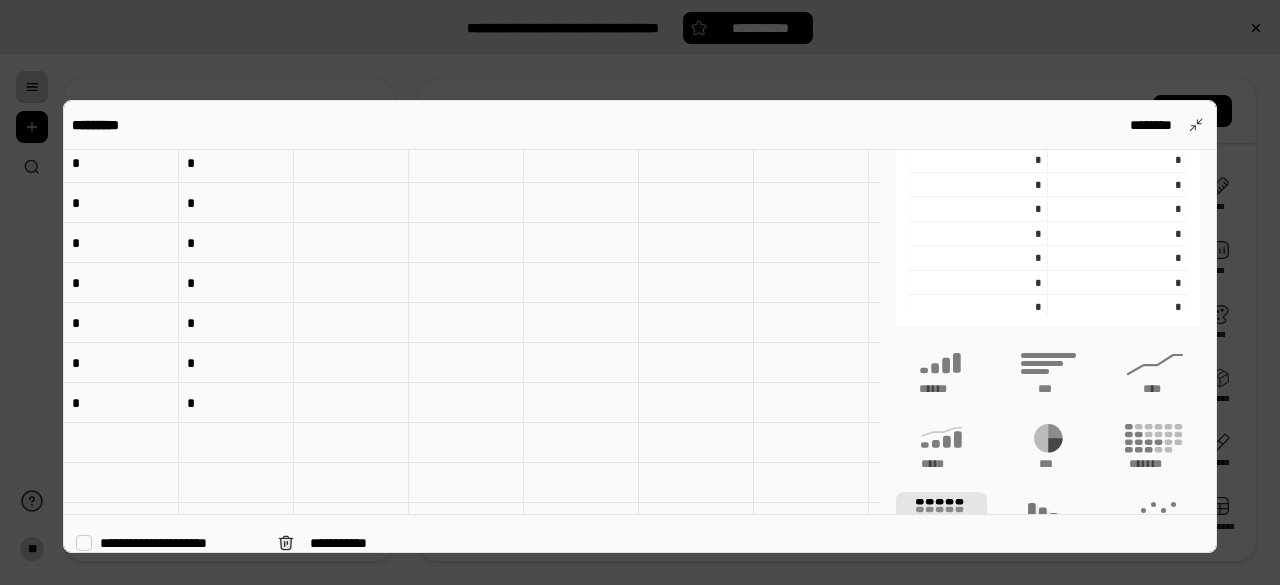 scroll, scrollTop: 2, scrollLeft: 0, axis: vertical 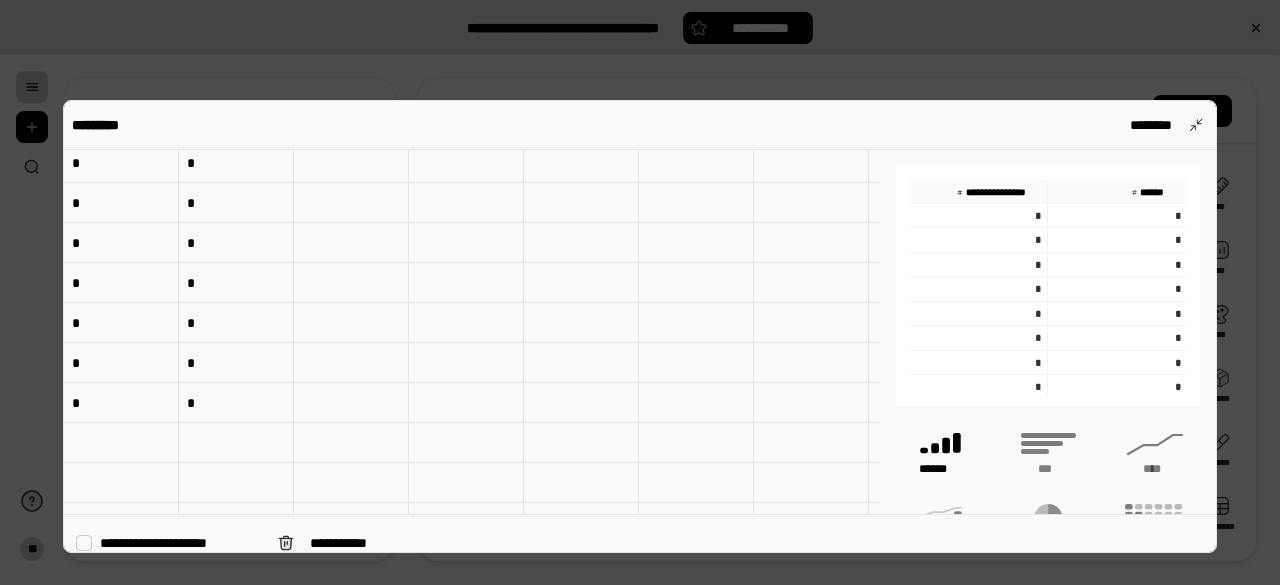 click 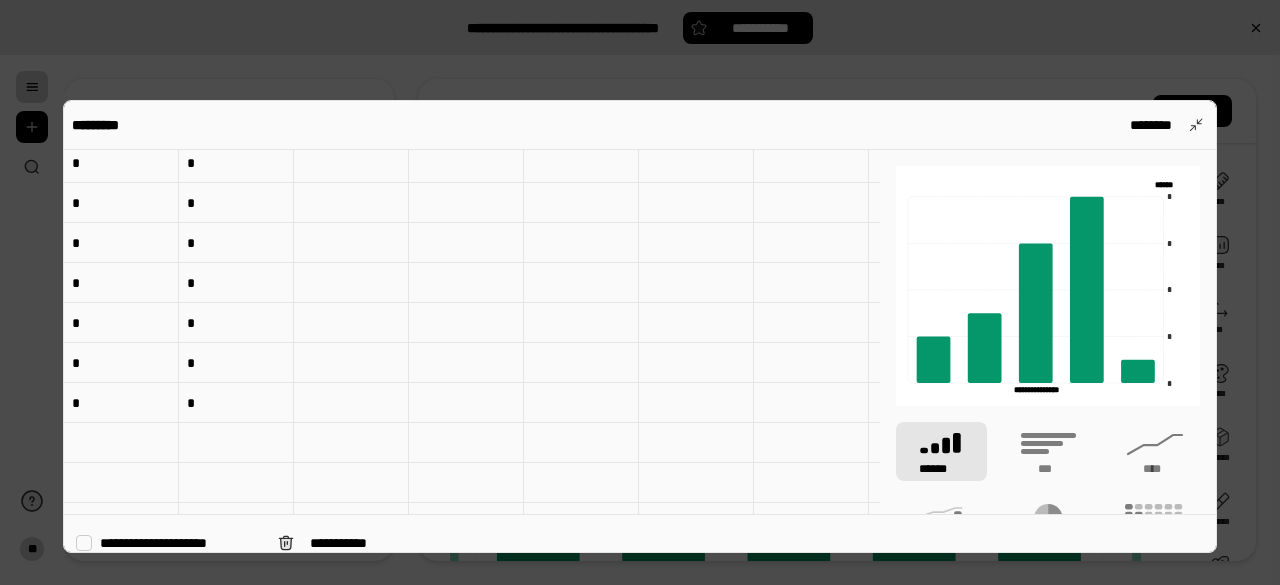 click at bounding box center (640, 292) 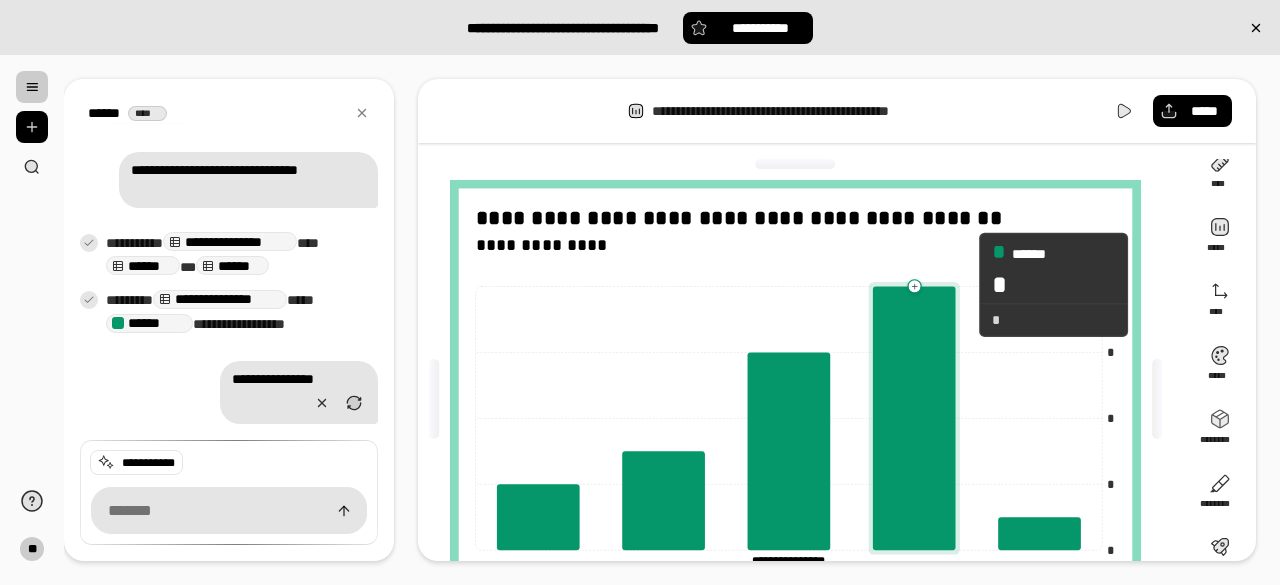 scroll, scrollTop: 118, scrollLeft: 0, axis: vertical 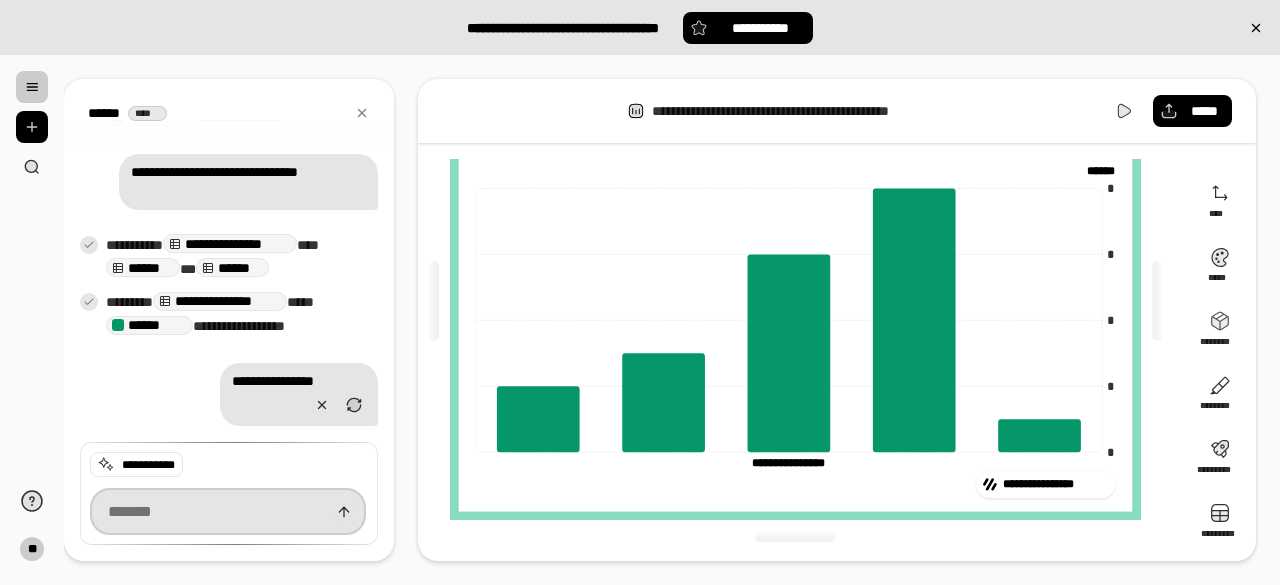 click at bounding box center (228, 511) 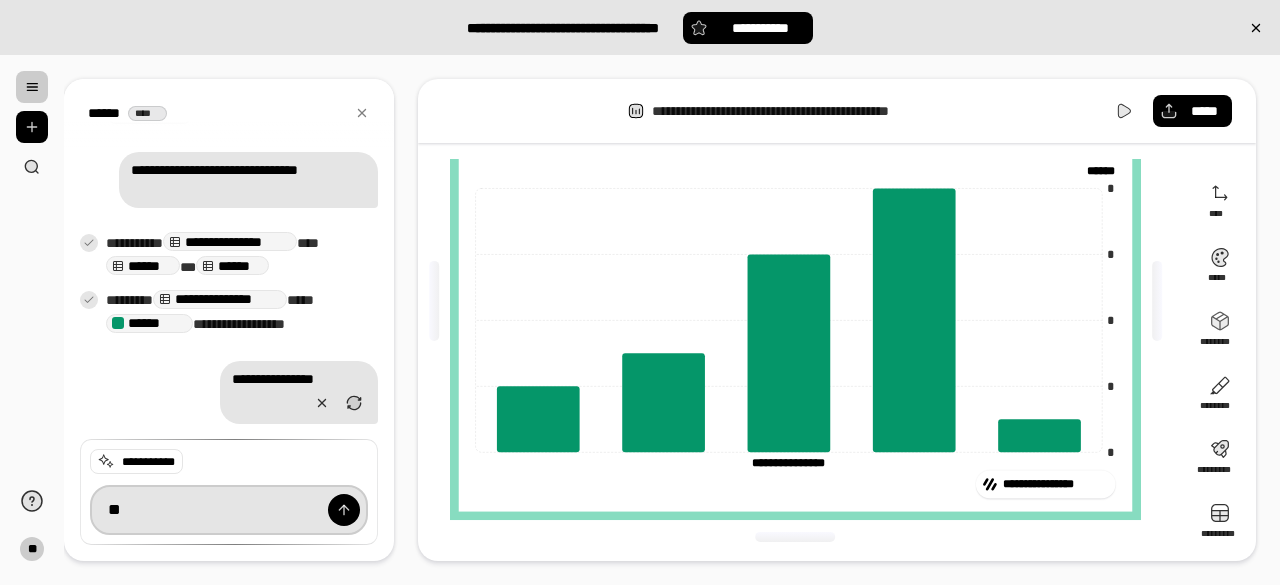 type on "*" 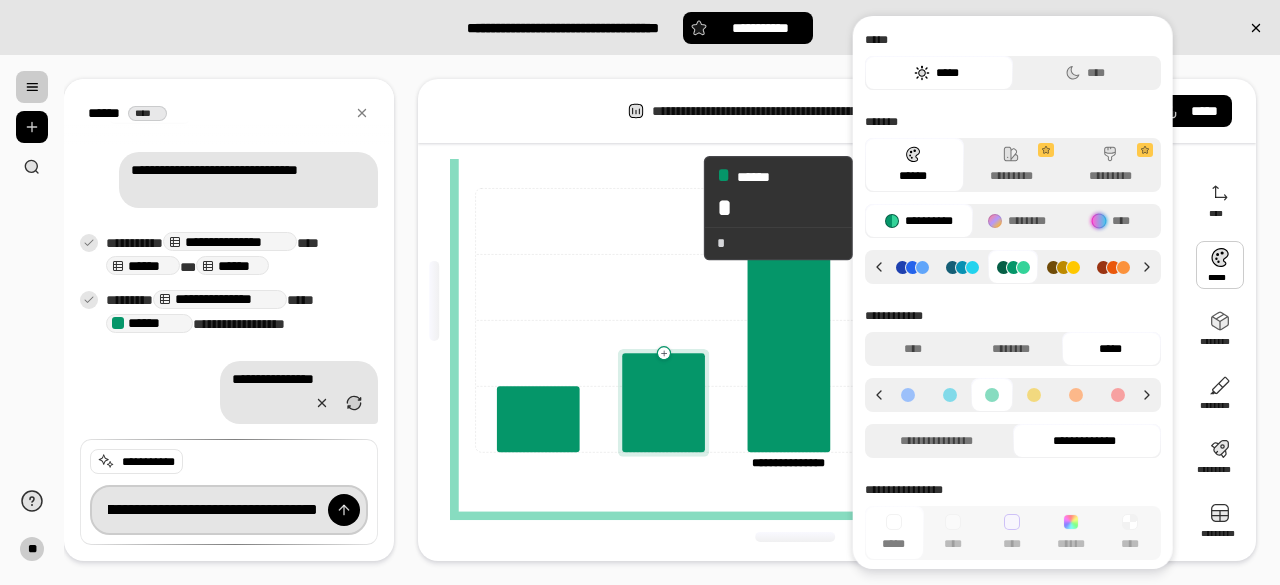 scroll, scrollTop: 0, scrollLeft: 123, axis: horizontal 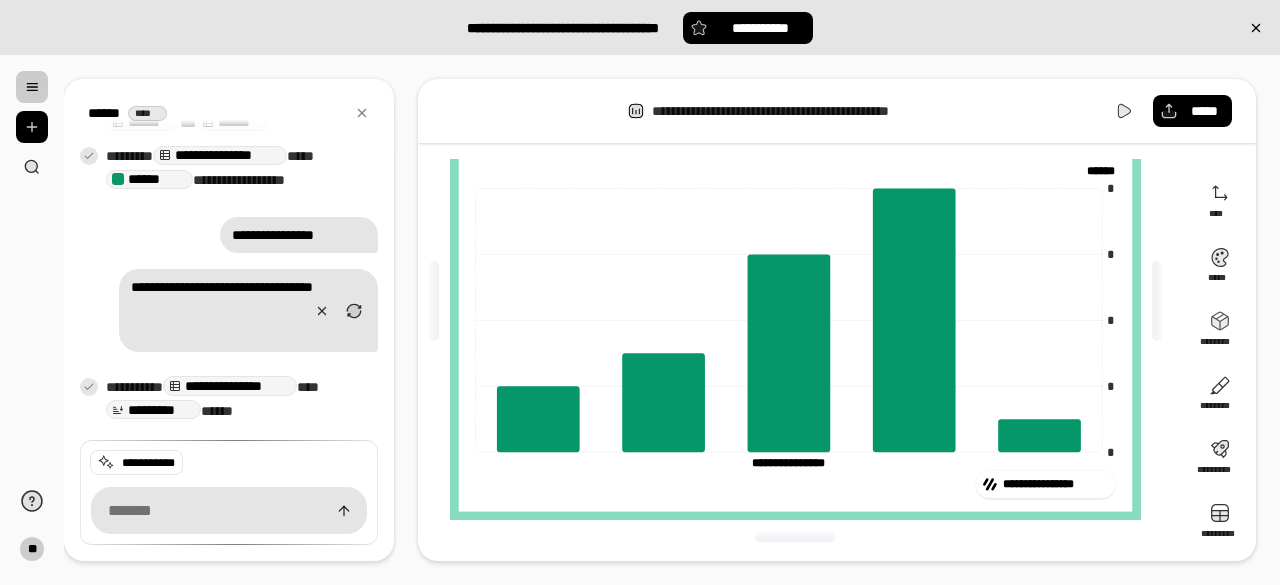 click on "**********" at bounding box center (234, 400) 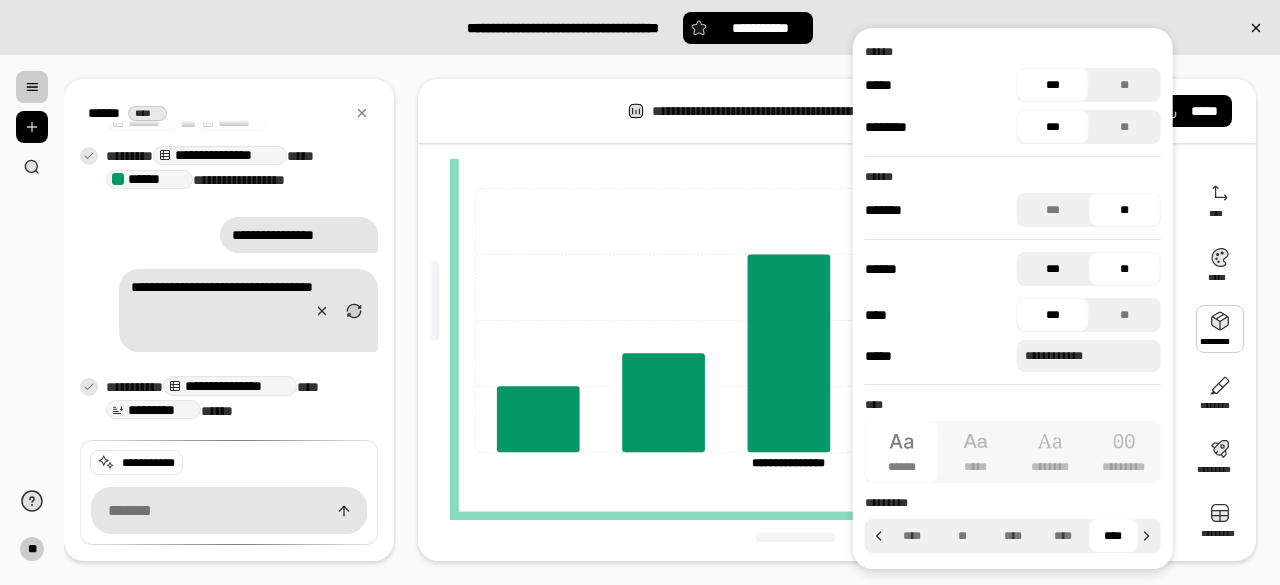 click on "***" at bounding box center [1053, 269] 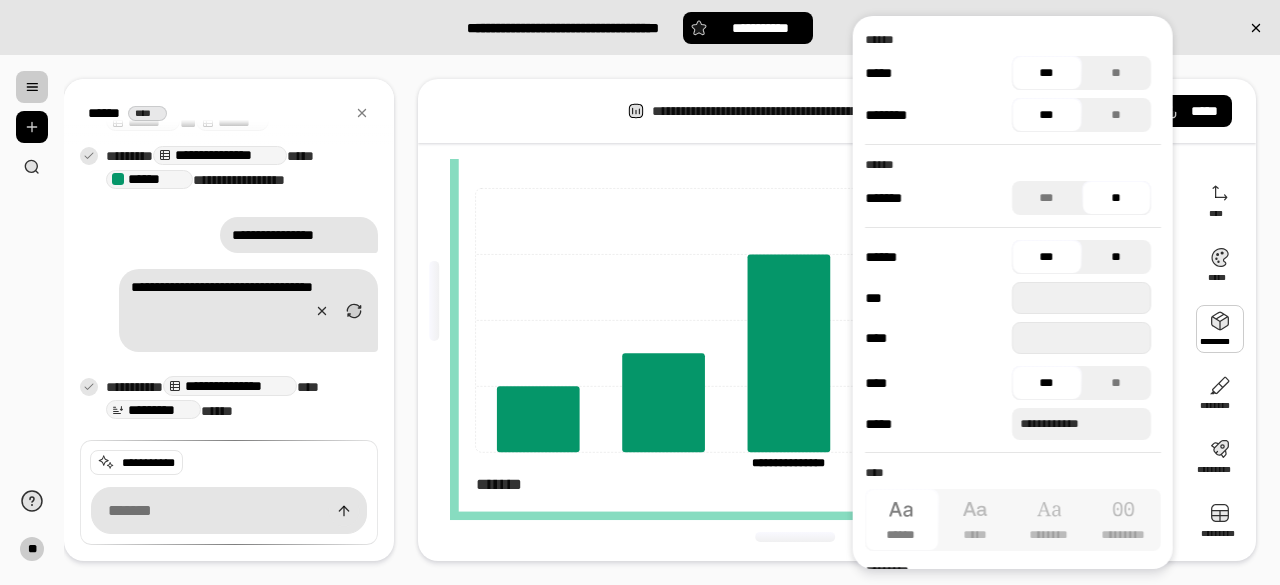 click on "**" at bounding box center (1116, 257) 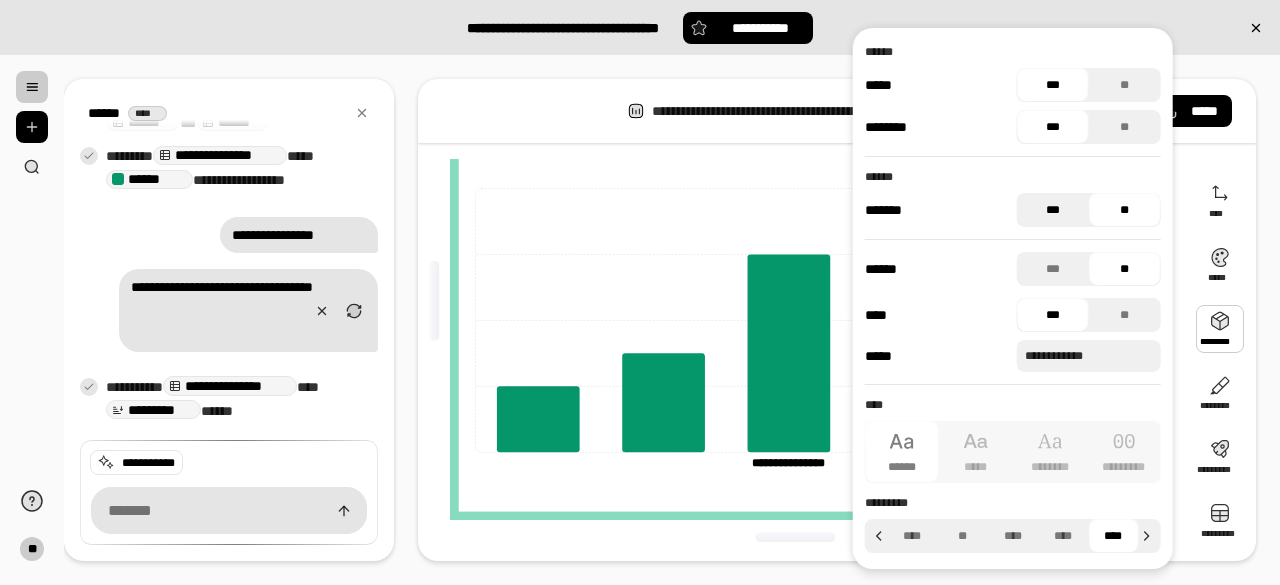 click on "***" at bounding box center (1053, 210) 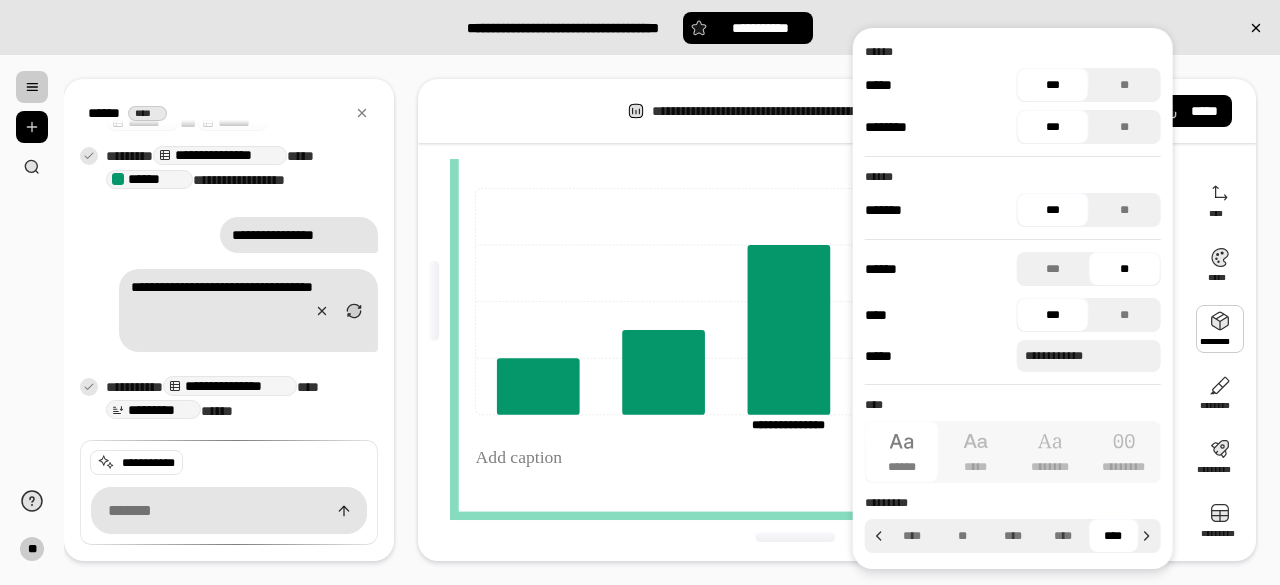 click at bounding box center [796, 536] 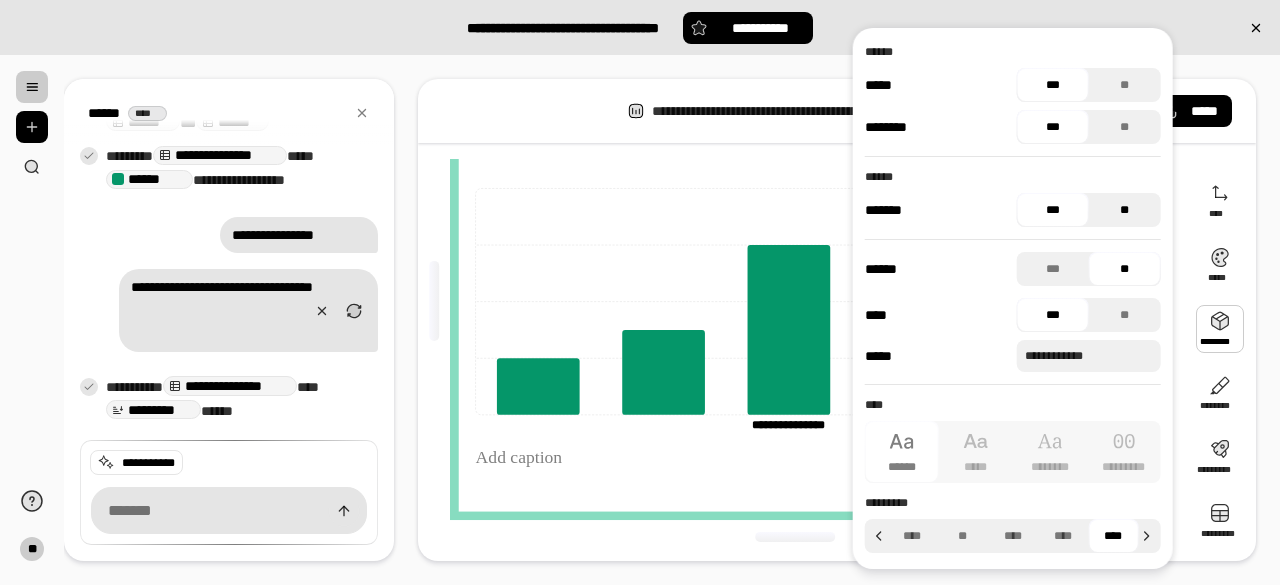 click on "**" at bounding box center [1125, 210] 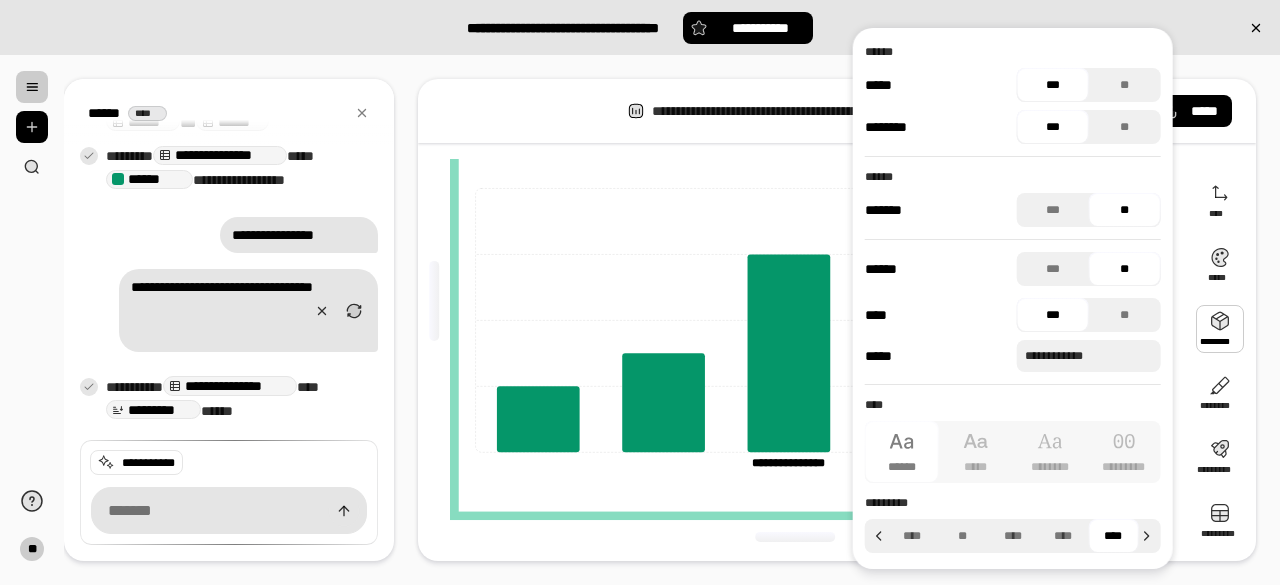 click on "**********" at bounding box center [640, 27] 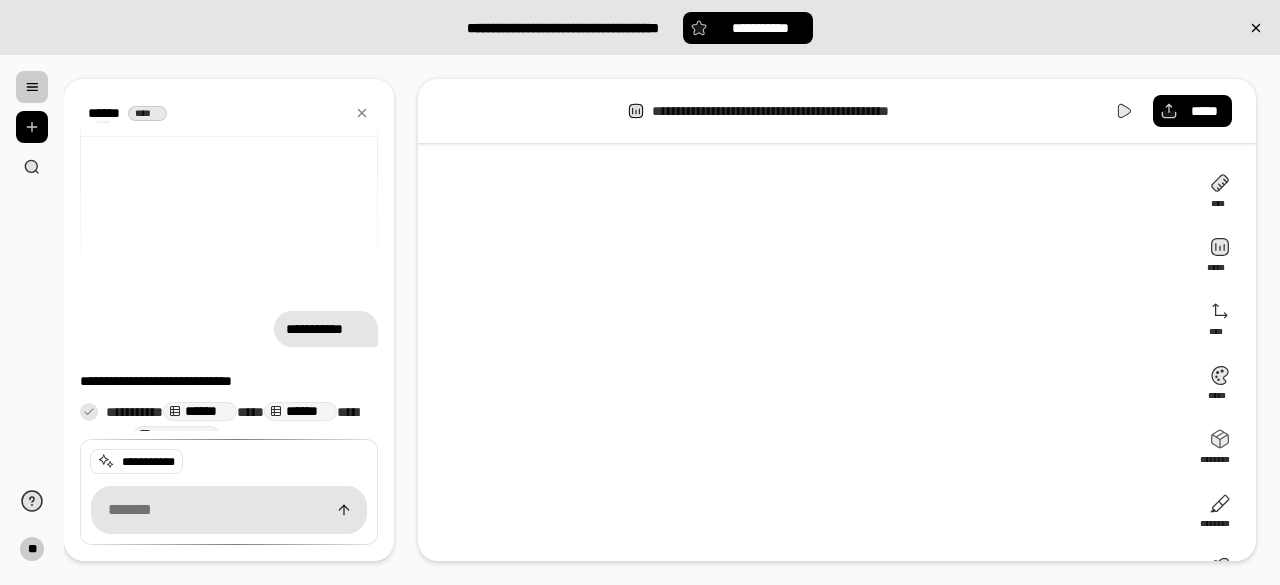 scroll, scrollTop: 2324, scrollLeft: 0, axis: vertical 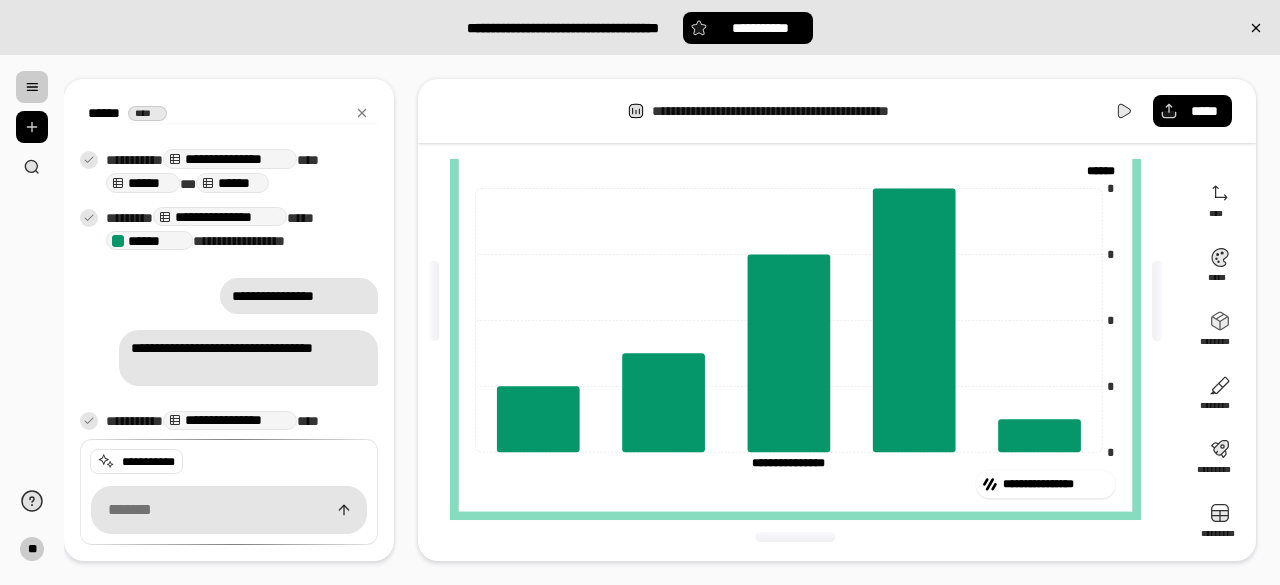click on "**********" 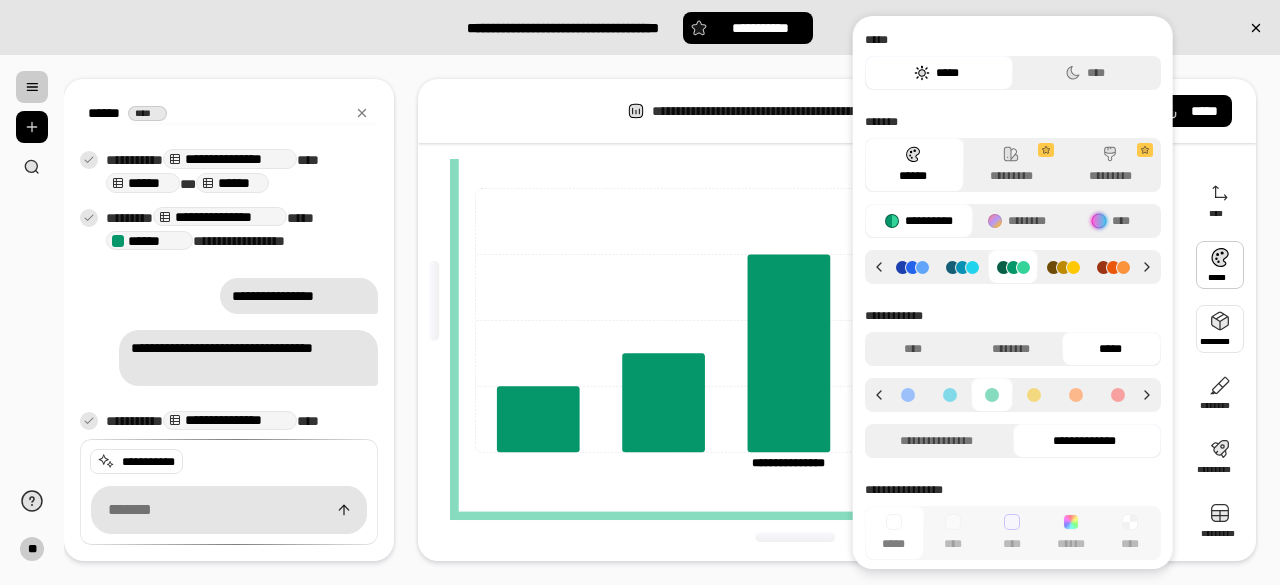 scroll, scrollTop: 6, scrollLeft: 0, axis: vertical 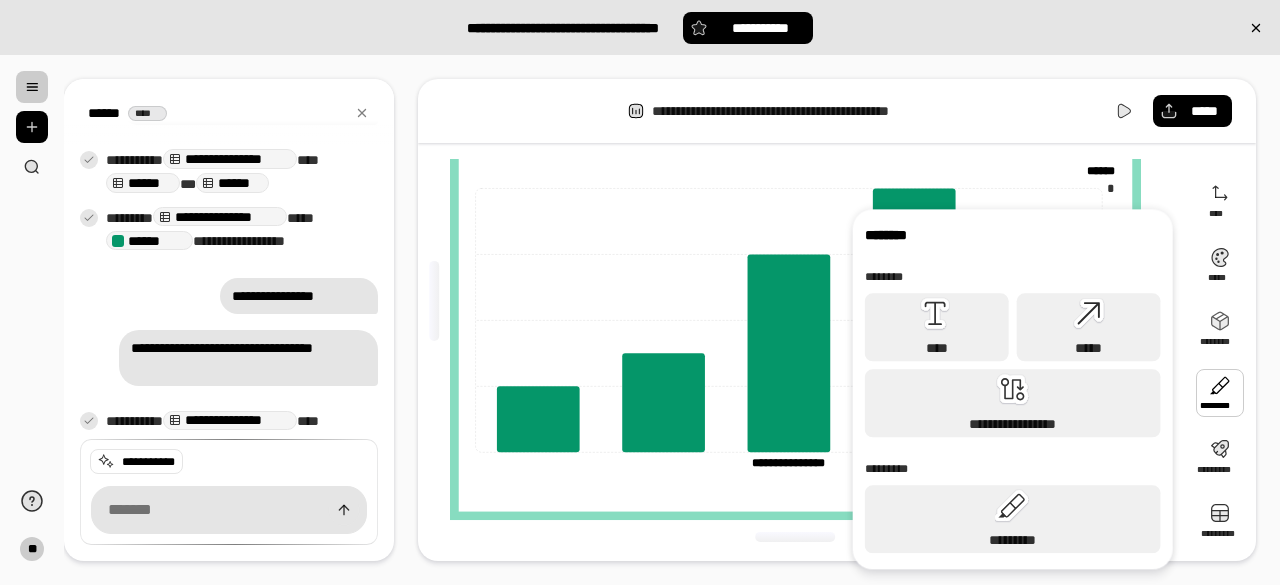 click at bounding box center [1220, 393] 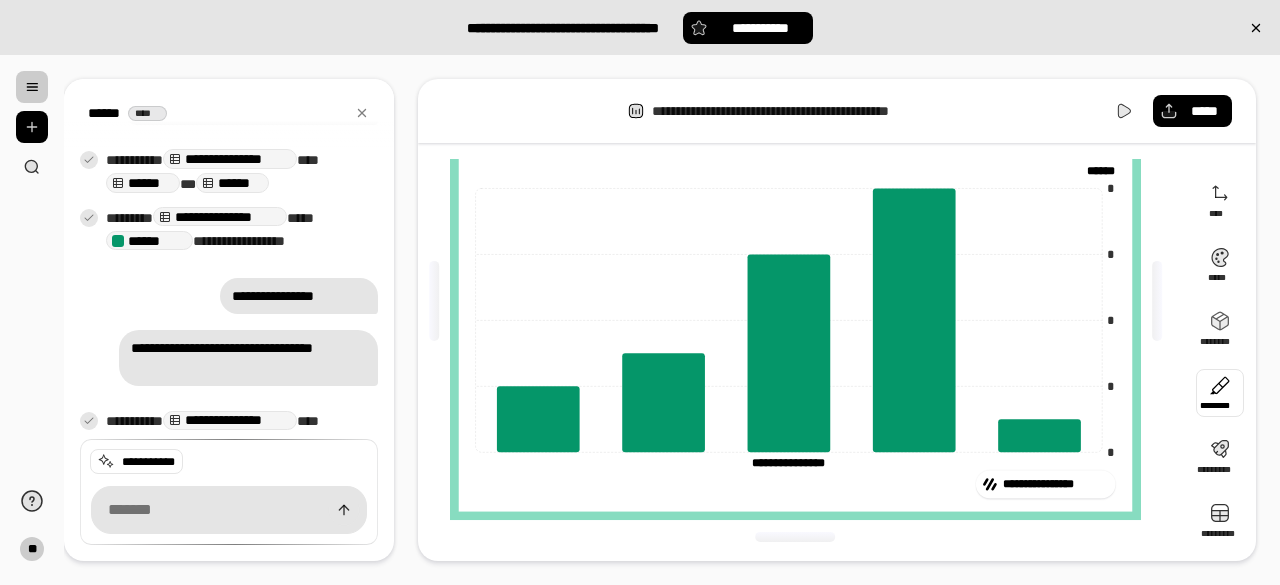 click at bounding box center [1220, 393] 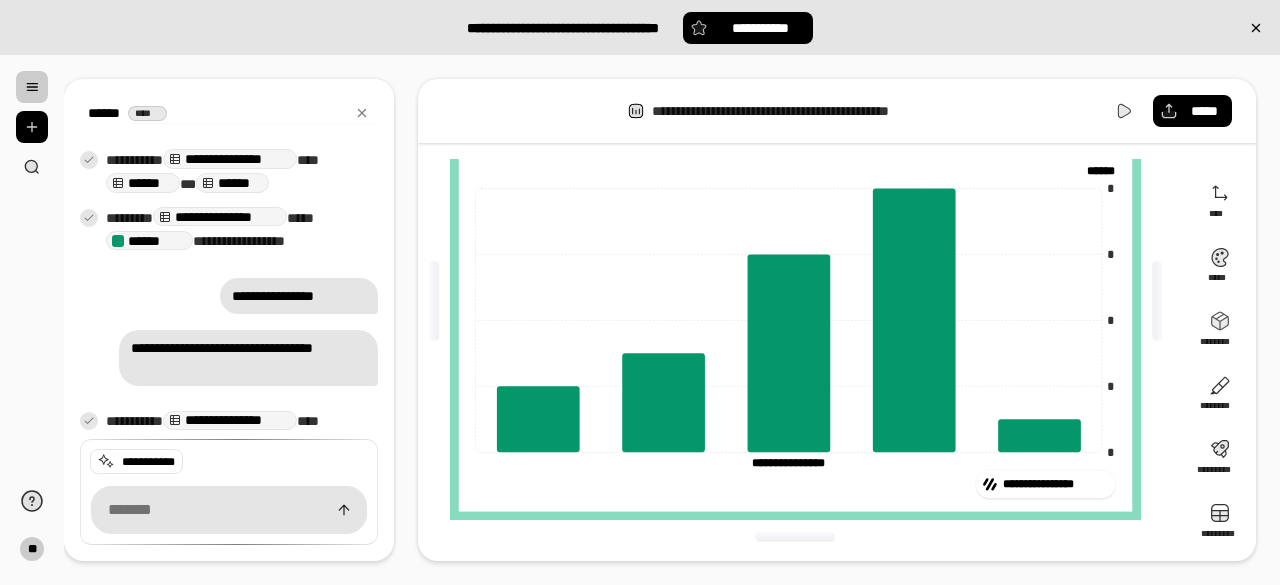 click on "**********" 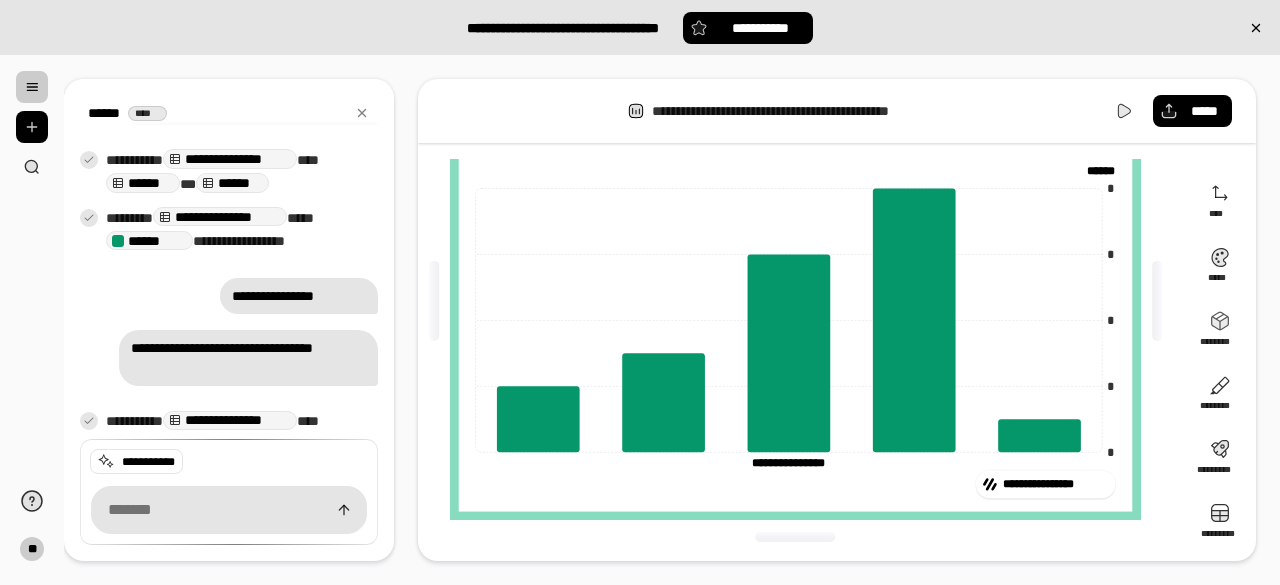 scroll, scrollTop: 0, scrollLeft: 0, axis: both 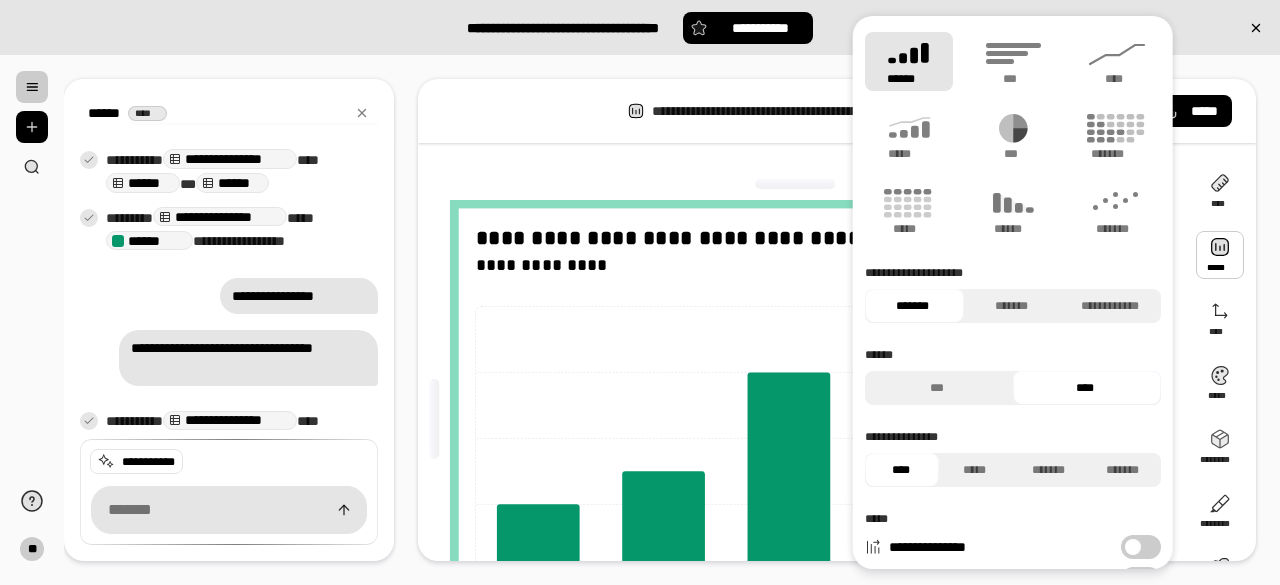 click at bounding box center [1220, 255] 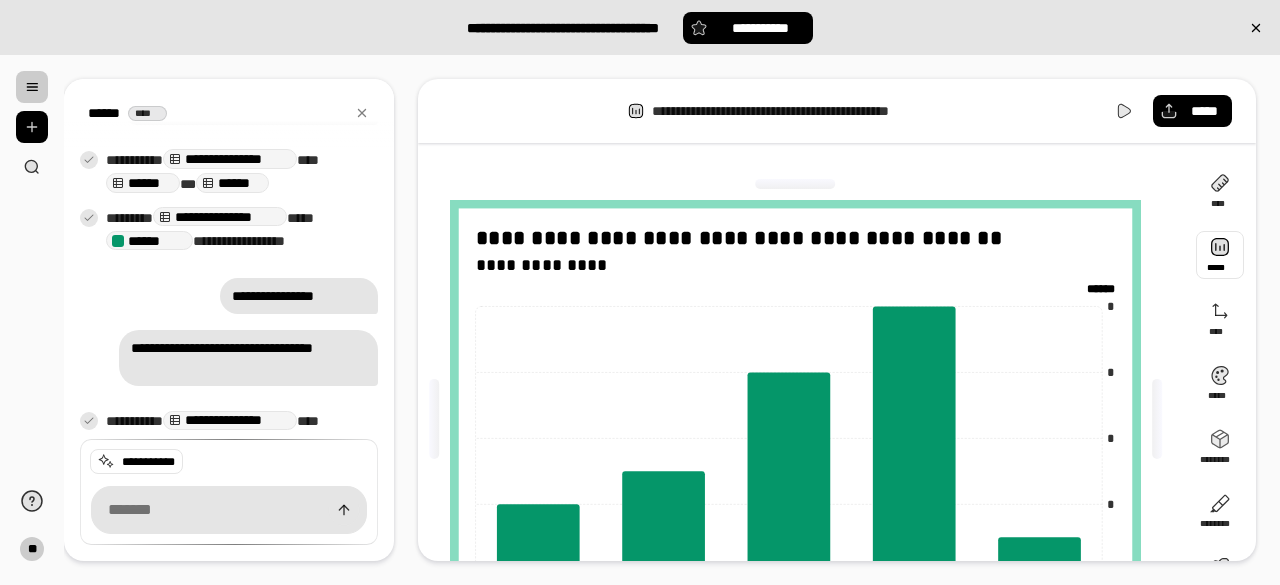 click at bounding box center [1220, 255] 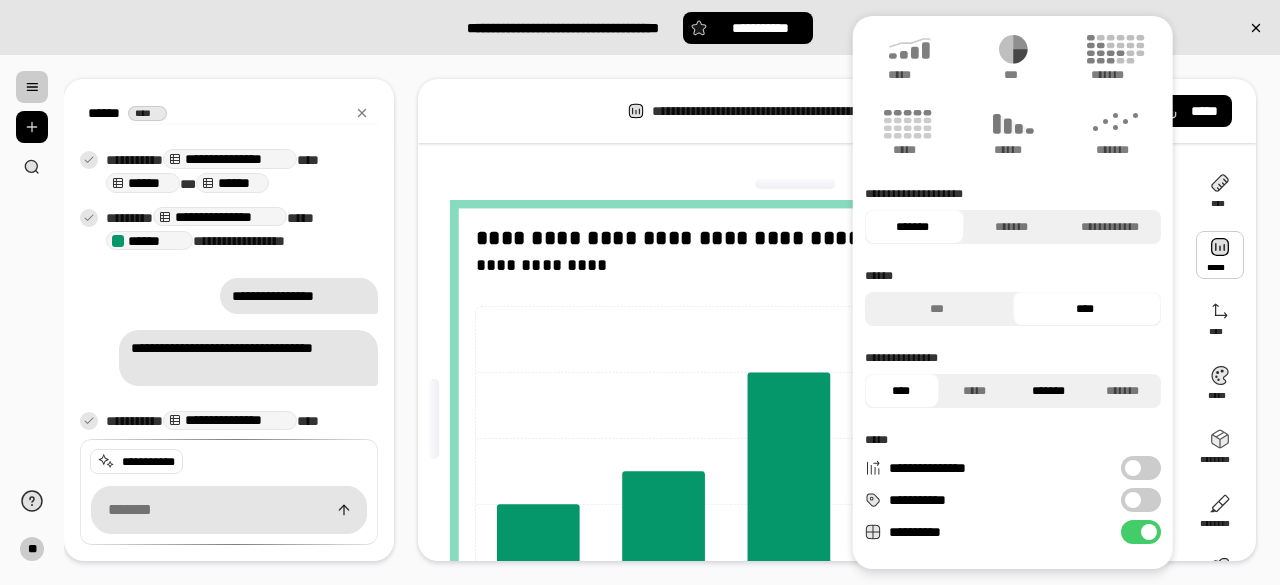 scroll, scrollTop: 80, scrollLeft: 0, axis: vertical 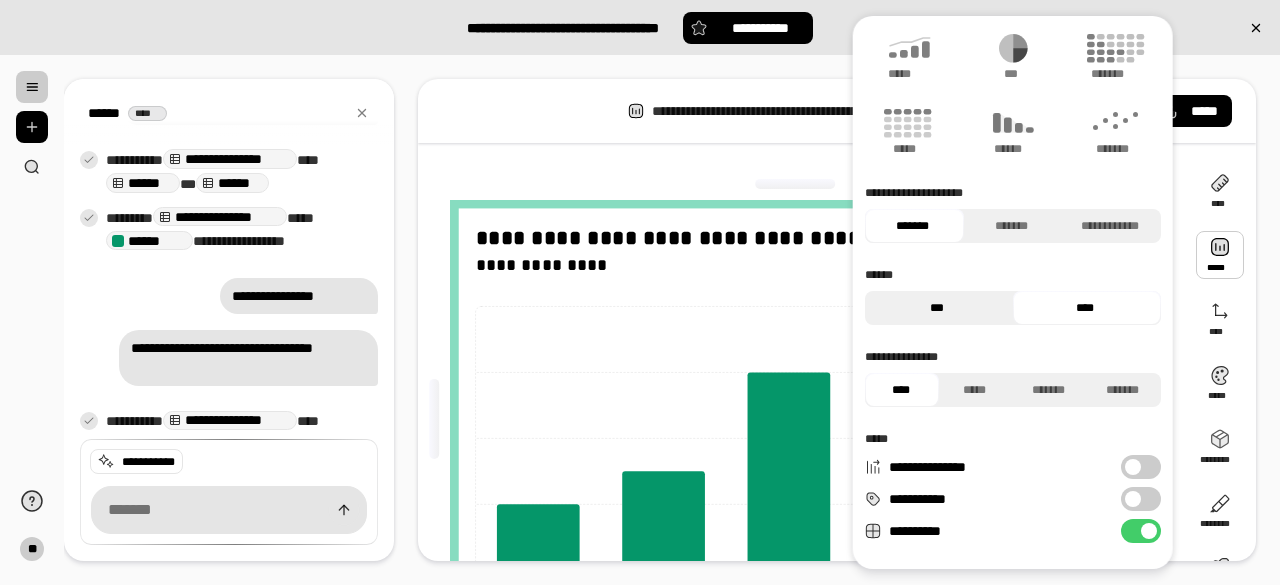 click on "***" at bounding box center [936, 308] 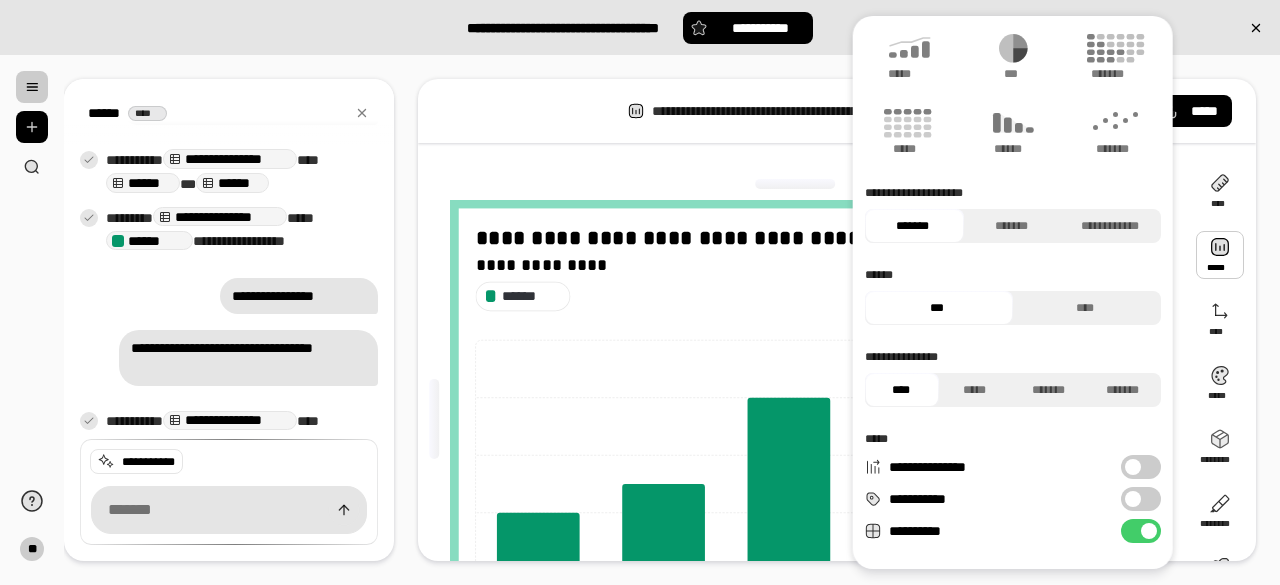click on "***" at bounding box center [936, 308] 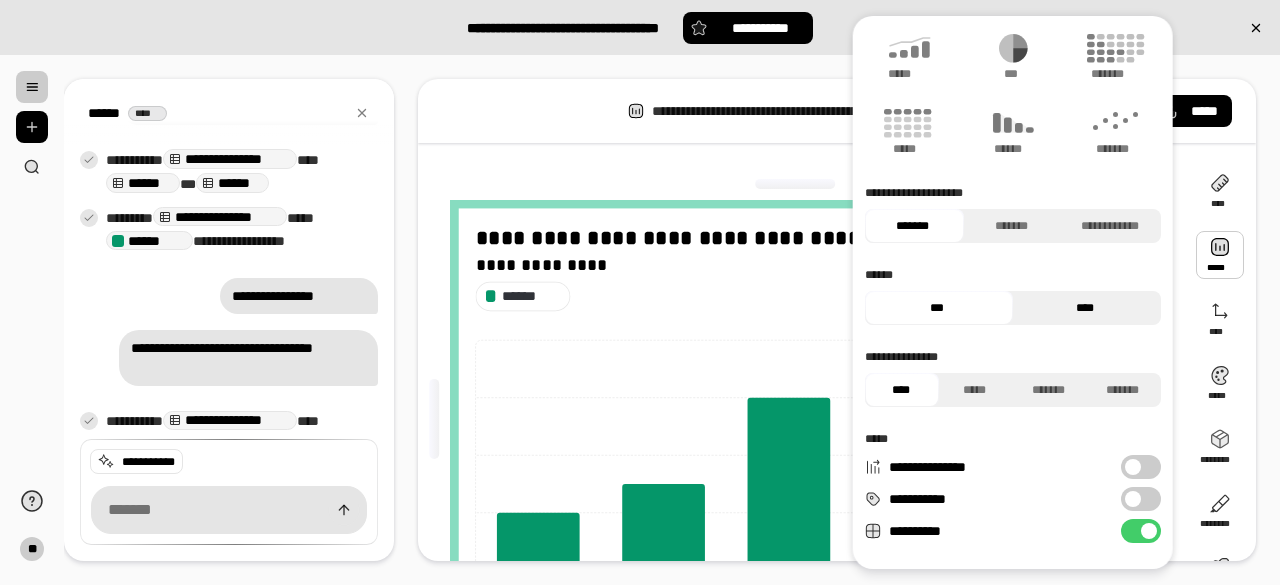 click on "****" at bounding box center [1084, 308] 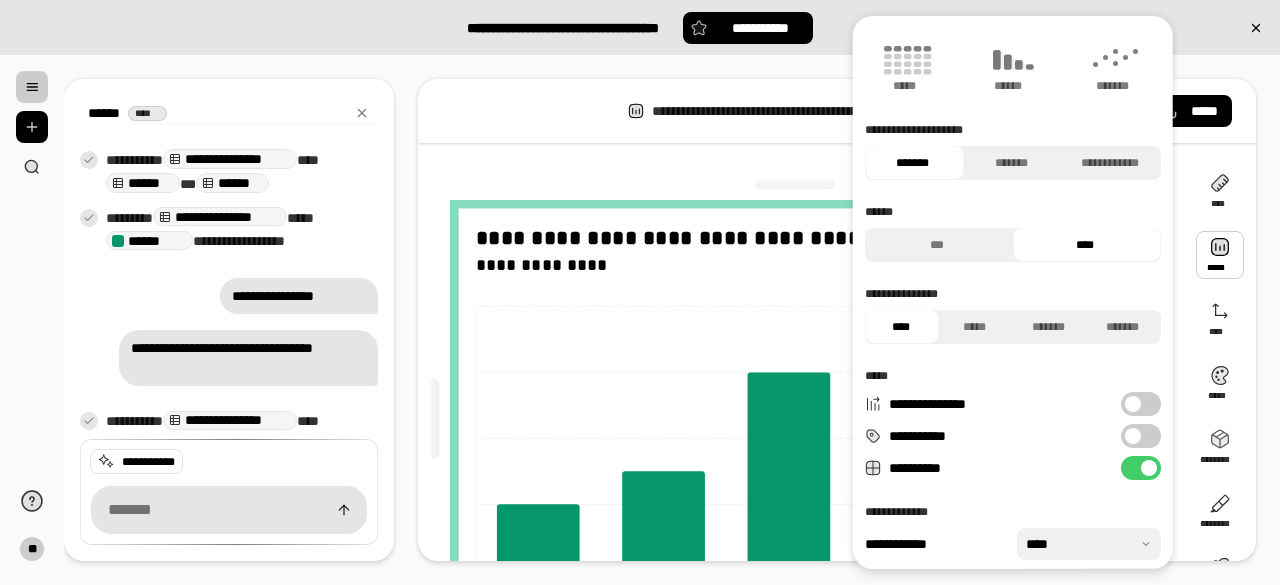 scroll, scrollTop: 142, scrollLeft: 0, axis: vertical 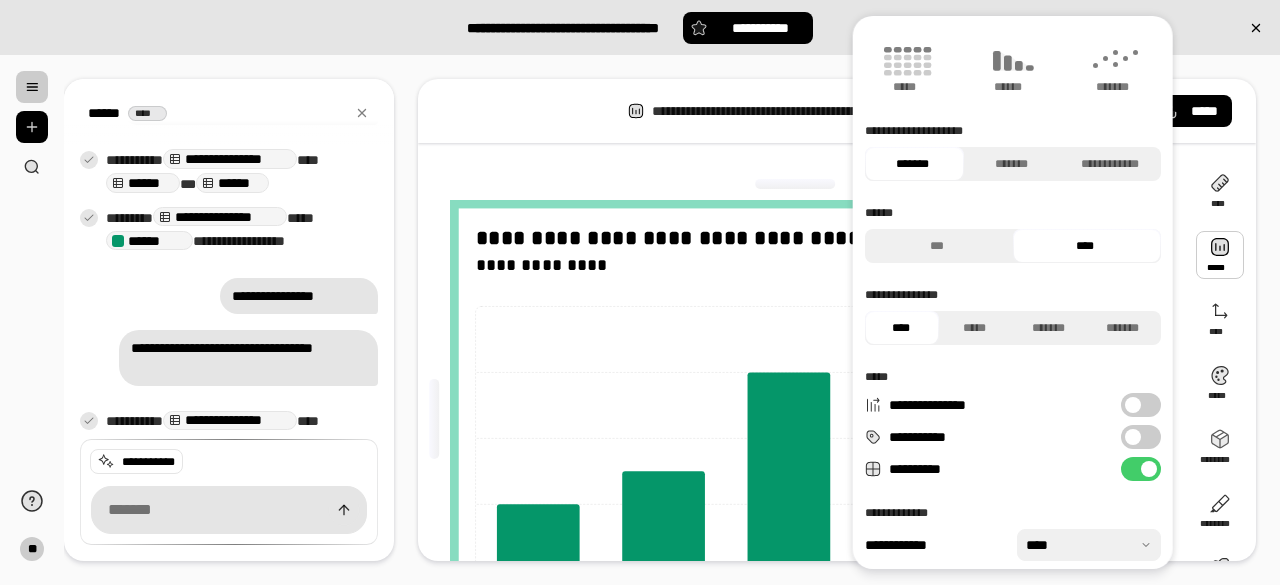 click on "**********" at bounding box center (1141, 437) 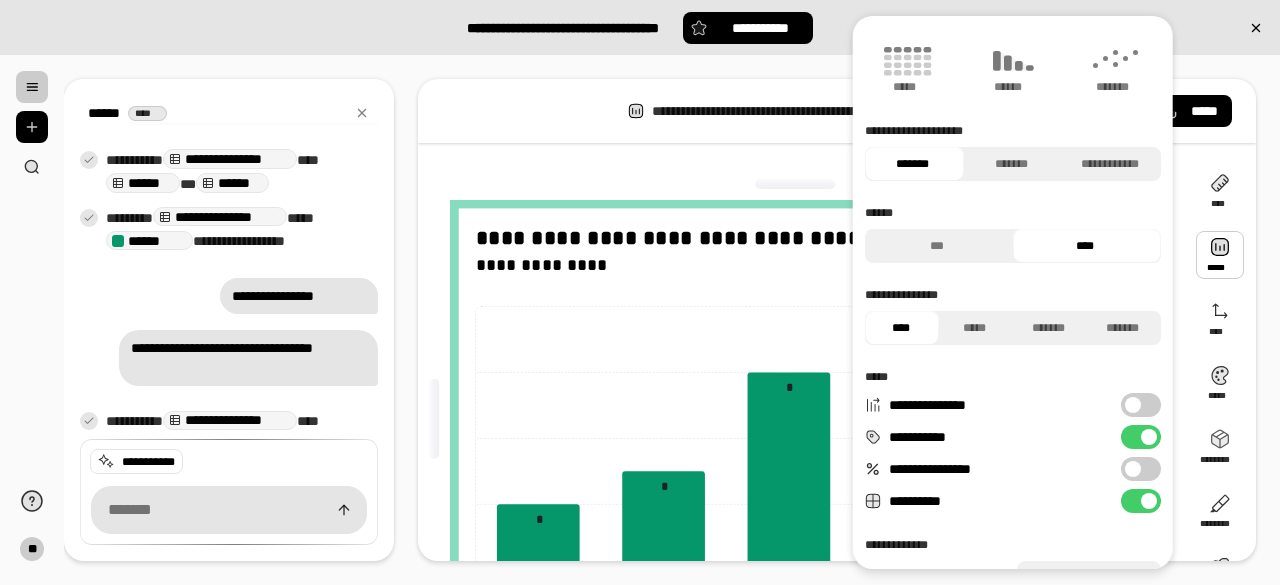 click on "**********" at bounding box center [1141, 437] 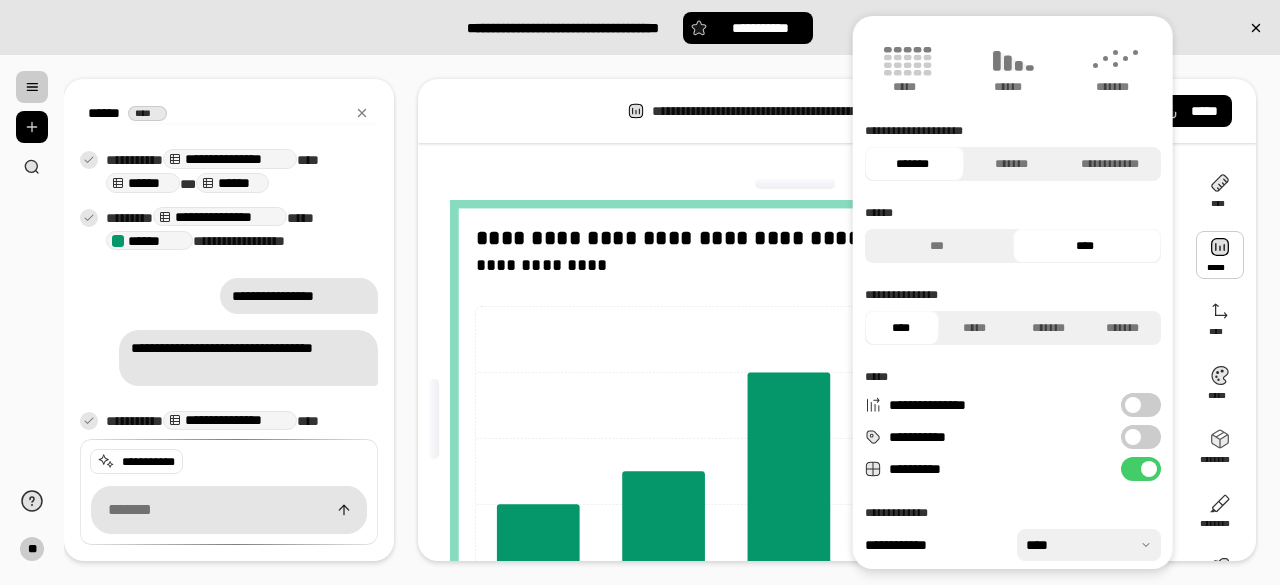 click on "**********" at bounding box center [1141, 437] 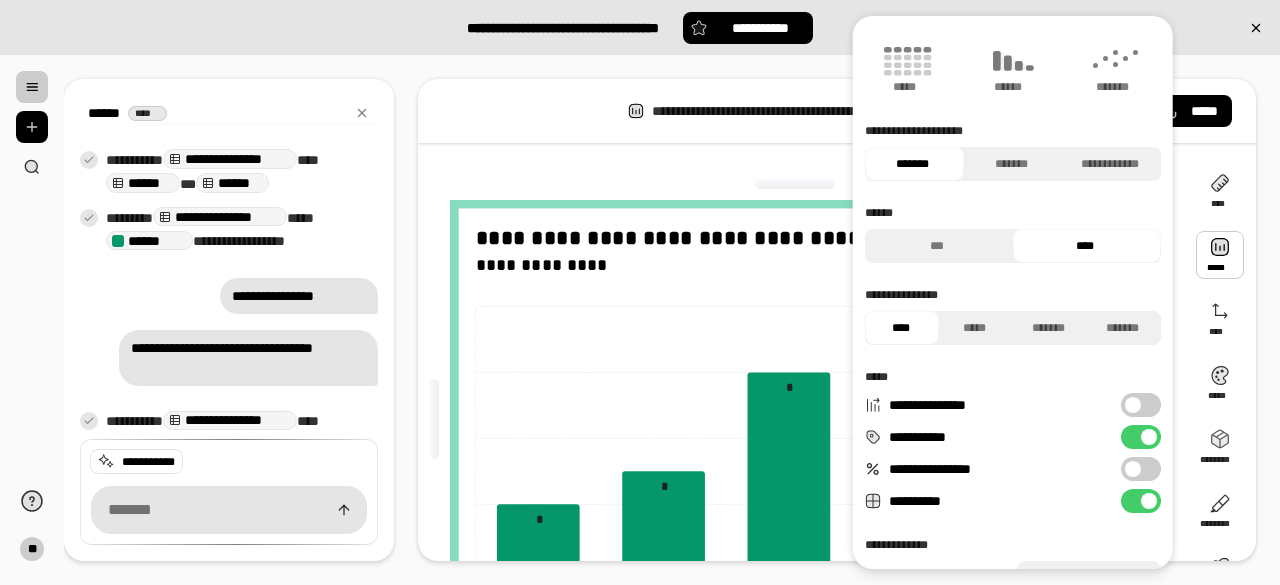 click on "**********" at bounding box center (1141, 469) 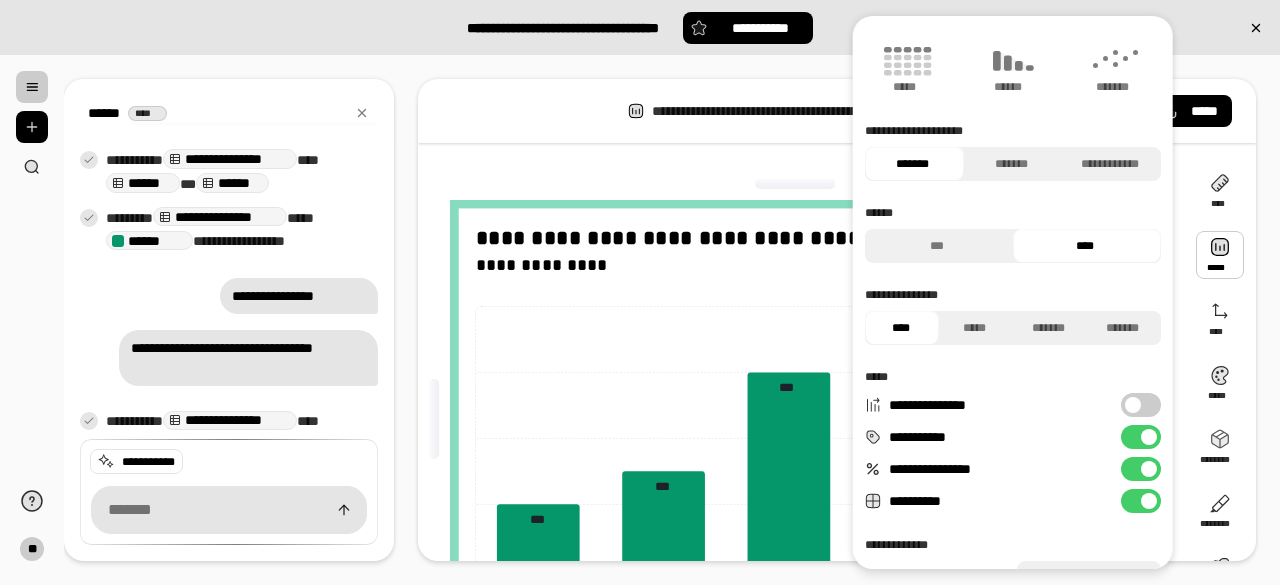 click on "**********" at bounding box center [1141, 469] 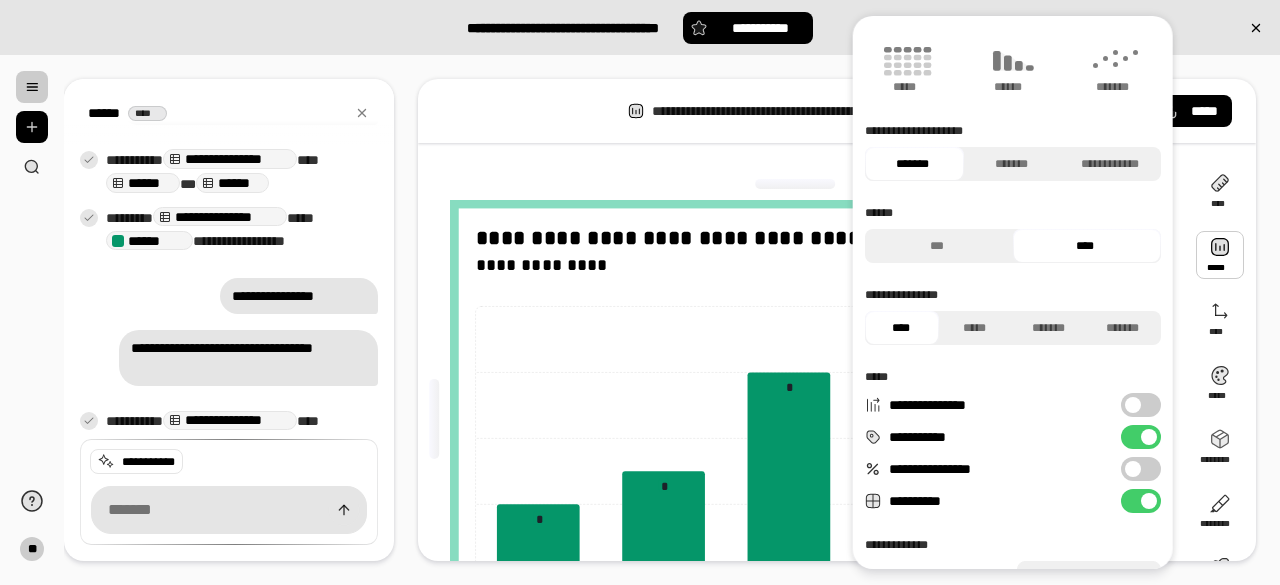 click on "**********" at bounding box center (1141, 469) 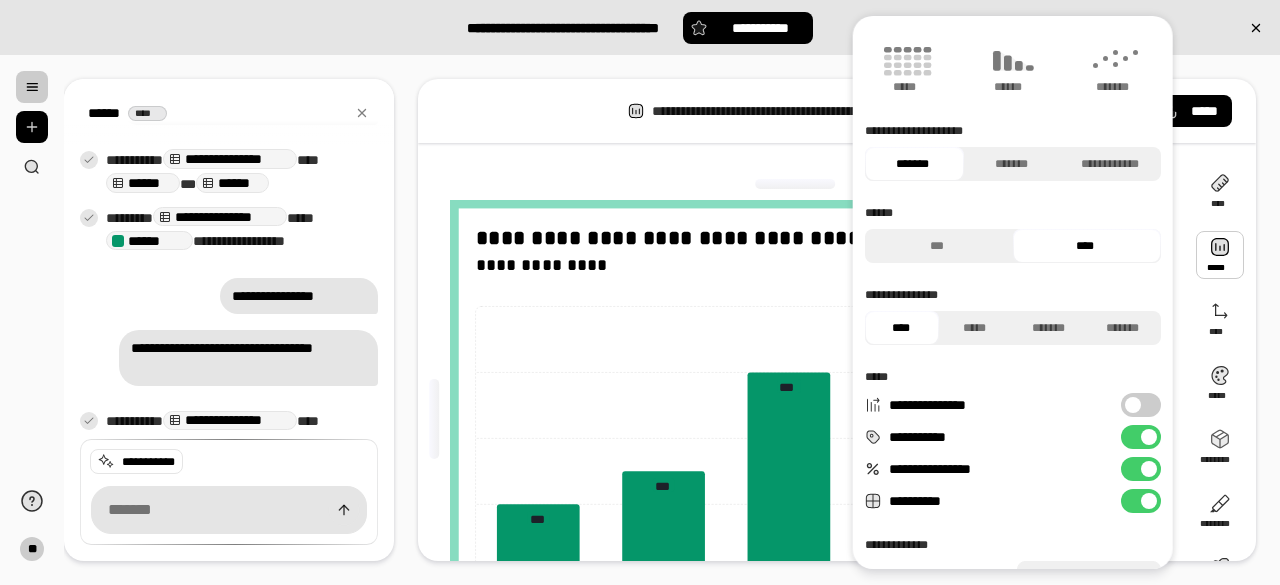 click at bounding box center (1149, 469) 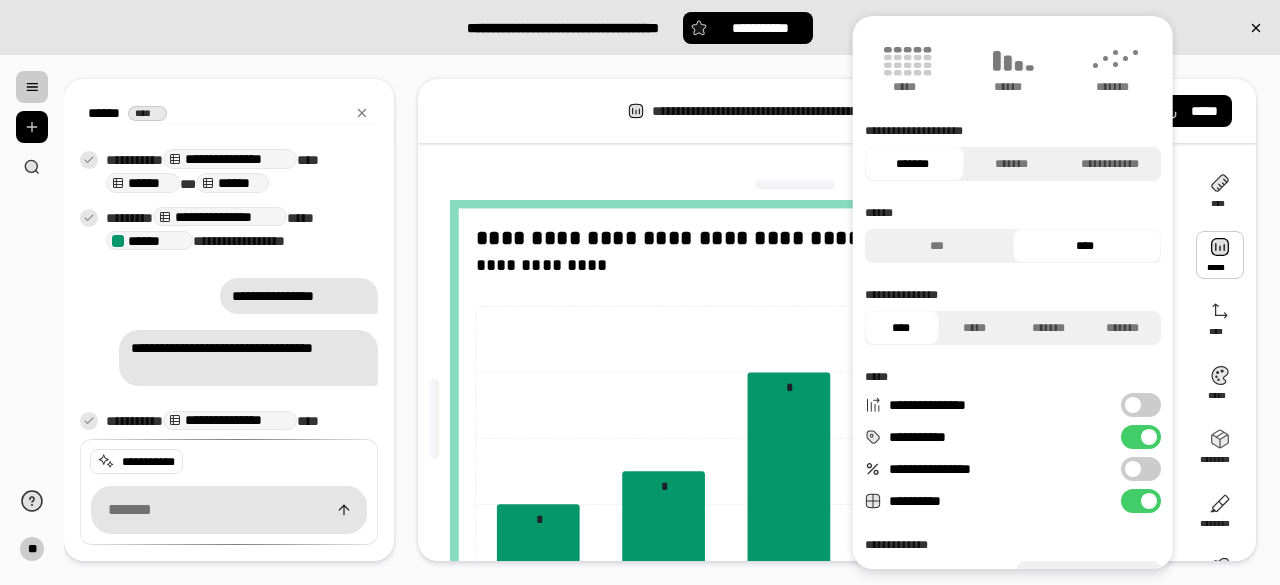 click on "**********" at bounding box center [1141, 437] 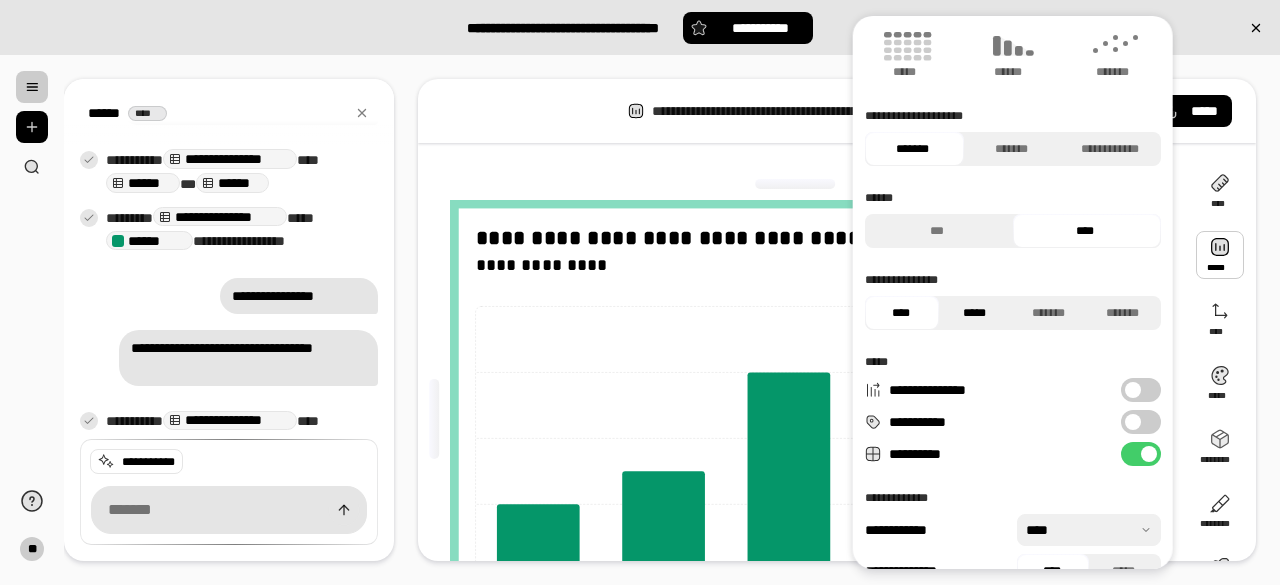 scroll, scrollTop: 0, scrollLeft: 0, axis: both 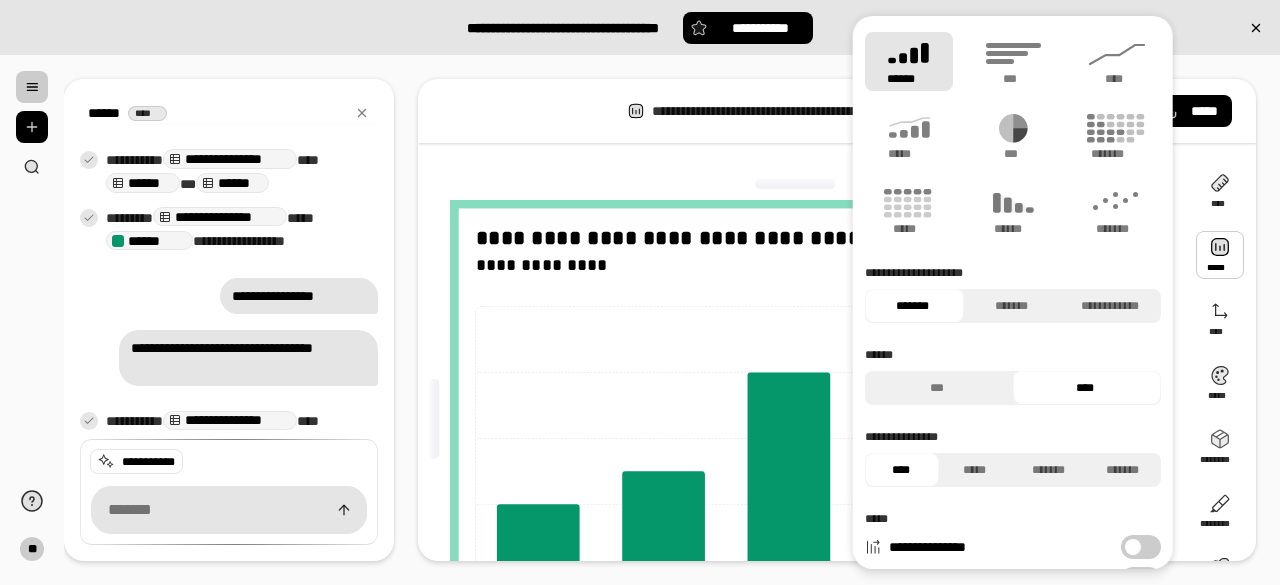 click on "**********" at bounding box center [837, 320] 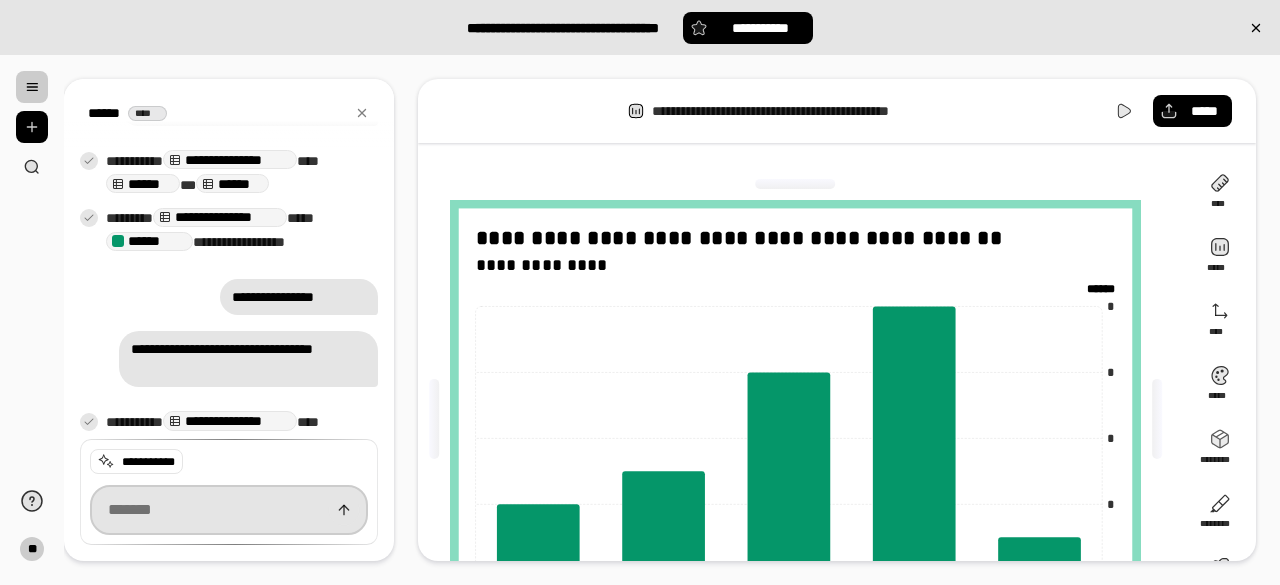 click at bounding box center [229, 510] 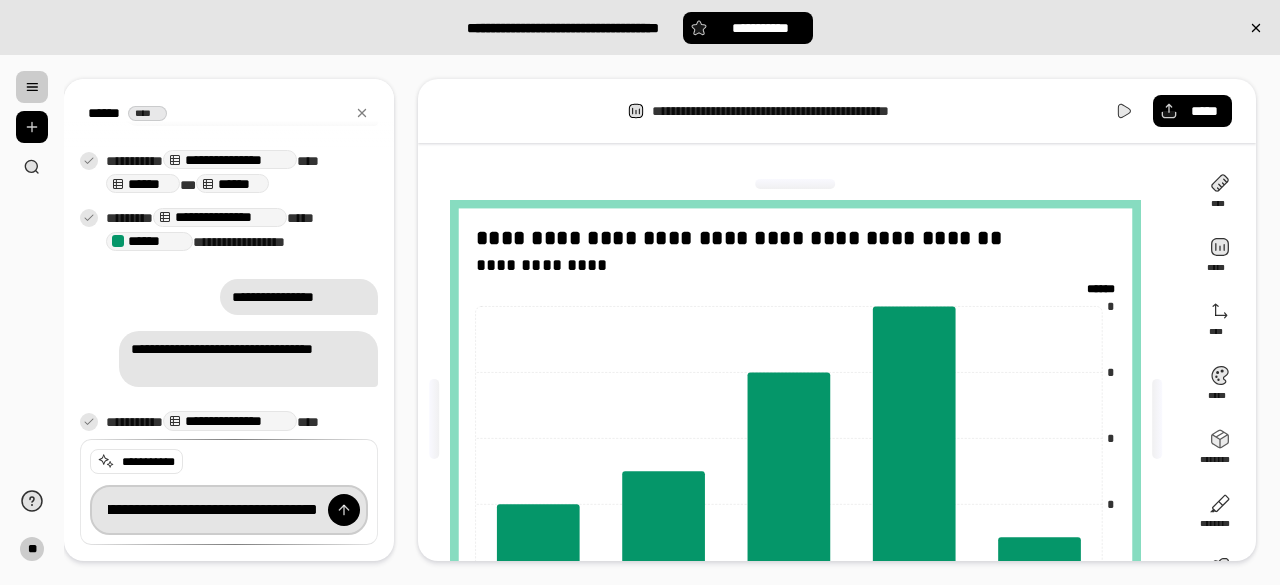 scroll, scrollTop: 0, scrollLeft: 194, axis: horizontal 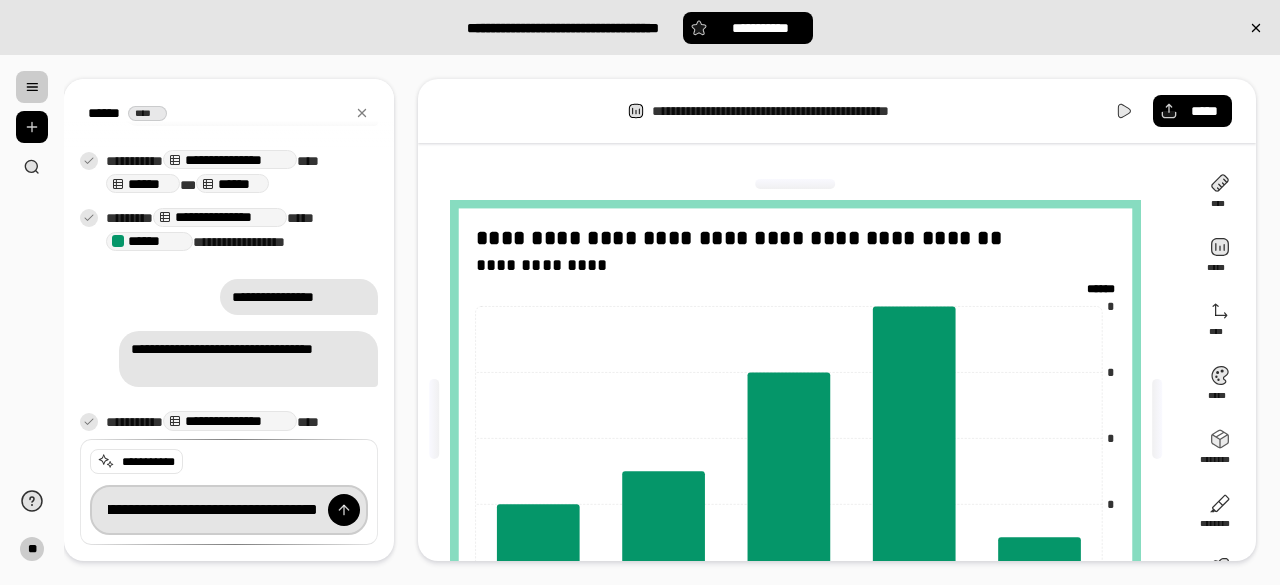 type on "**********" 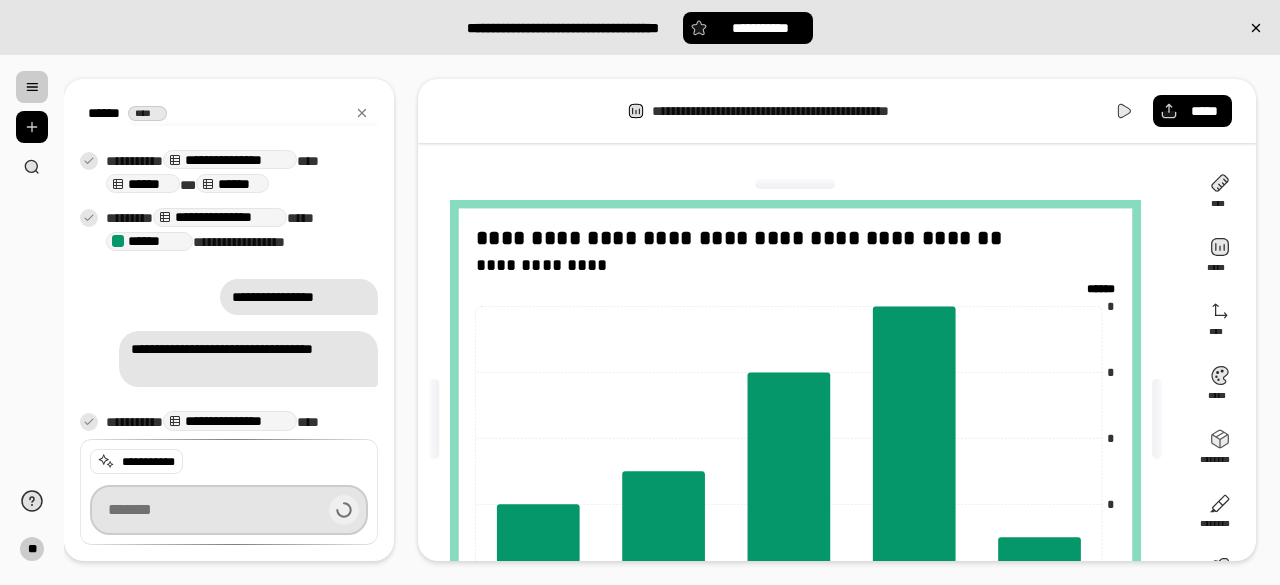 scroll, scrollTop: 0, scrollLeft: 0, axis: both 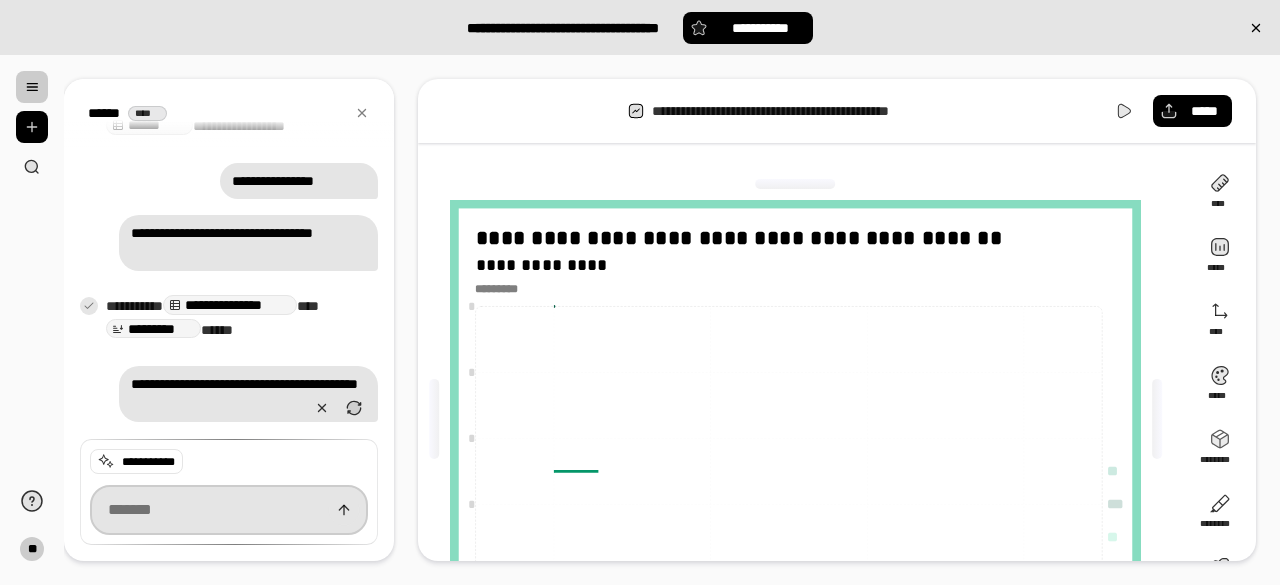 type on "******" 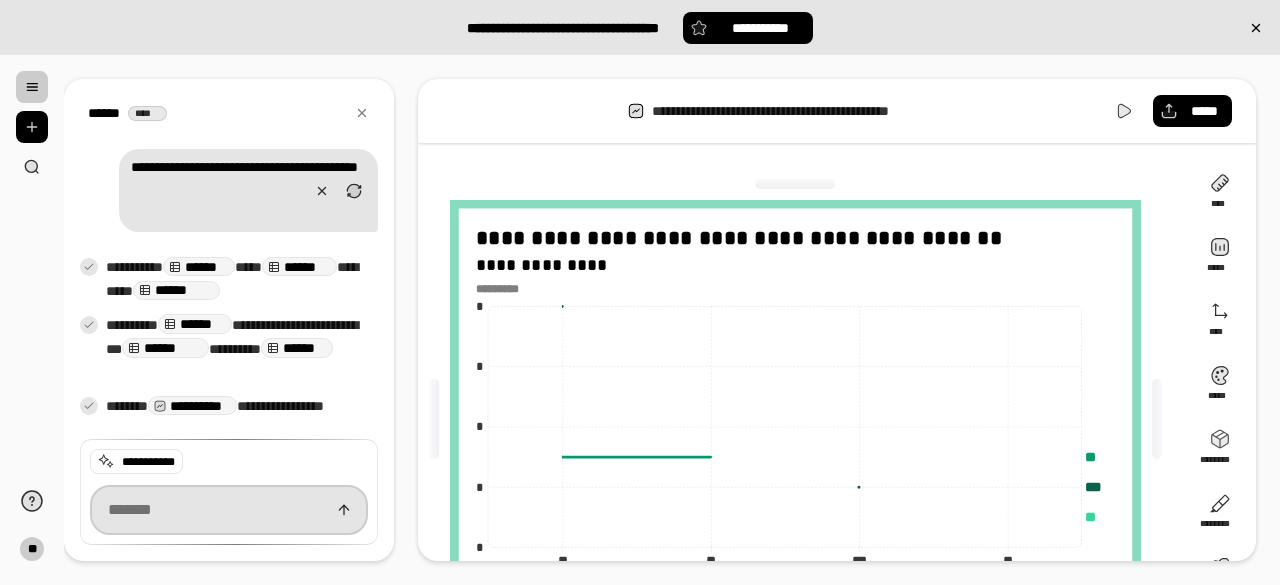 scroll, scrollTop: 2677, scrollLeft: 0, axis: vertical 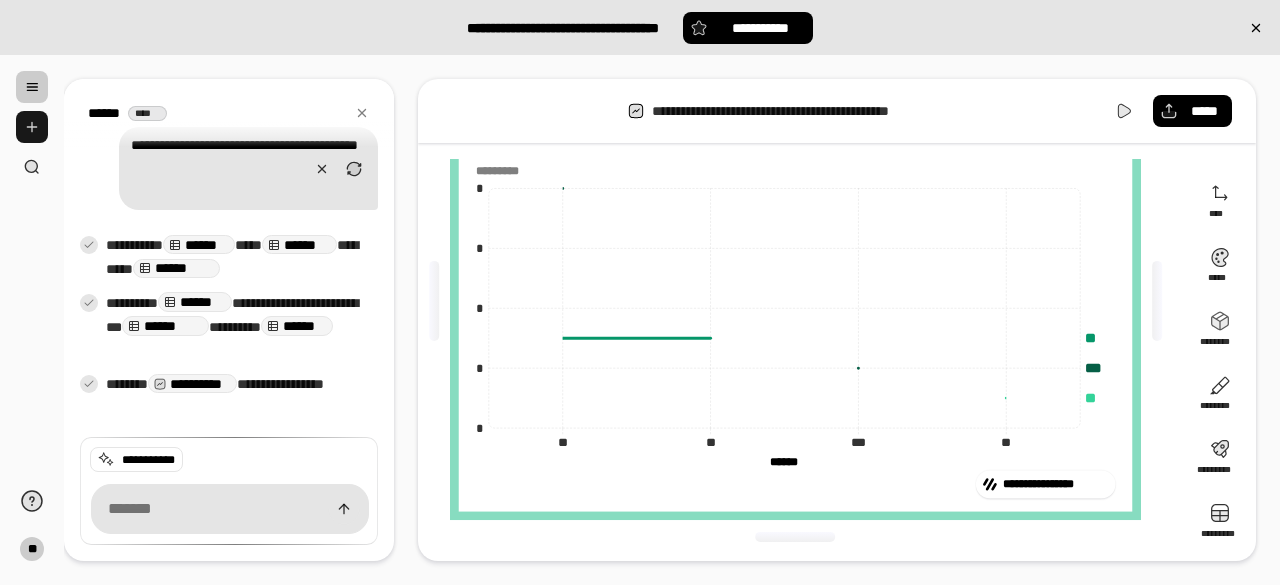 click at bounding box center (32, 127) 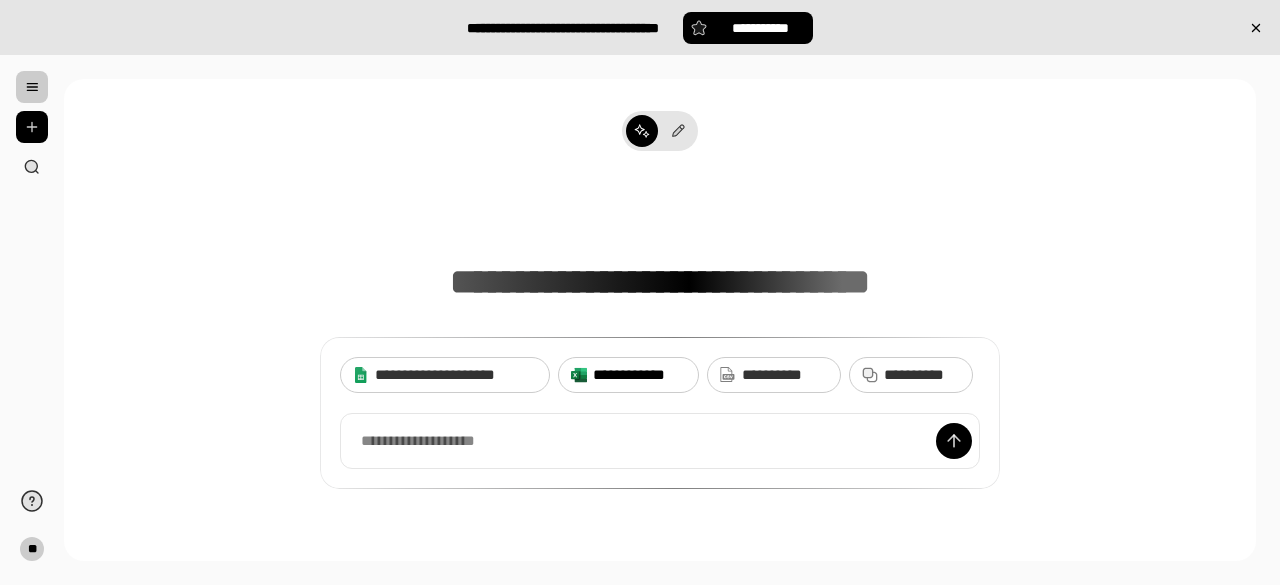 click on "**********" at bounding box center (639, 375) 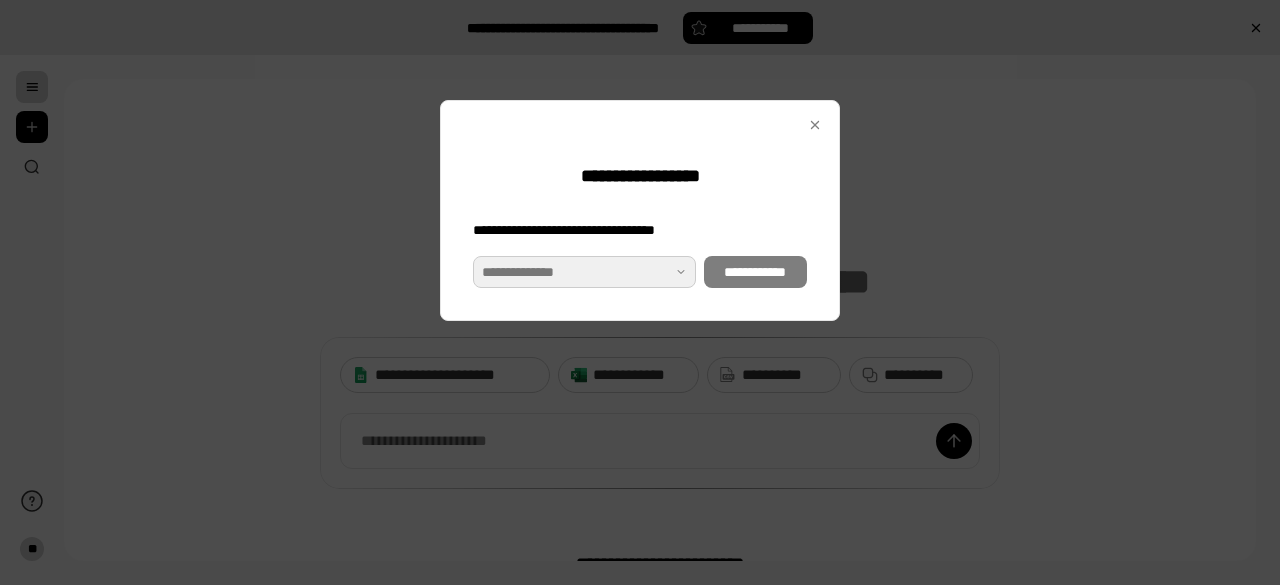 click at bounding box center (584, 272) 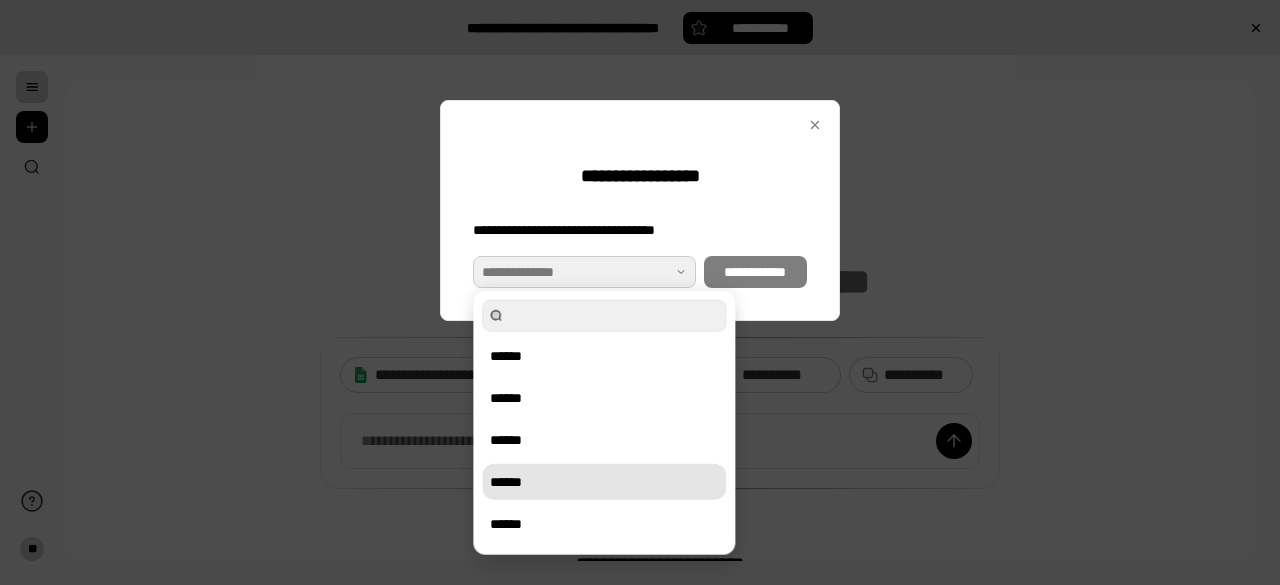 click on "******" at bounding box center [604, 482] 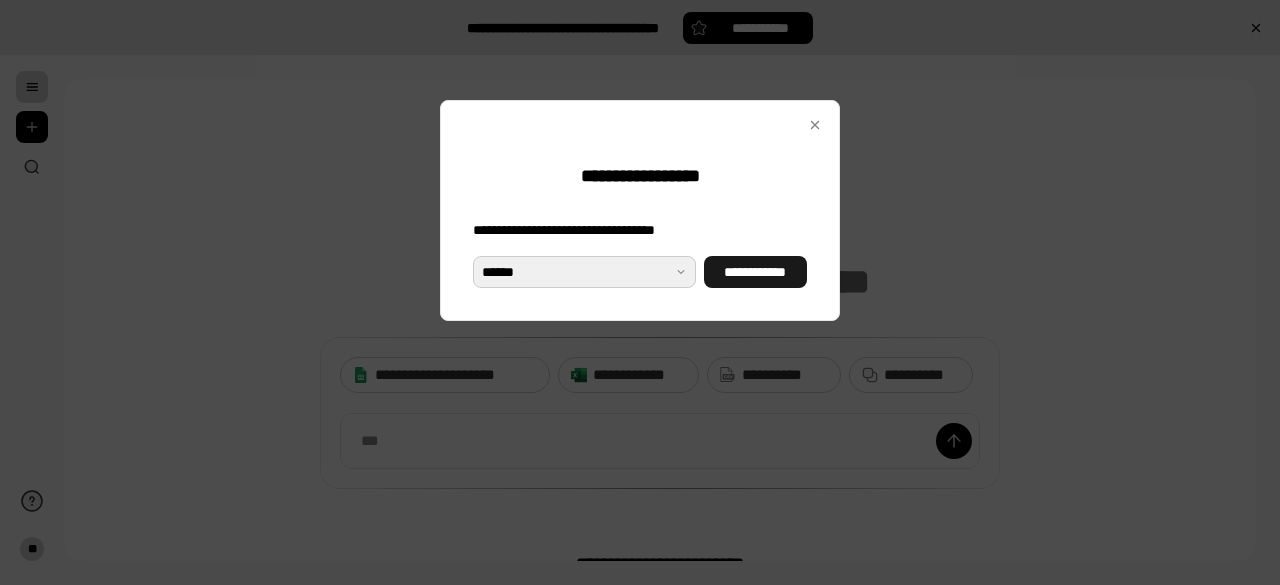 click on "**********" at bounding box center (755, 272) 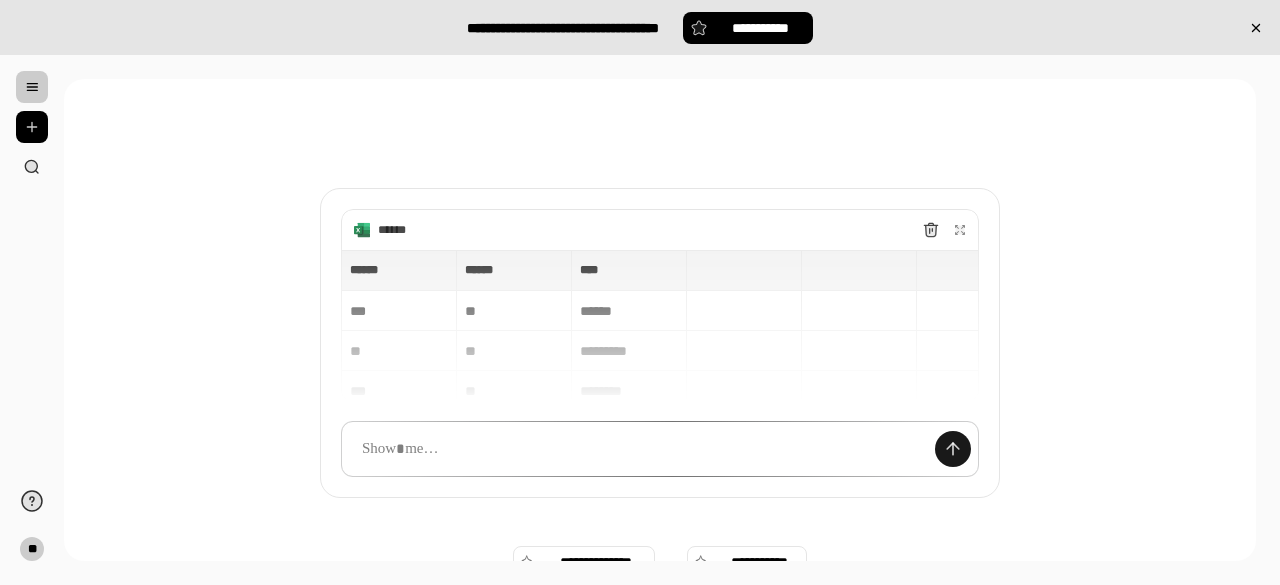 click at bounding box center (953, 449) 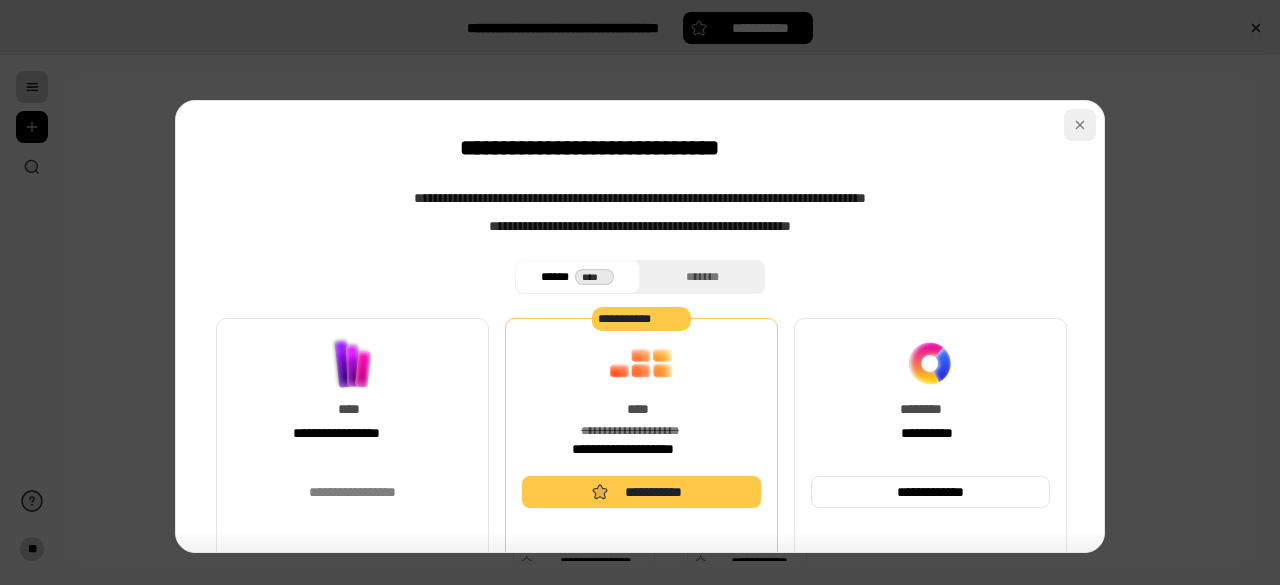 click at bounding box center [1080, 125] 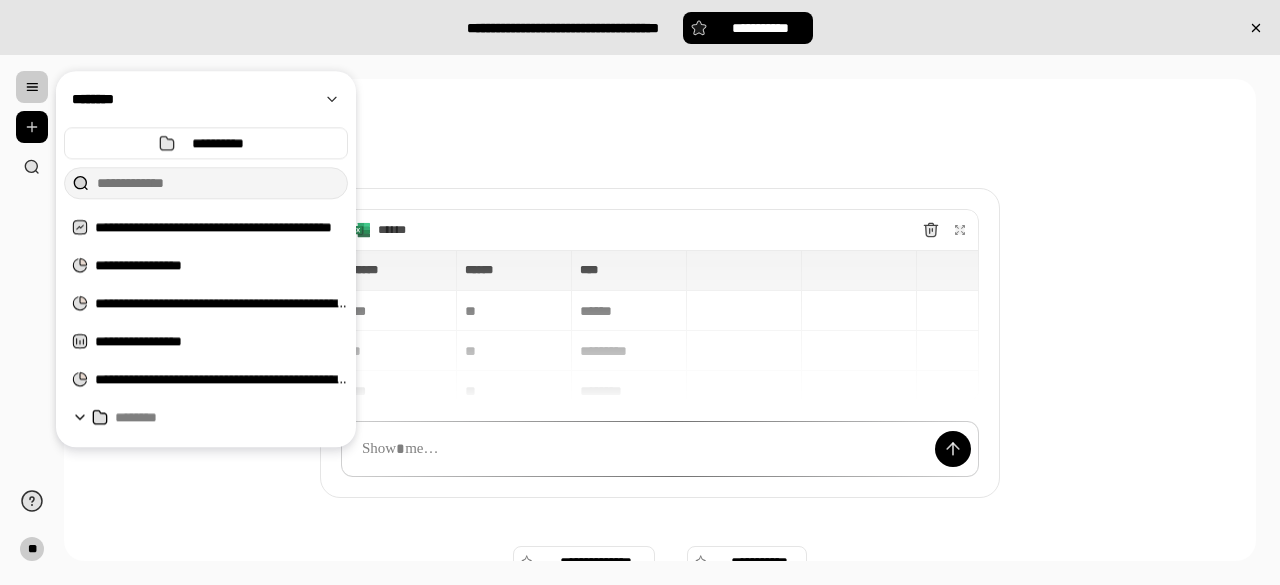 click at bounding box center [32, 87] 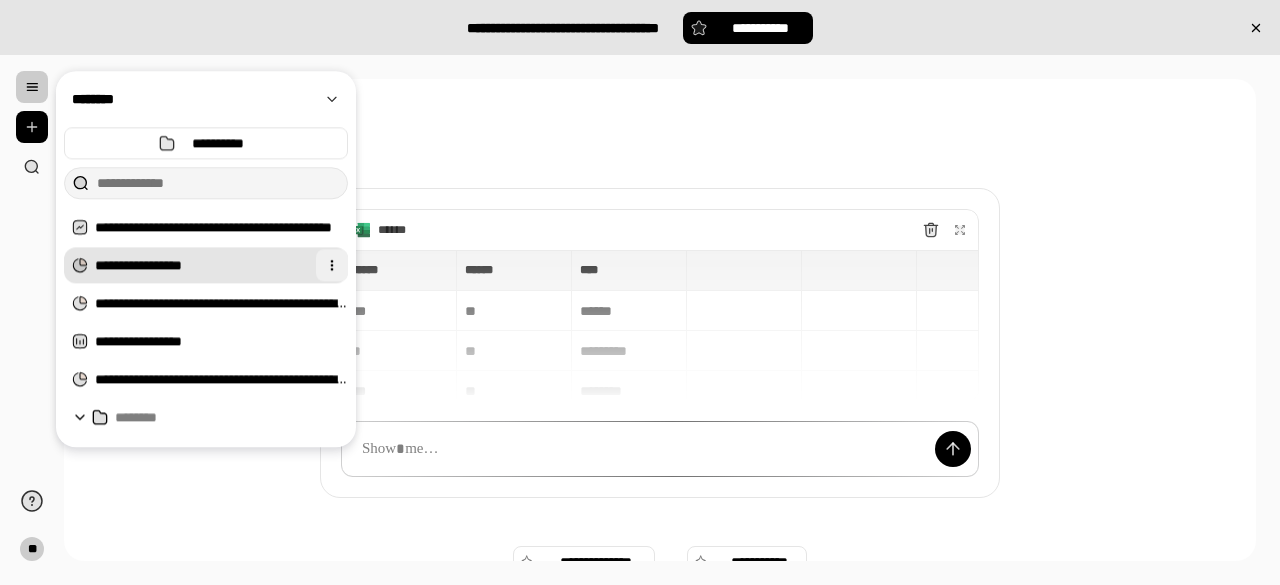 click at bounding box center [332, 265] 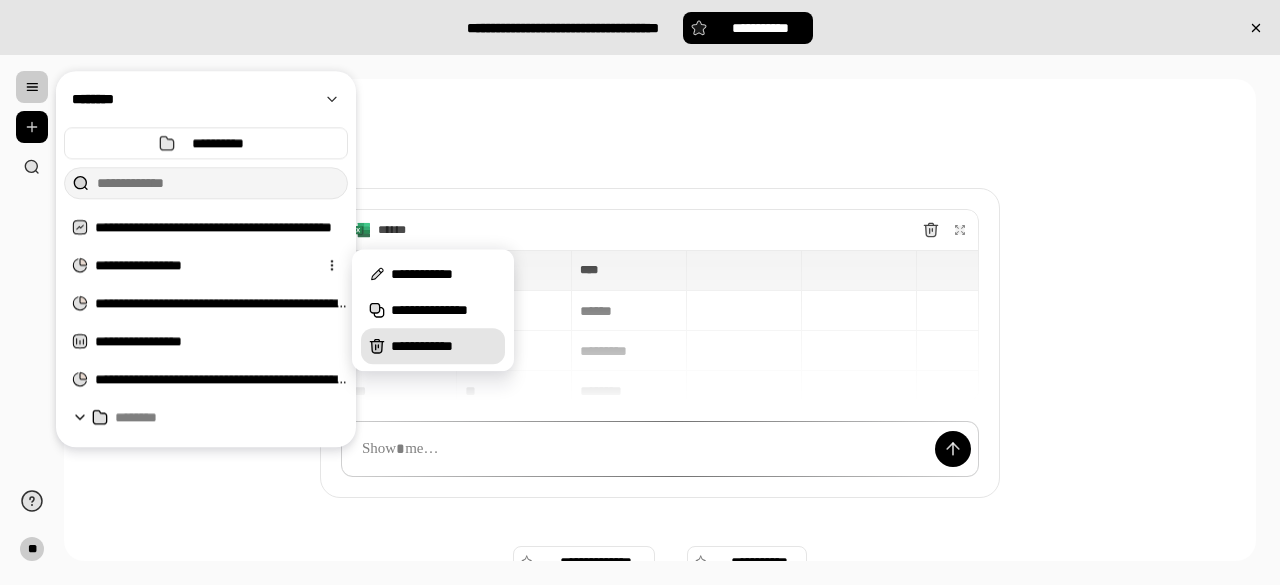 click on "**********" at bounding box center (444, 346) 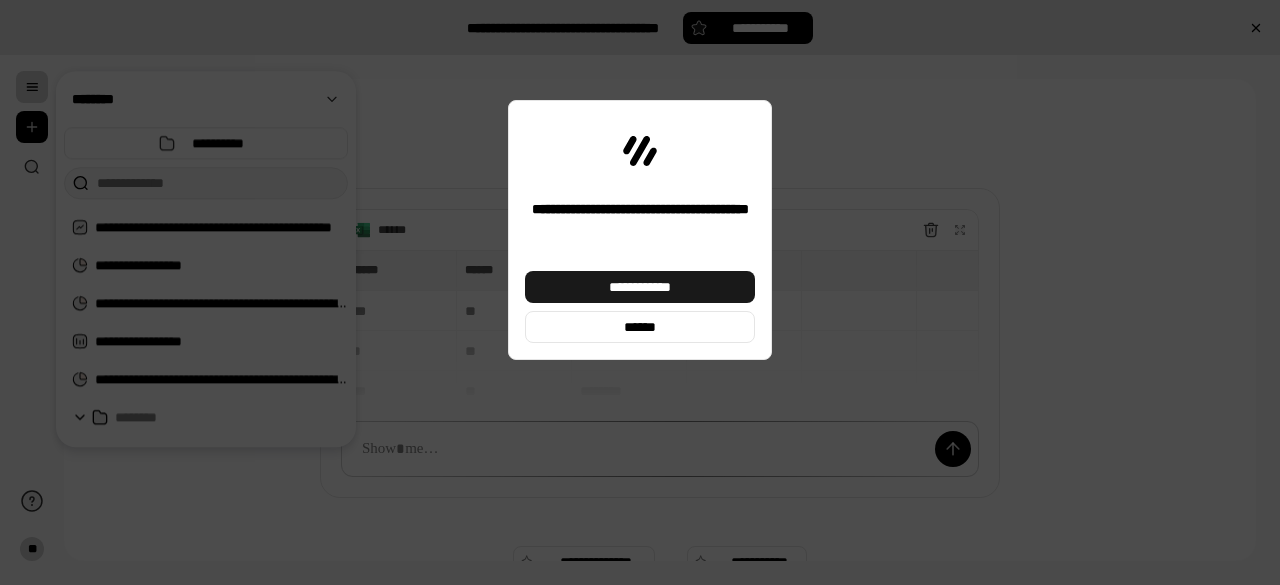 click on "**********" at bounding box center (640, 287) 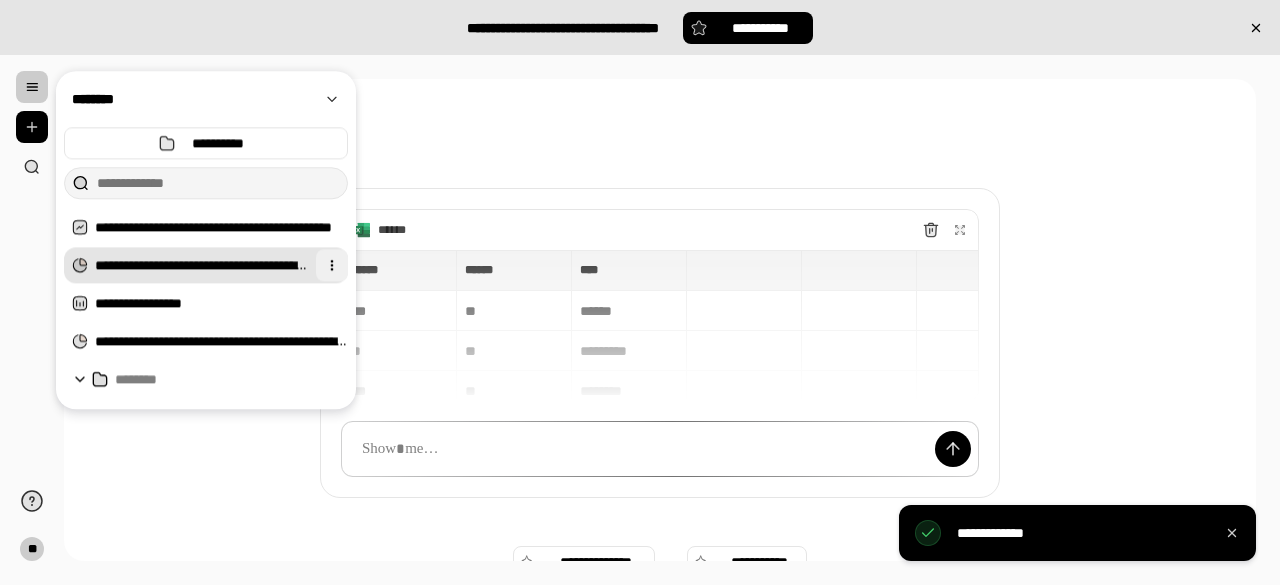 click at bounding box center (332, 265) 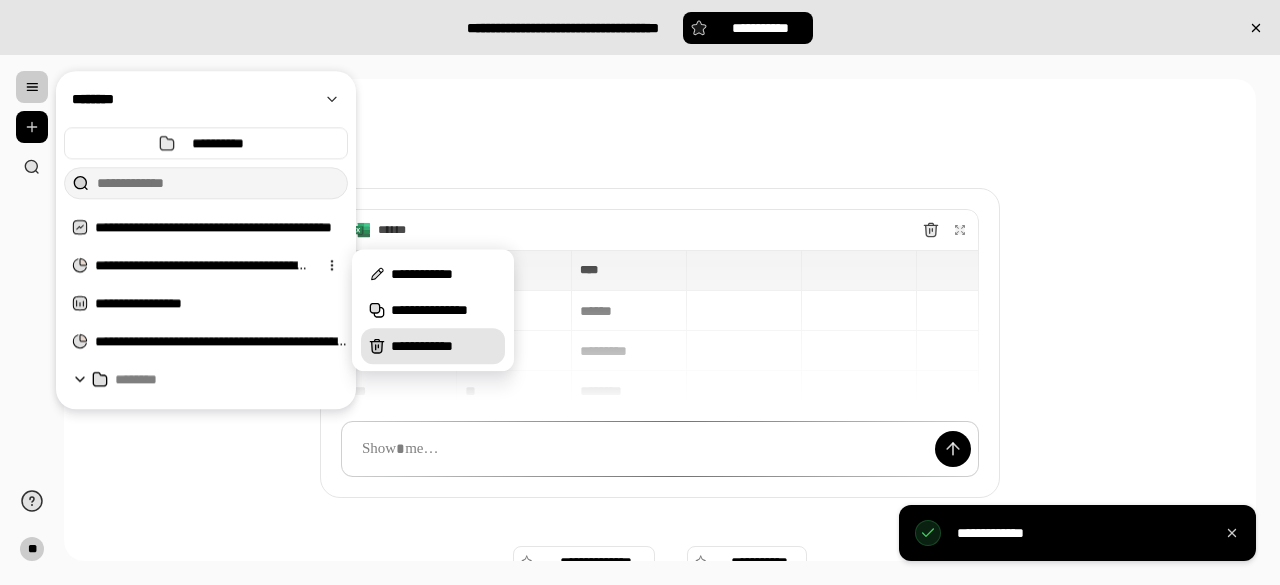 click on "**********" at bounding box center [433, 346] 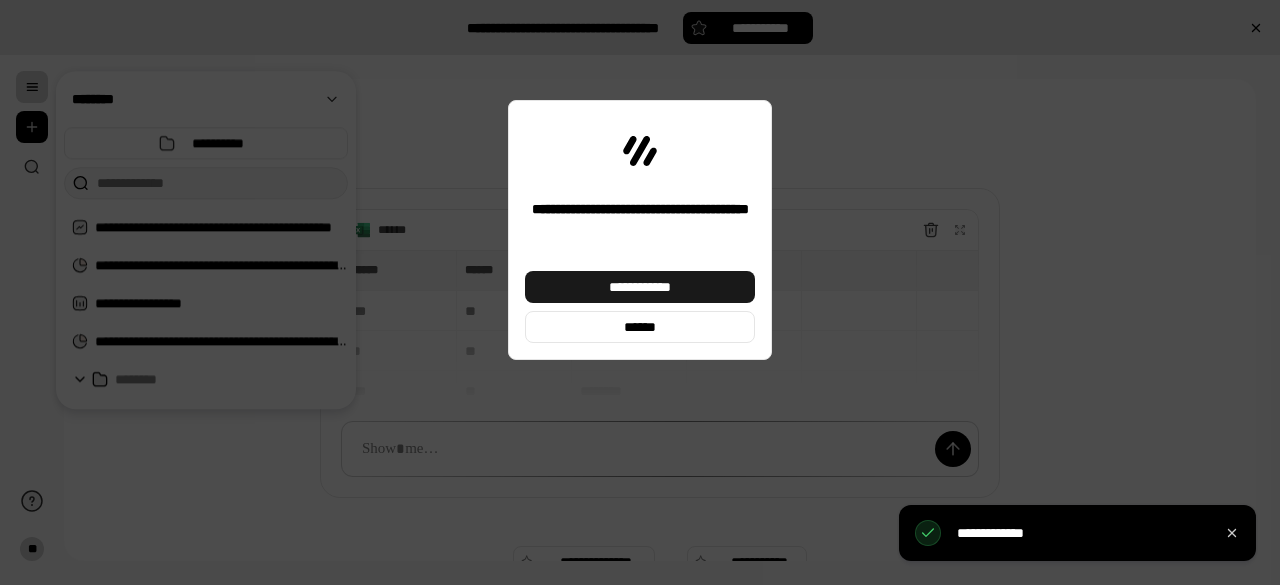 click on "**********" at bounding box center (640, 287) 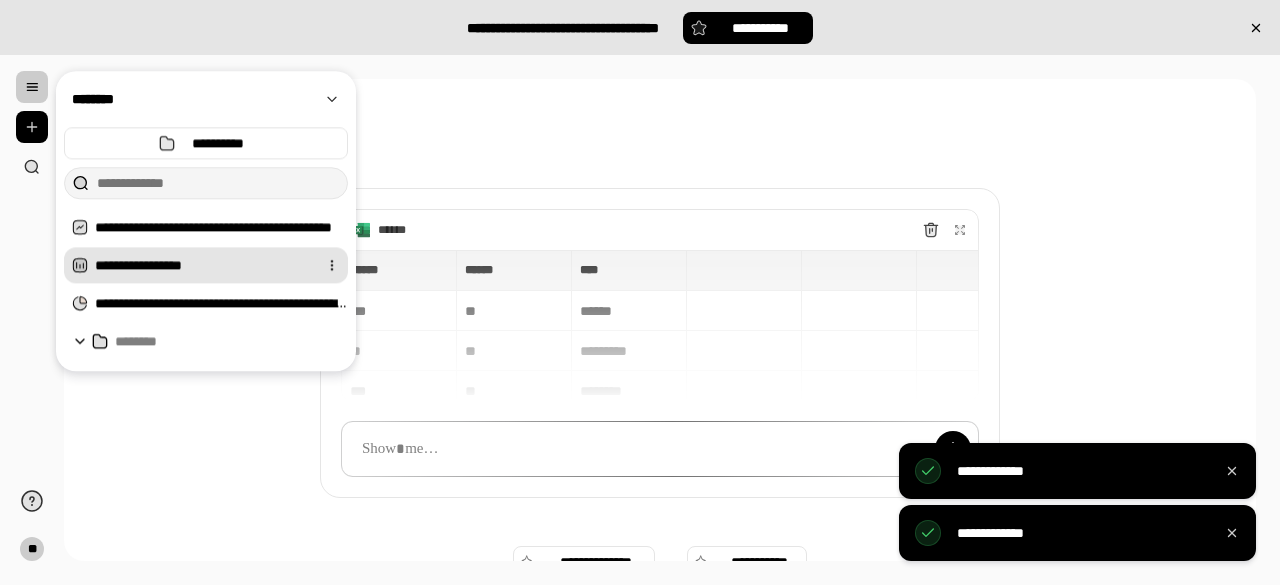 click at bounding box center (332, 265) 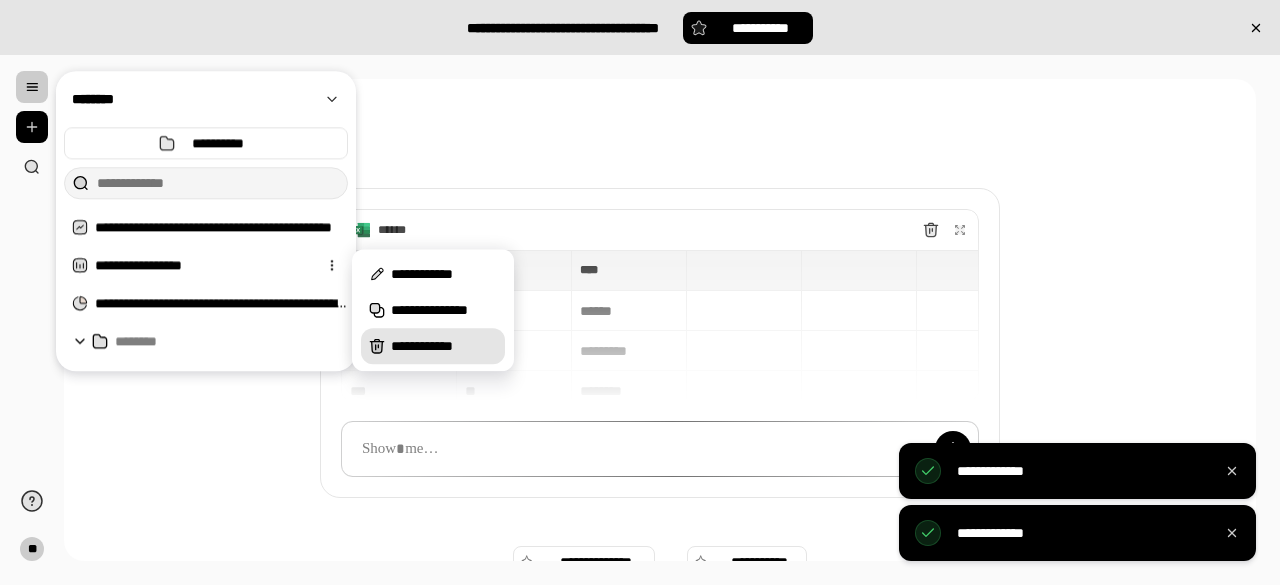 click on "**********" at bounding box center [433, 346] 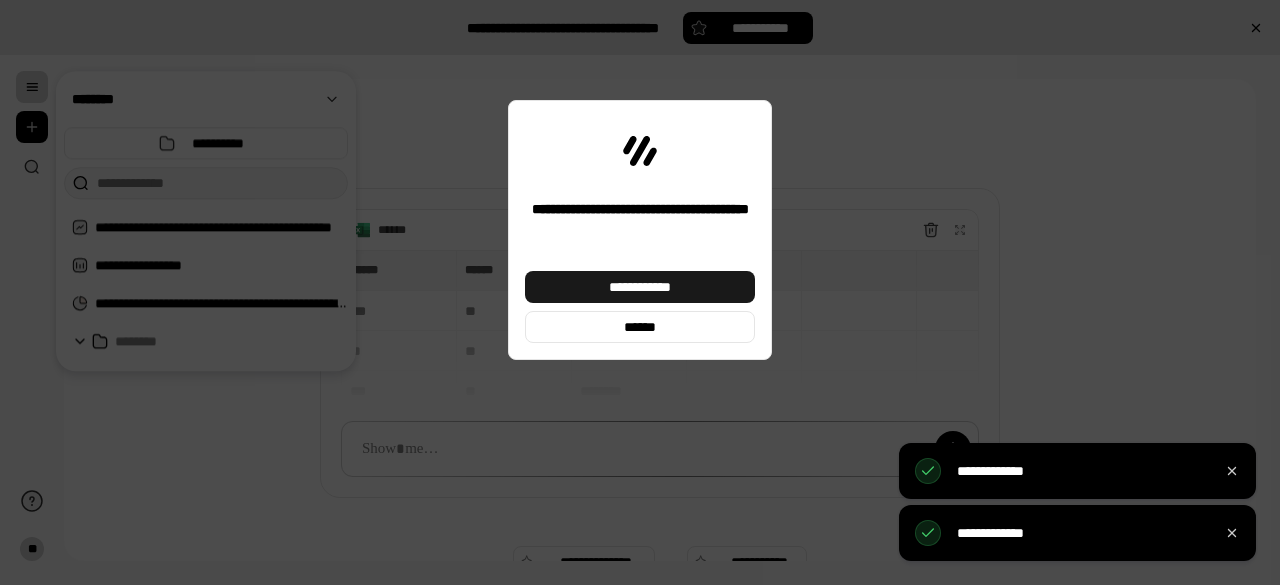click on "**********" at bounding box center [640, 287] 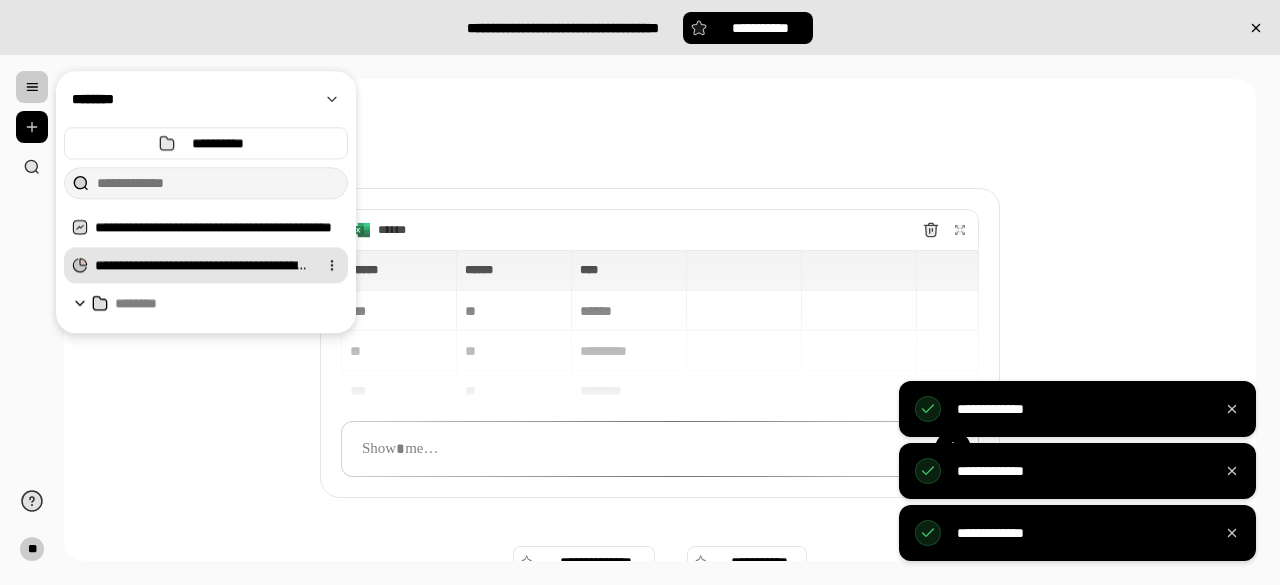click at bounding box center (332, 265) 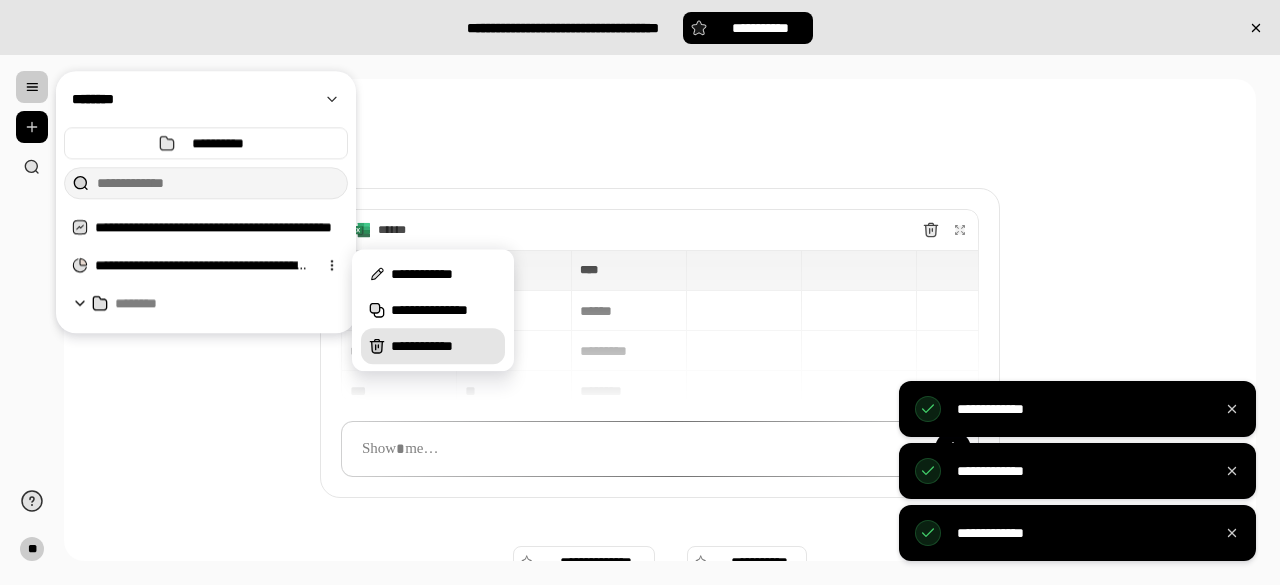 click on "**********" at bounding box center (433, 346) 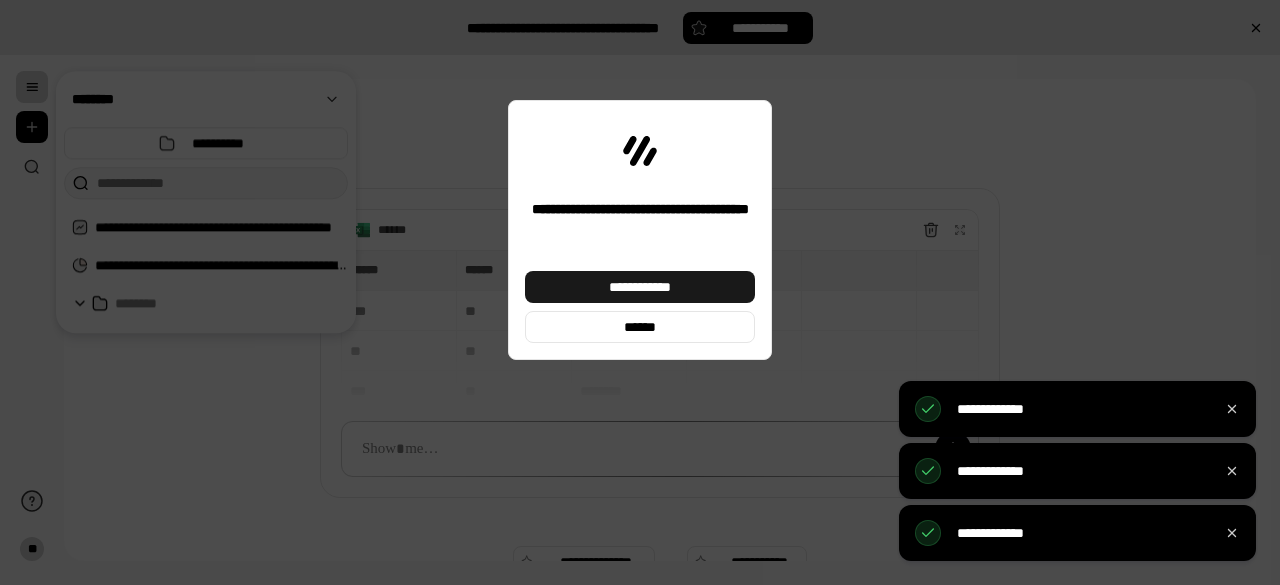 click on "**********" at bounding box center (640, 287) 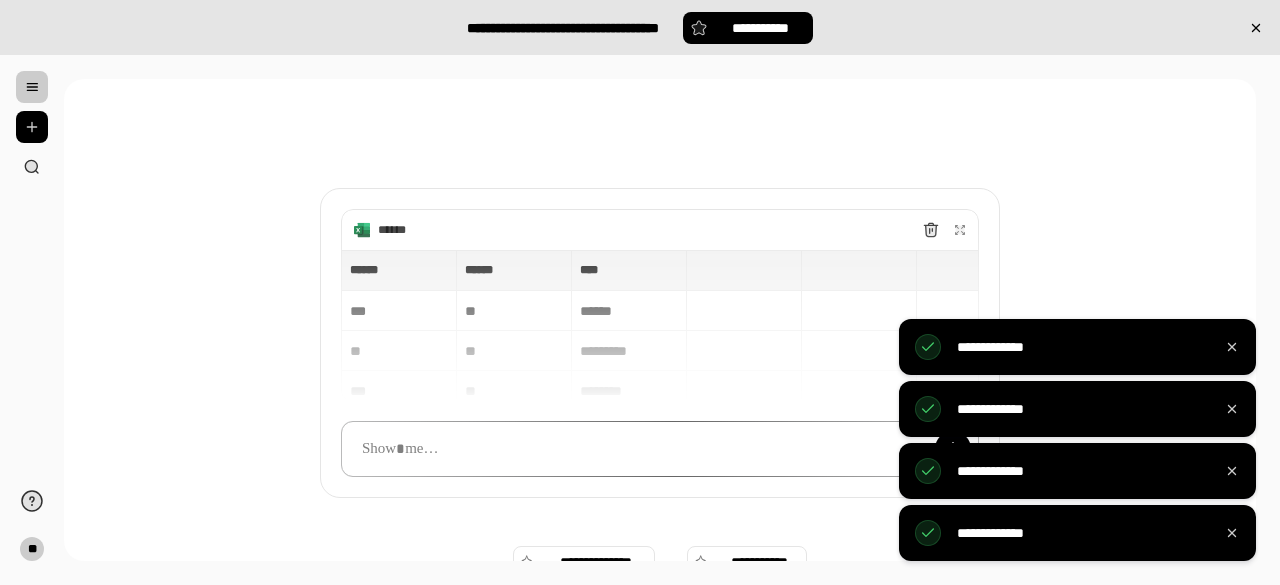 click at bounding box center (660, 449) 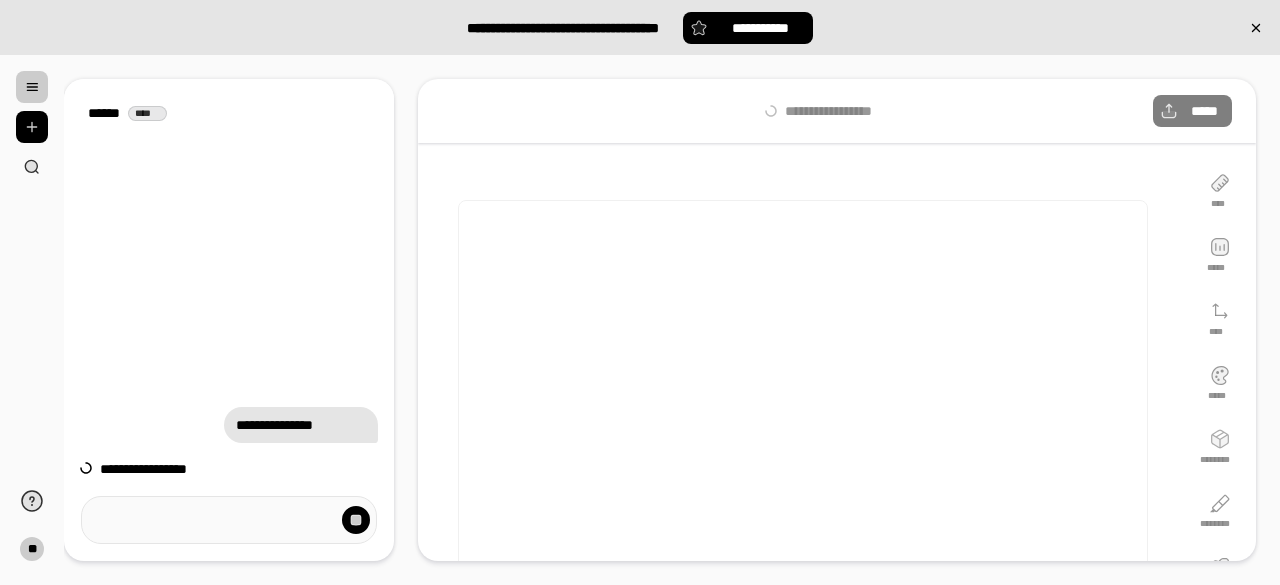 scroll, scrollTop: 29, scrollLeft: 0, axis: vertical 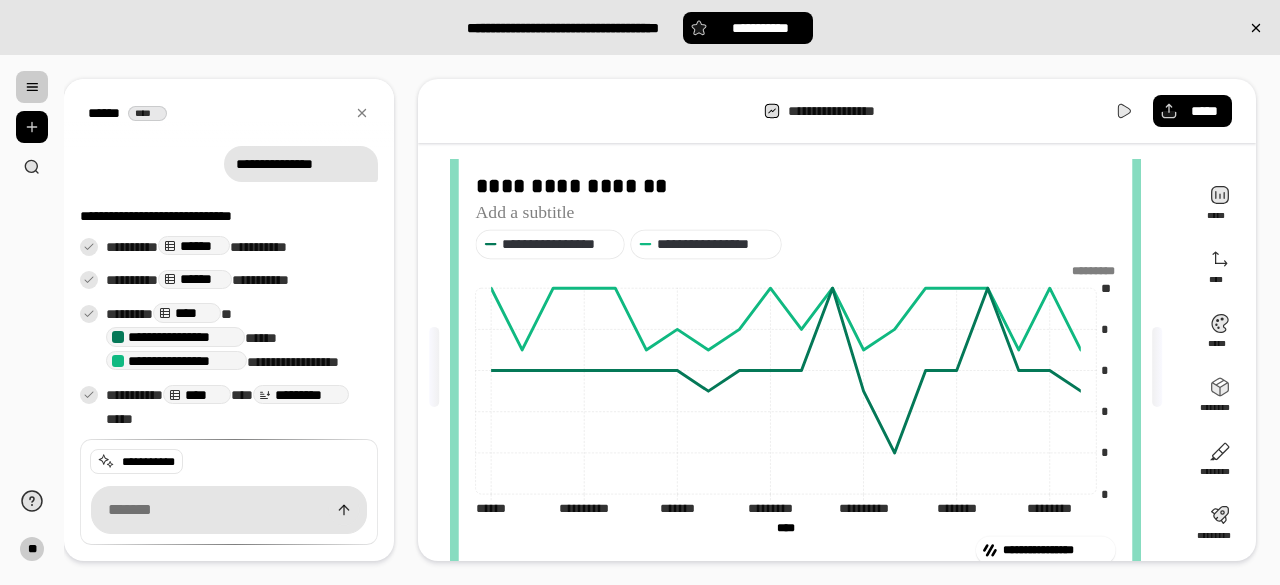 click on "********* *********" 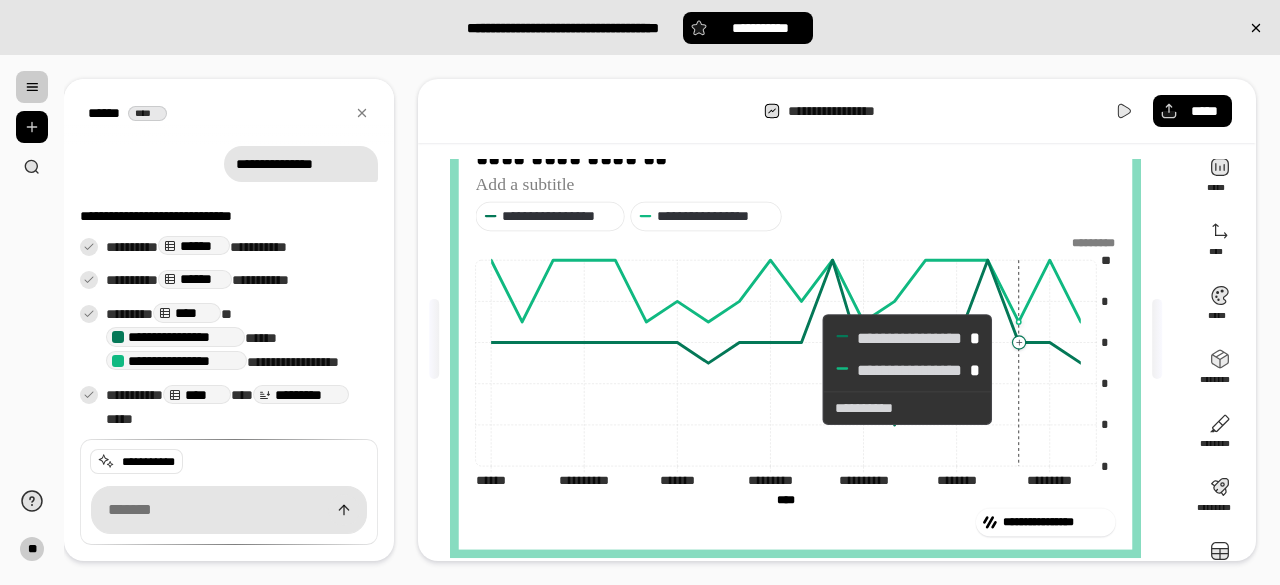 scroll, scrollTop: 118, scrollLeft: 0, axis: vertical 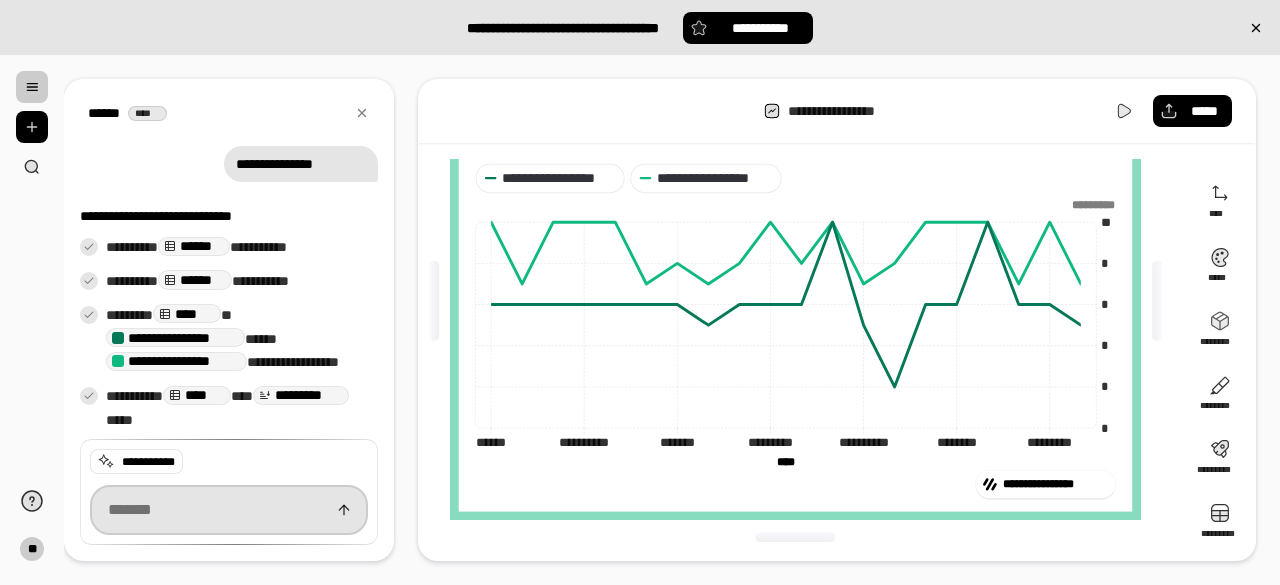 click at bounding box center [229, 510] 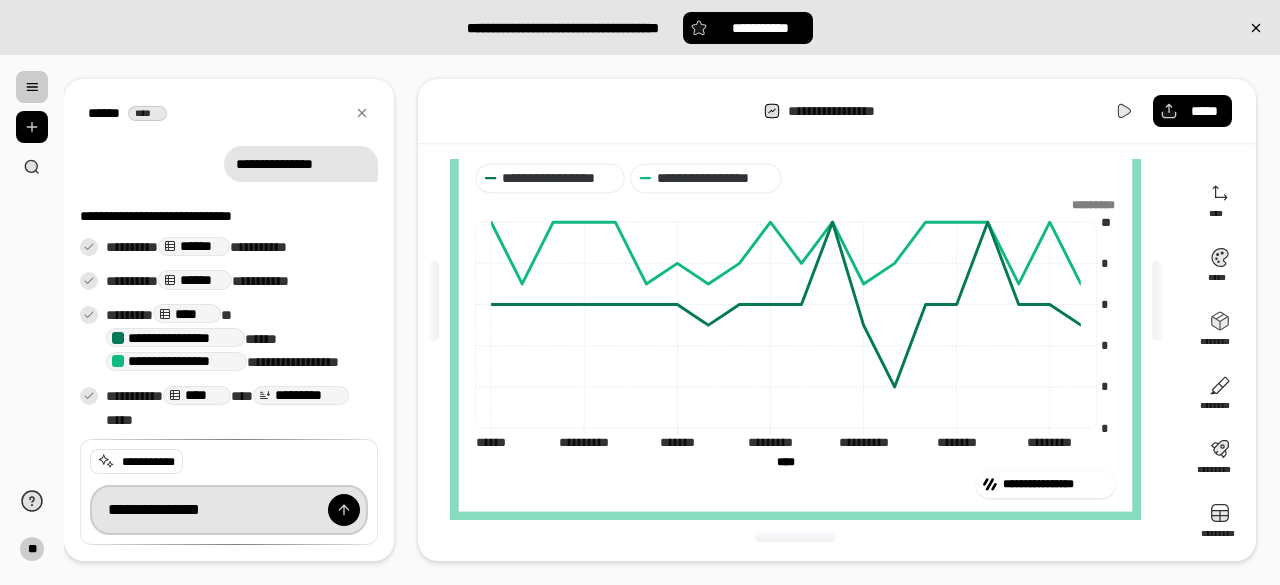 type on "**********" 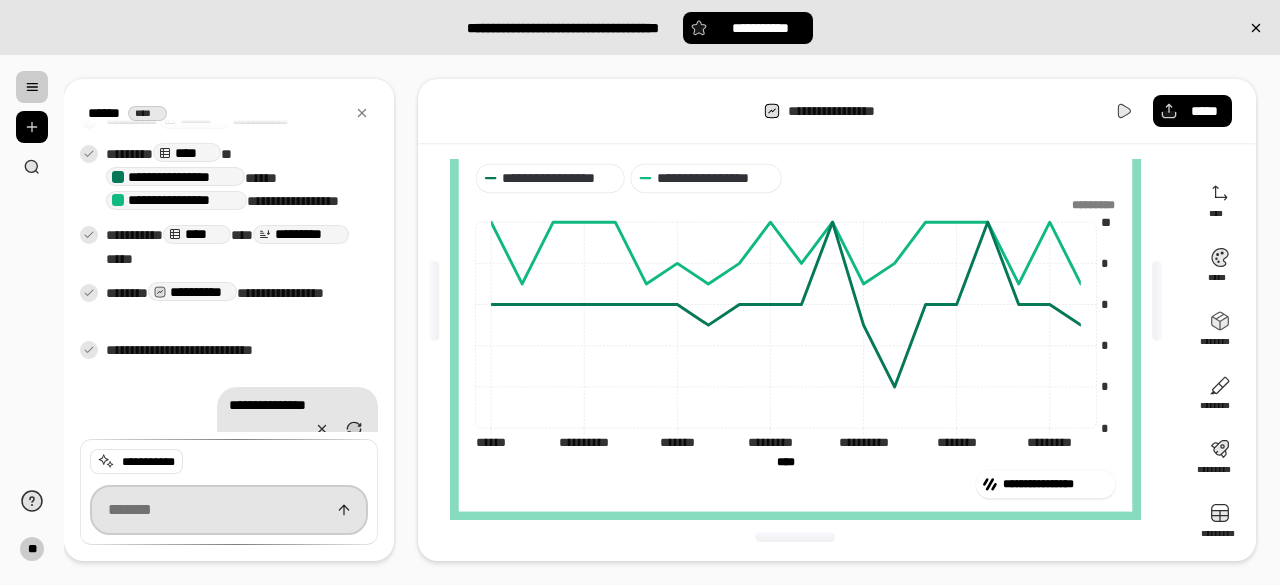 scroll, scrollTop: 352, scrollLeft: 0, axis: vertical 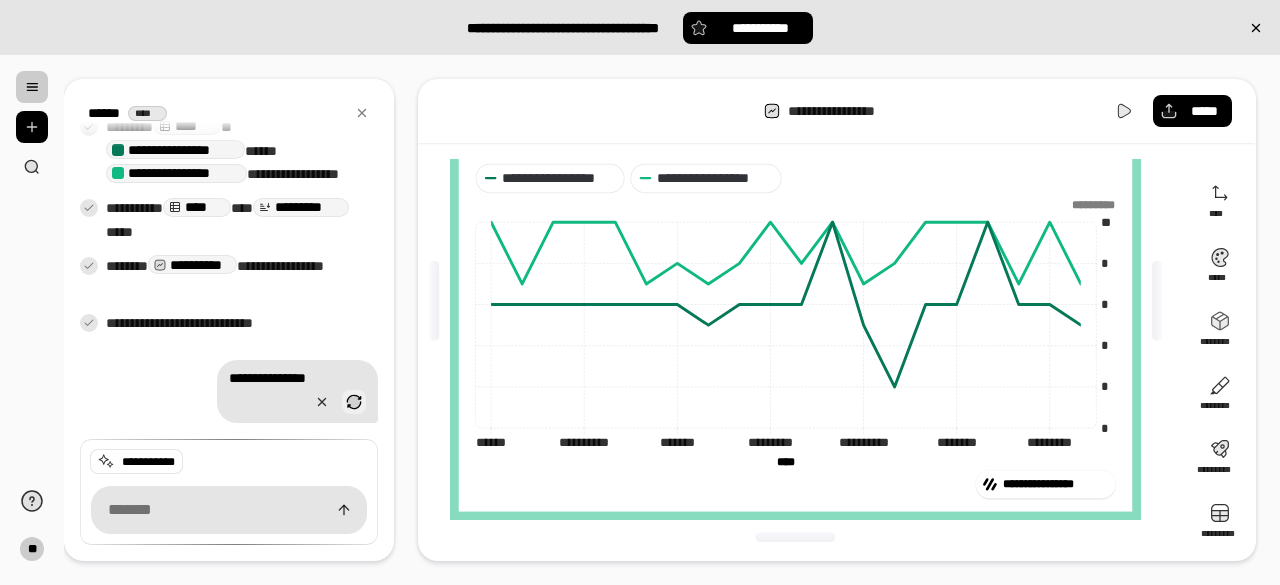 click at bounding box center [354, 402] 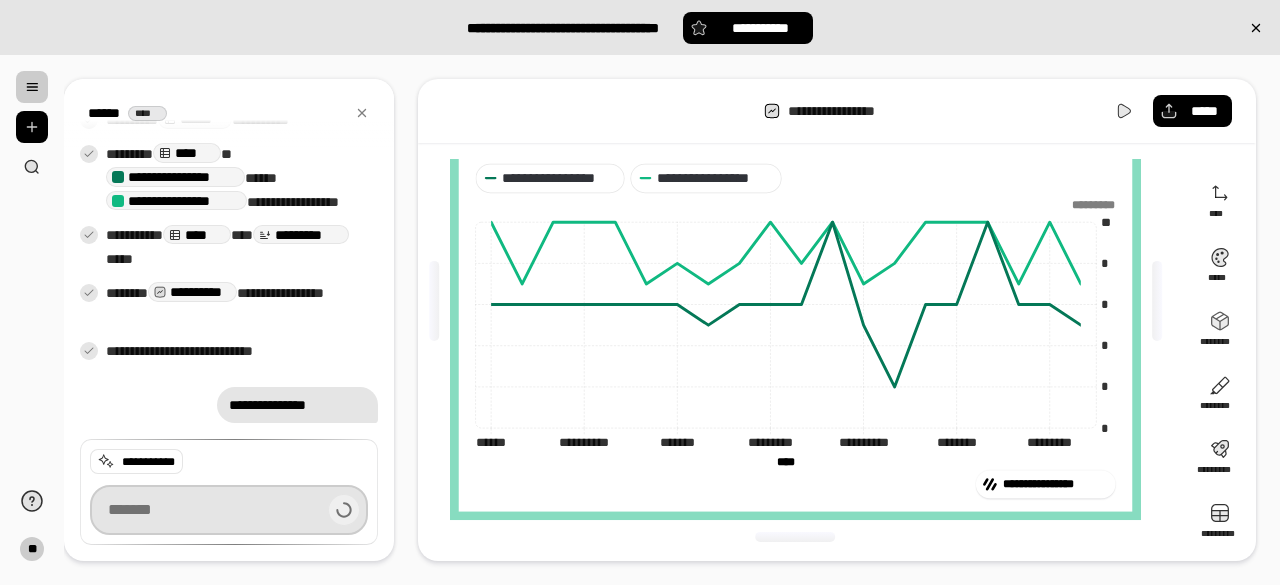 scroll, scrollTop: 325, scrollLeft: 0, axis: vertical 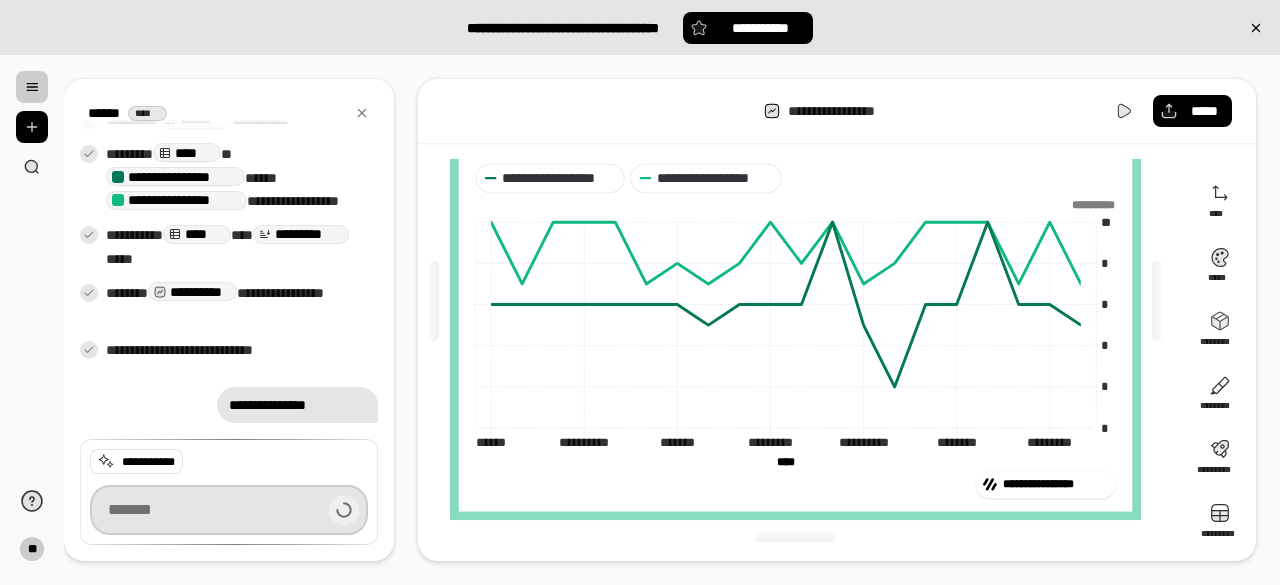 click at bounding box center (229, 510) 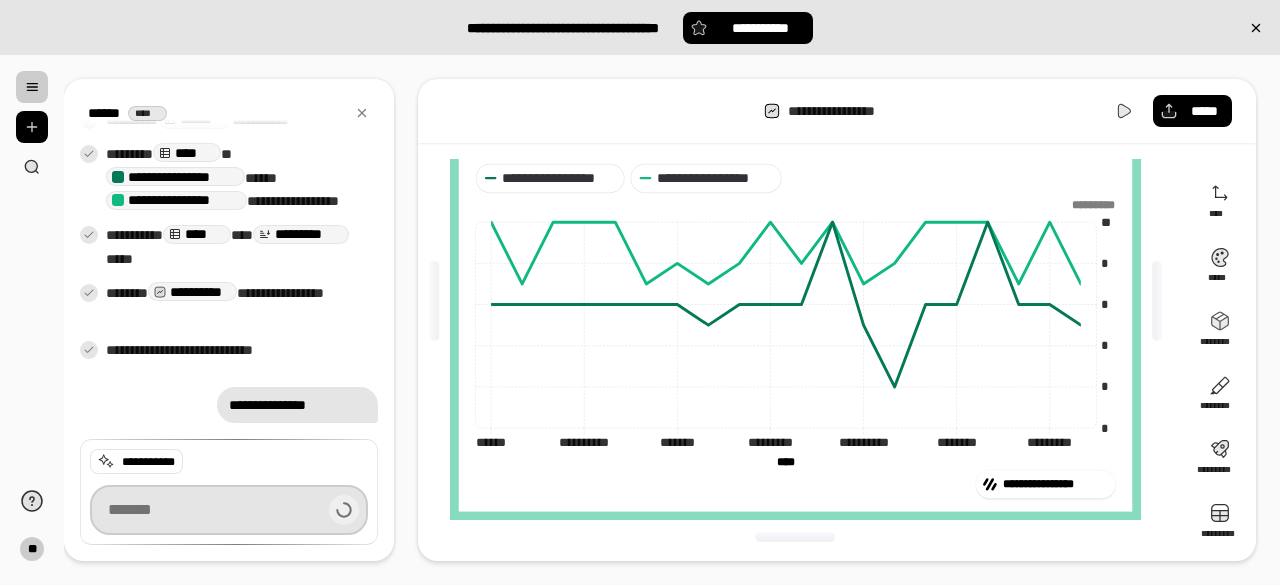 scroll, scrollTop: 352, scrollLeft: 0, axis: vertical 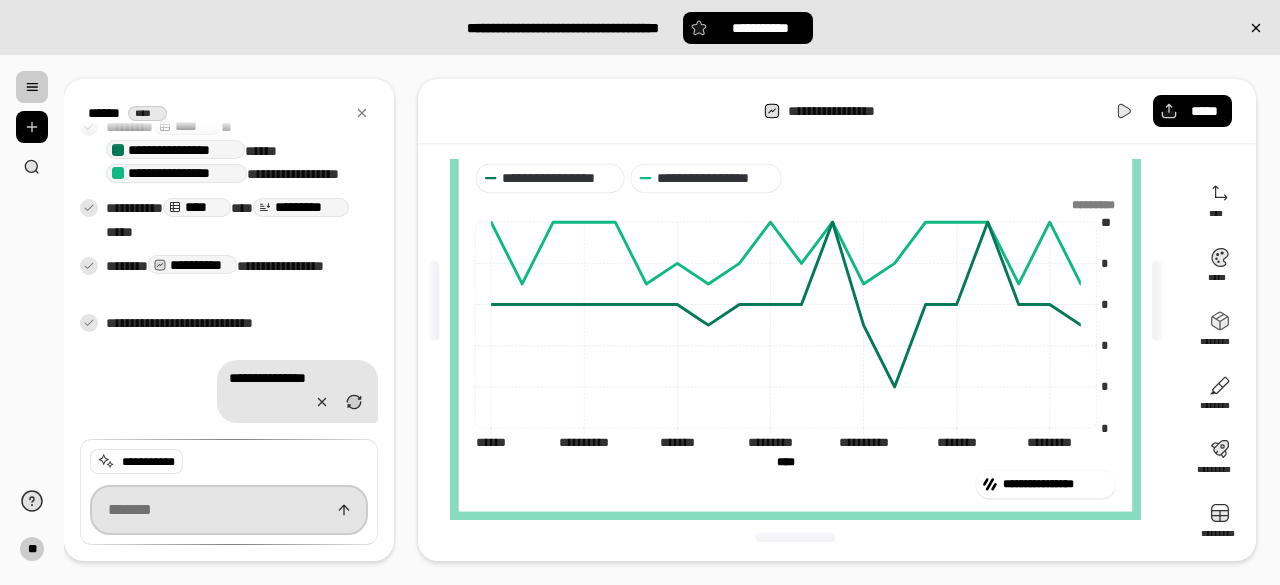 click at bounding box center [229, 510] 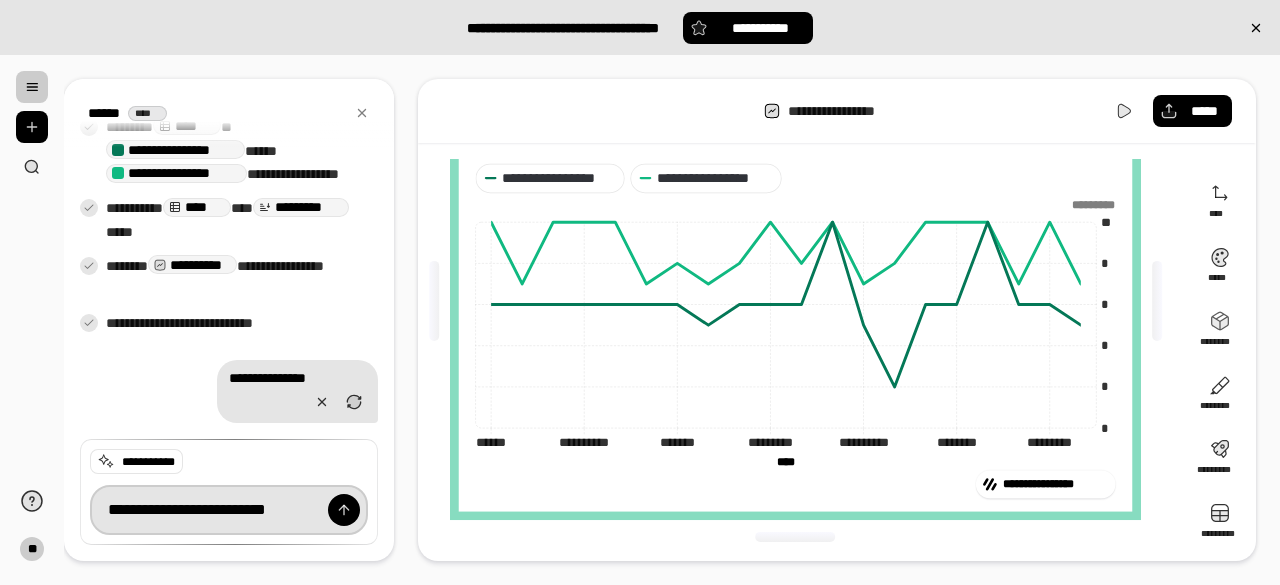 scroll, scrollTop: 0, scrollLeft: 43, axis: horizontal 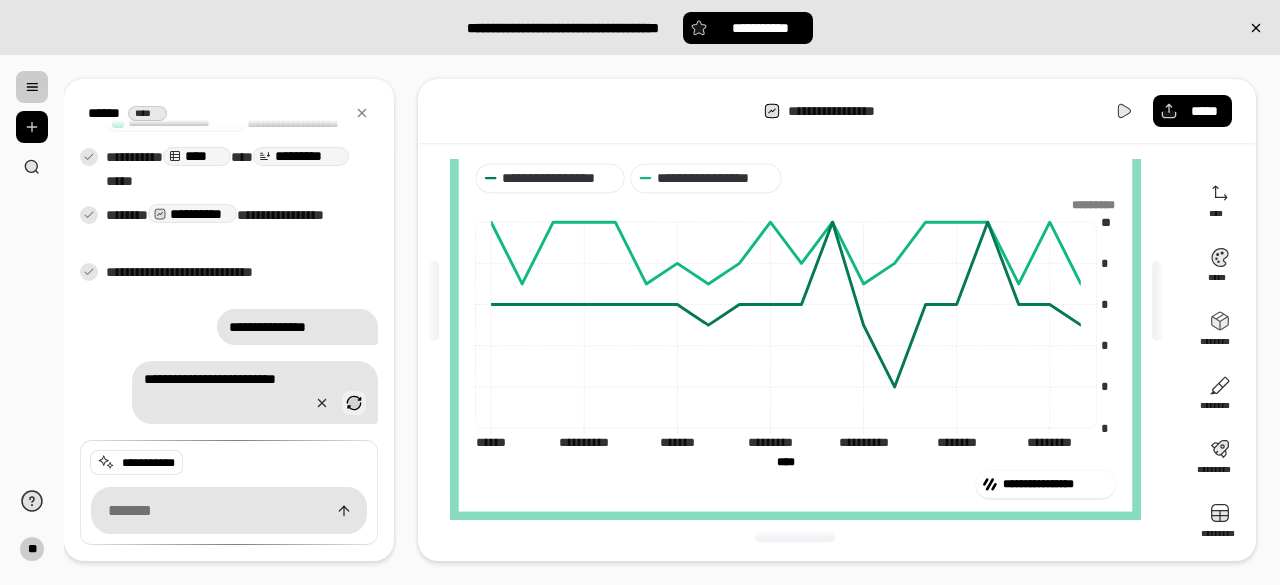 click at bounding box center [354, 403] 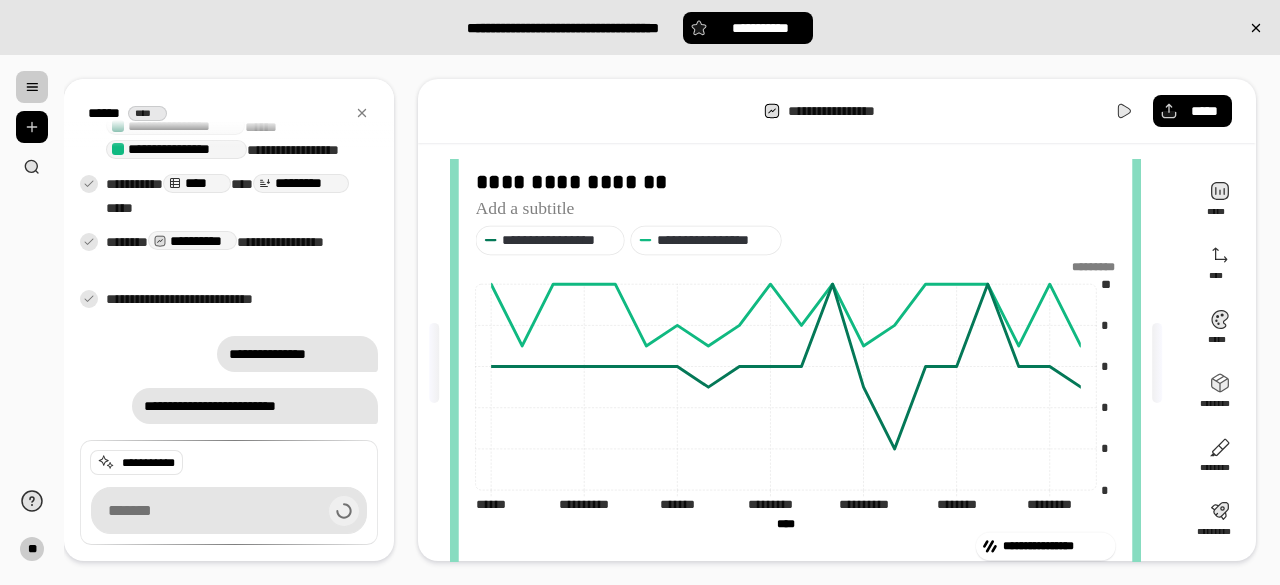 scroll, scrollTop: 58, scrollLeft: 0, axis: vertical 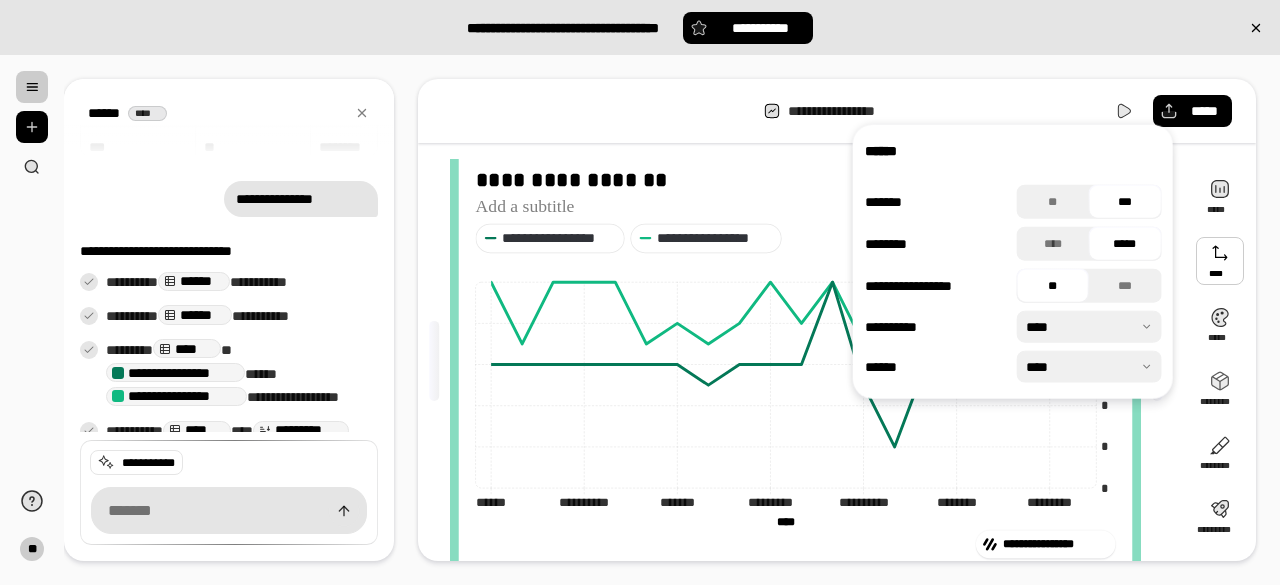click at bounding box center [1220, 261] 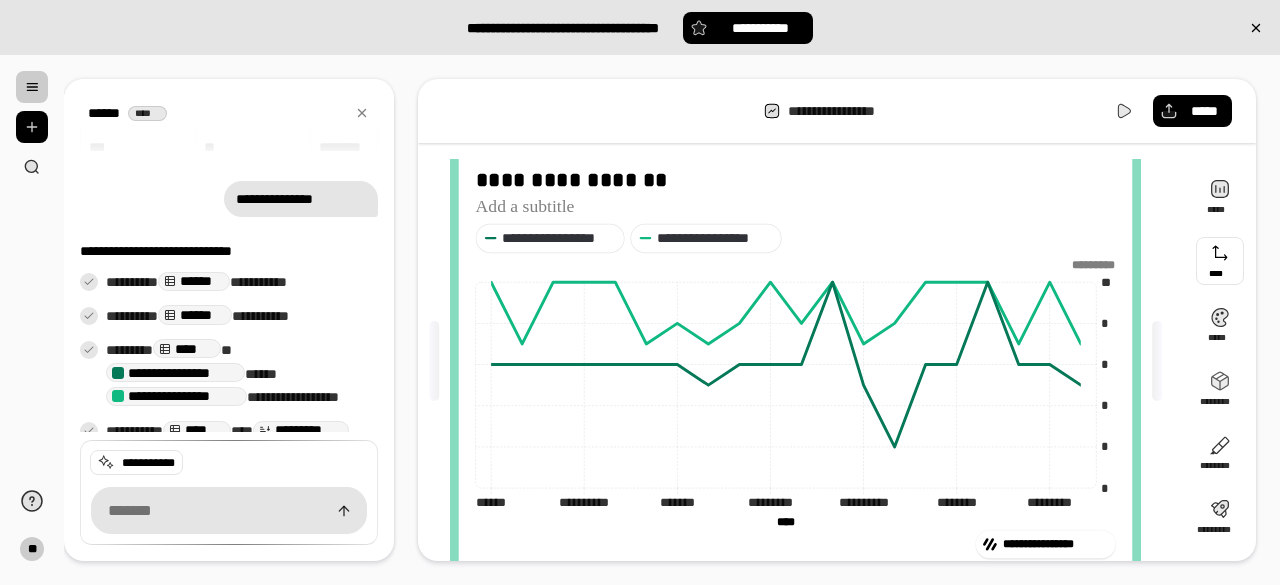 click at bounding box center [1220, 261] 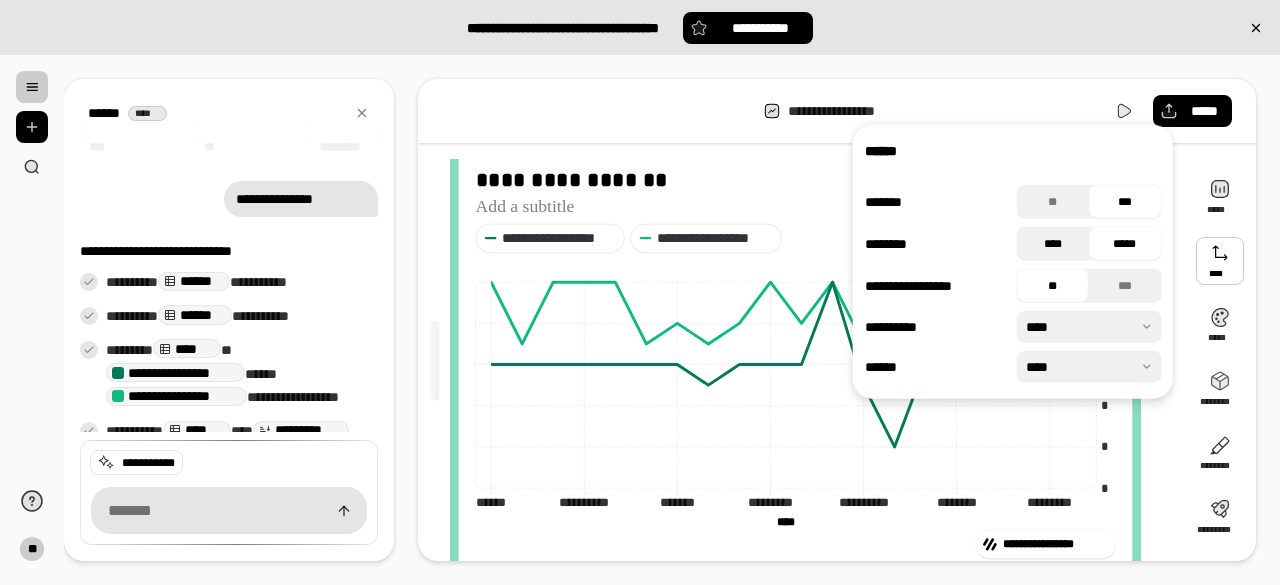 click on "****" at bounding box center (1053, 244) 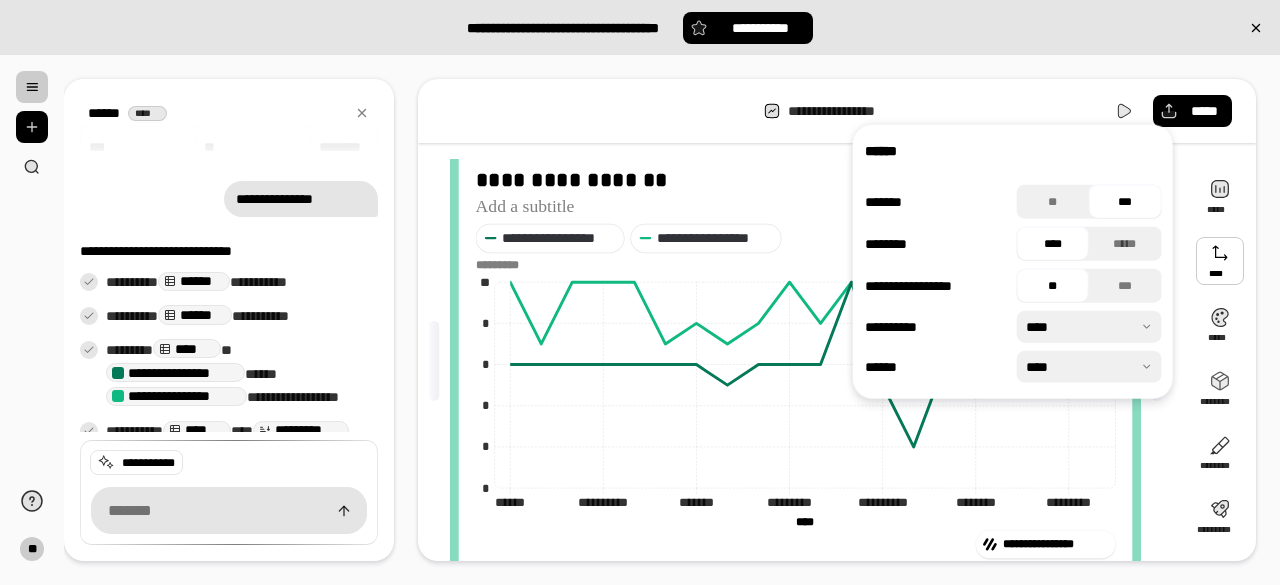 click at bounding box center (1089, 327) 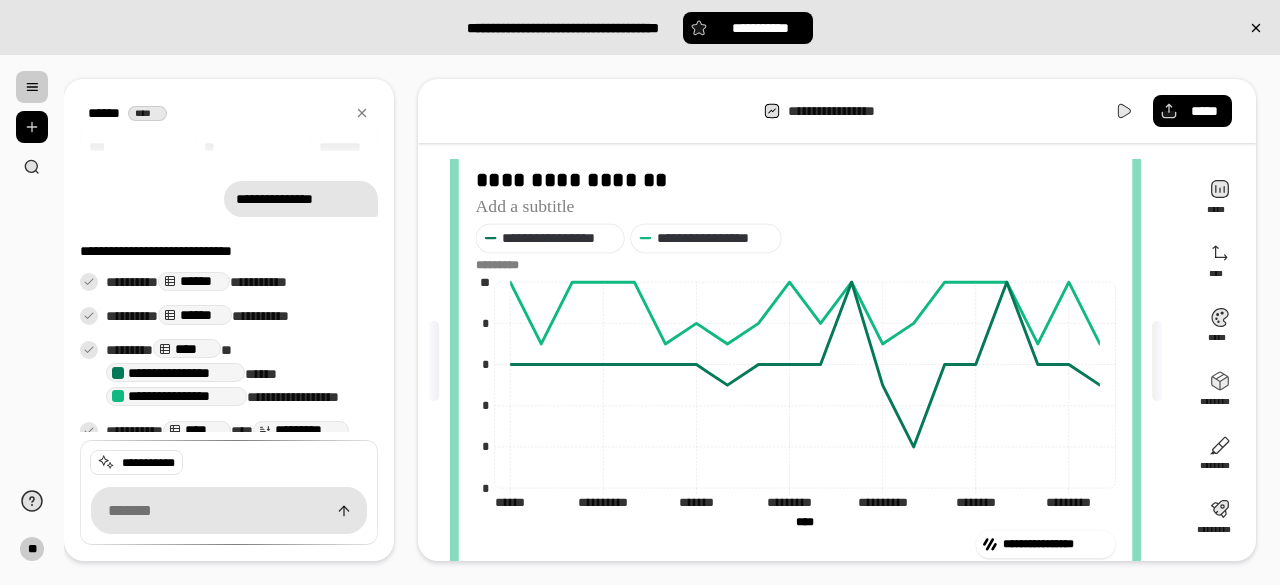 click on "**********" at bounding box center [672, 320] 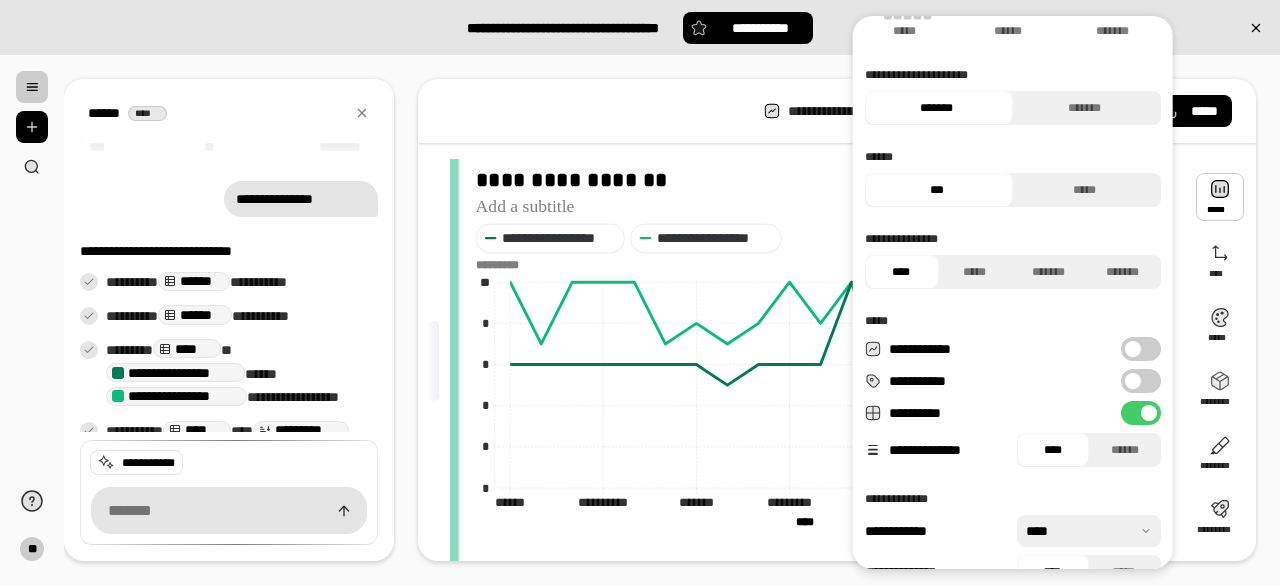 scroll, scrollTop: 234, scrollLeft: 0, axis: vertical 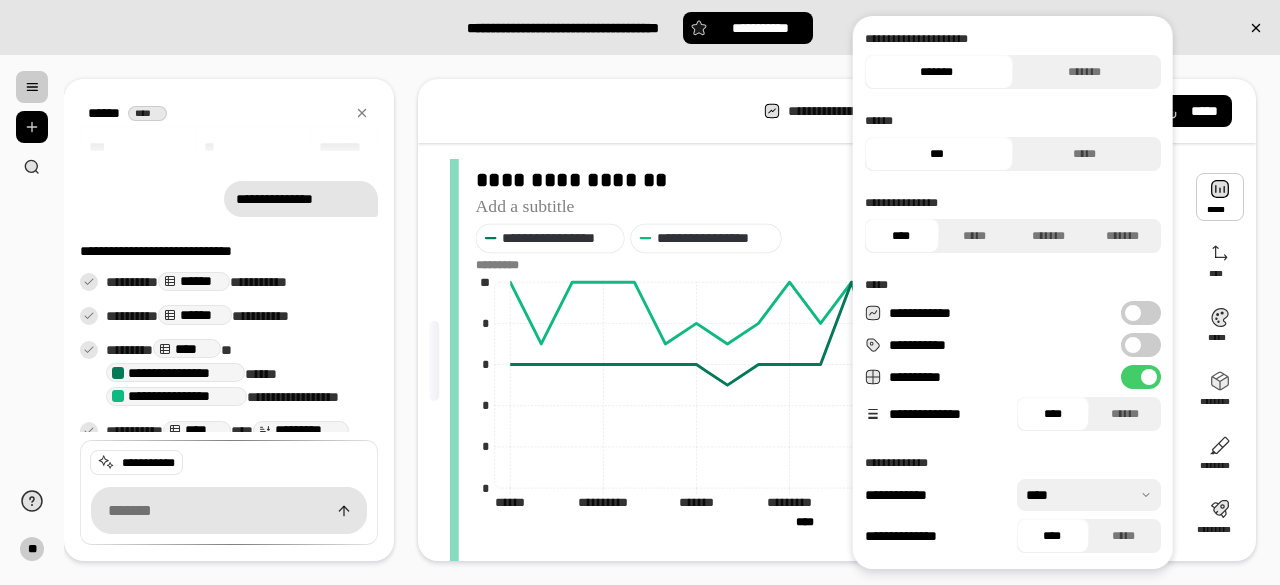 click on "**********" at bounding box center (1141, 313) 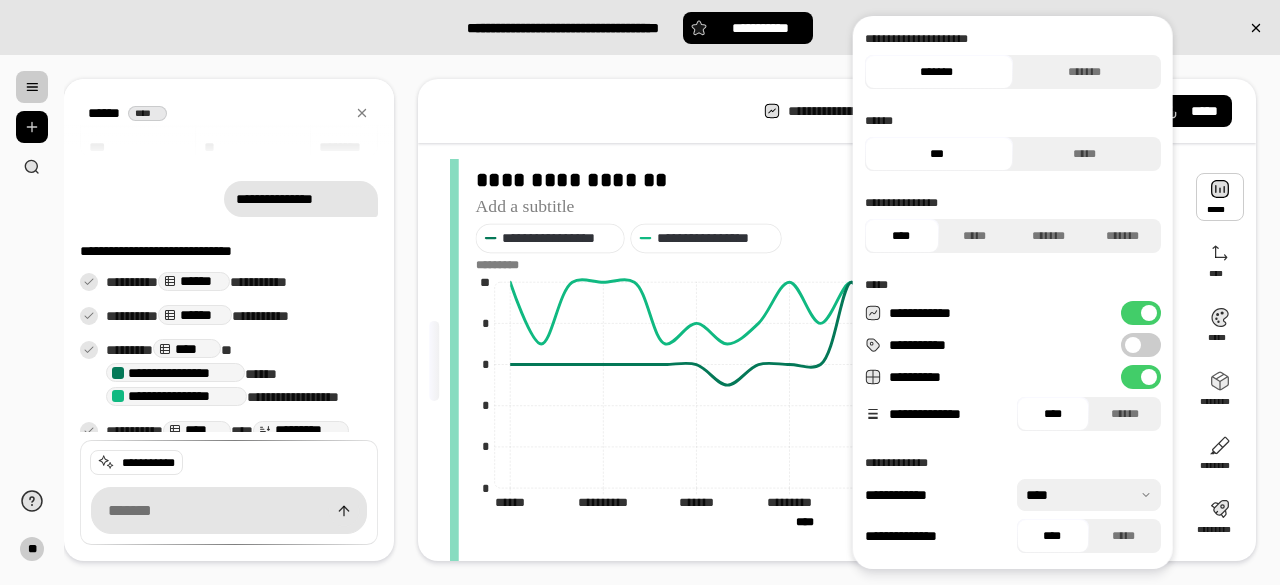 click at bounding box center (1149, 313) 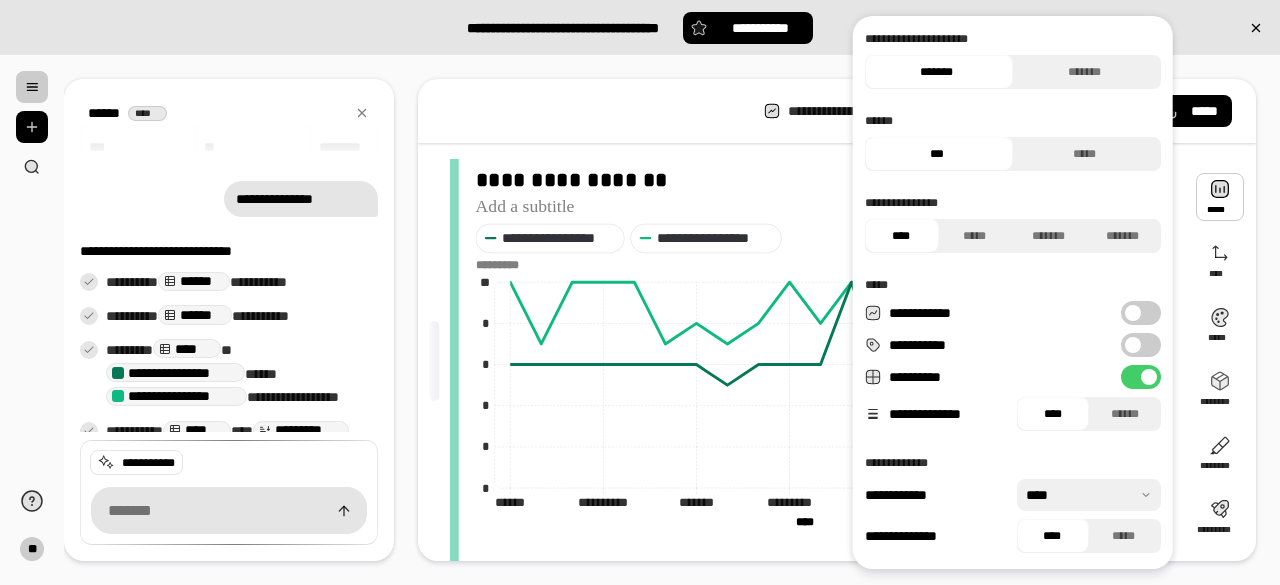 click on "**********" at bounding box center (1141, 345) 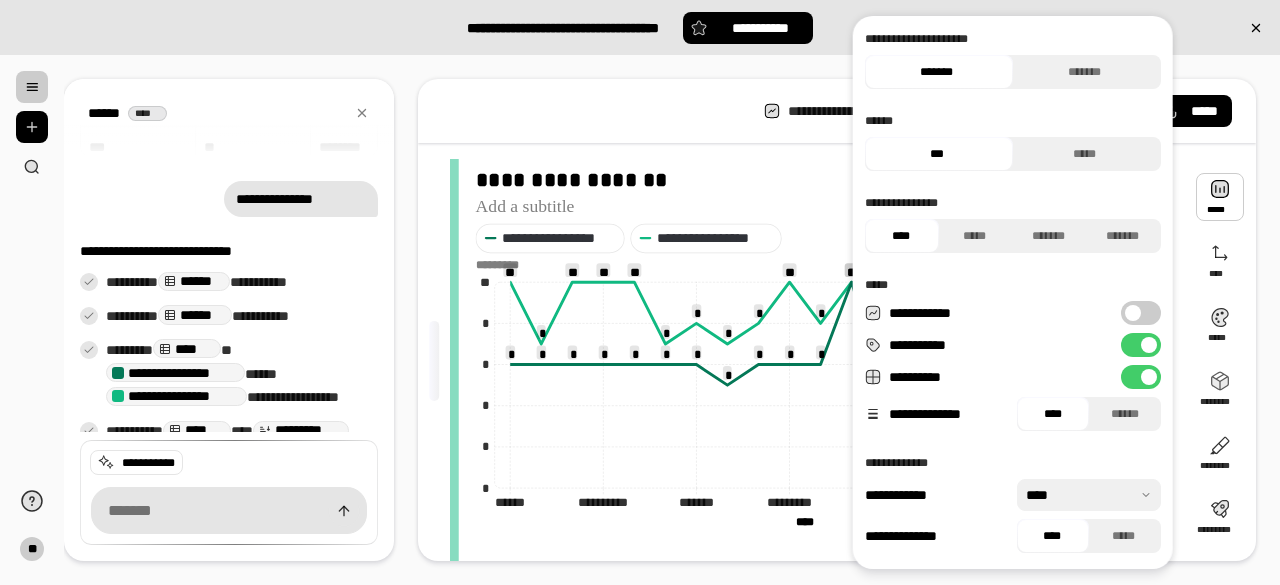 click at bounding box center [1149, 377] 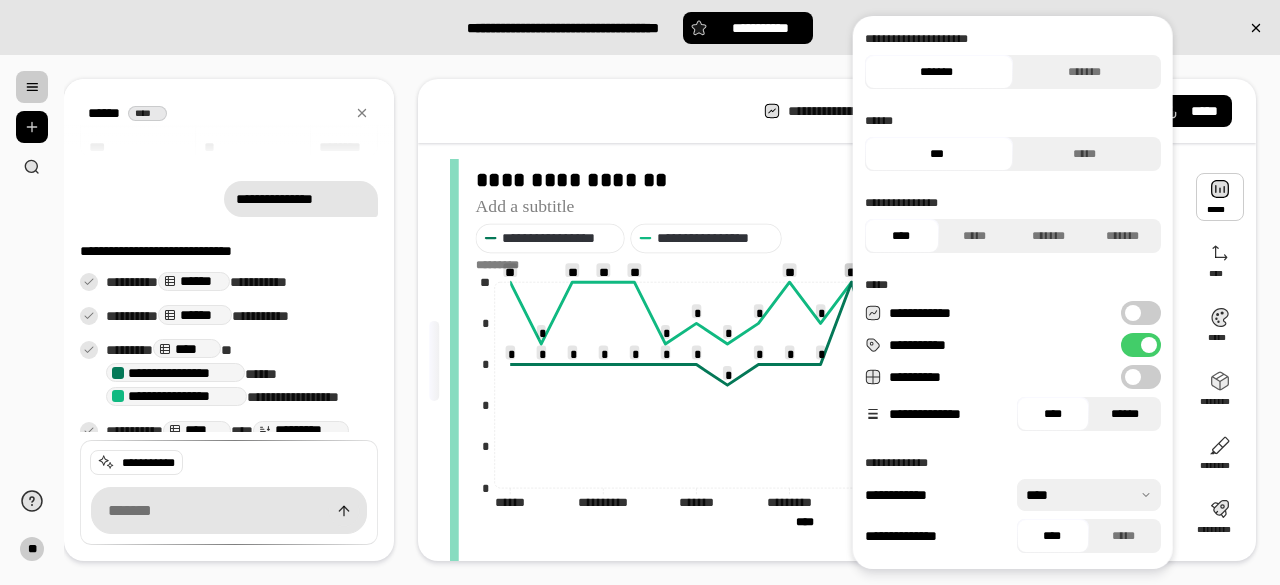 click on "******" at bounding box center [1125, 414] 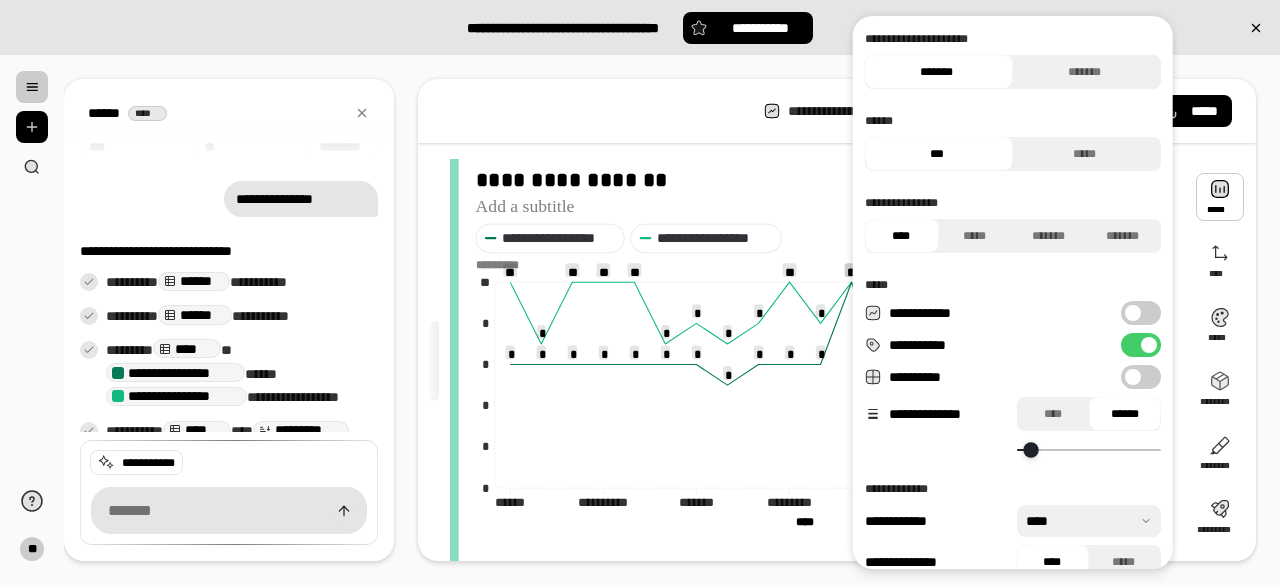 click at bounding box center [1030, 449] 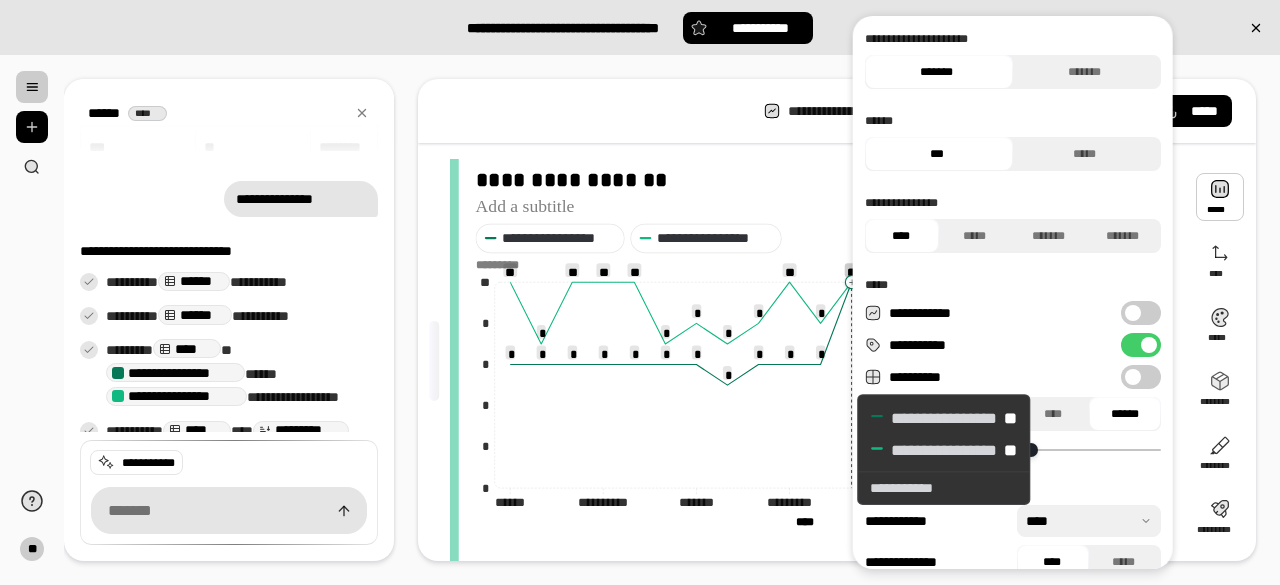 click 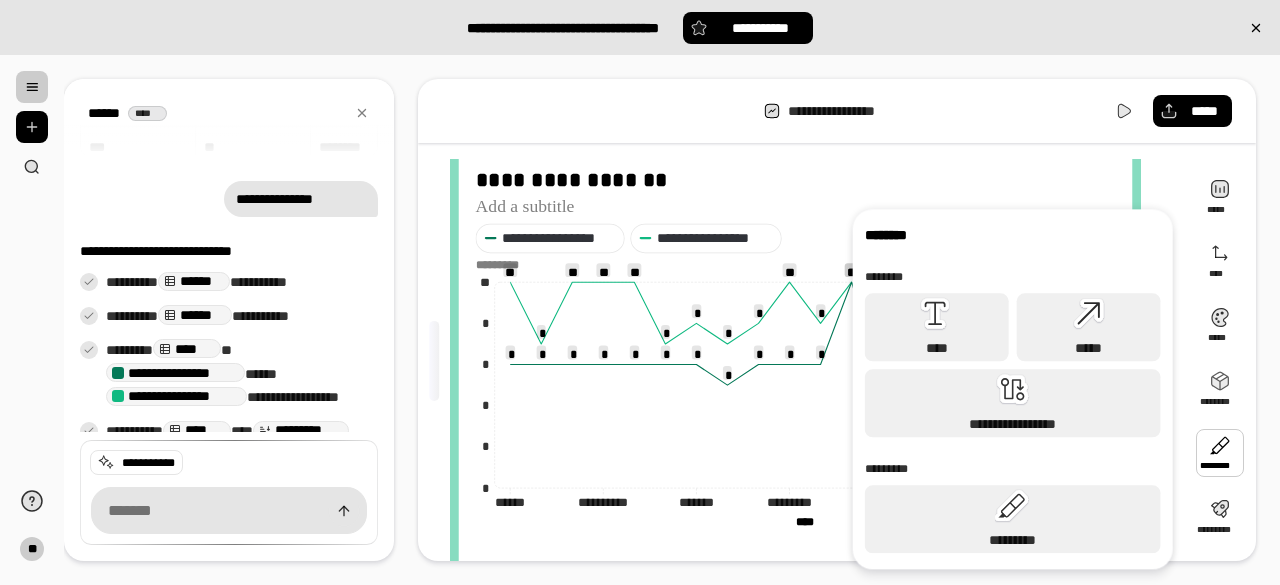 click on "**********" at bounding box center (672, 320) 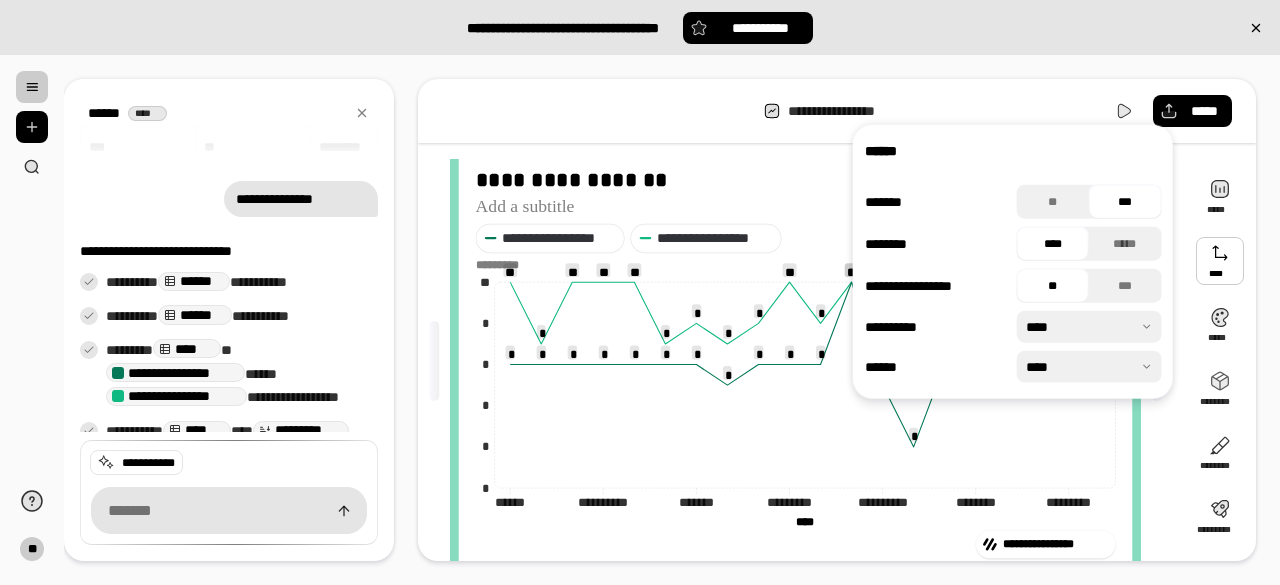 click at bounding box center (1220, 261) 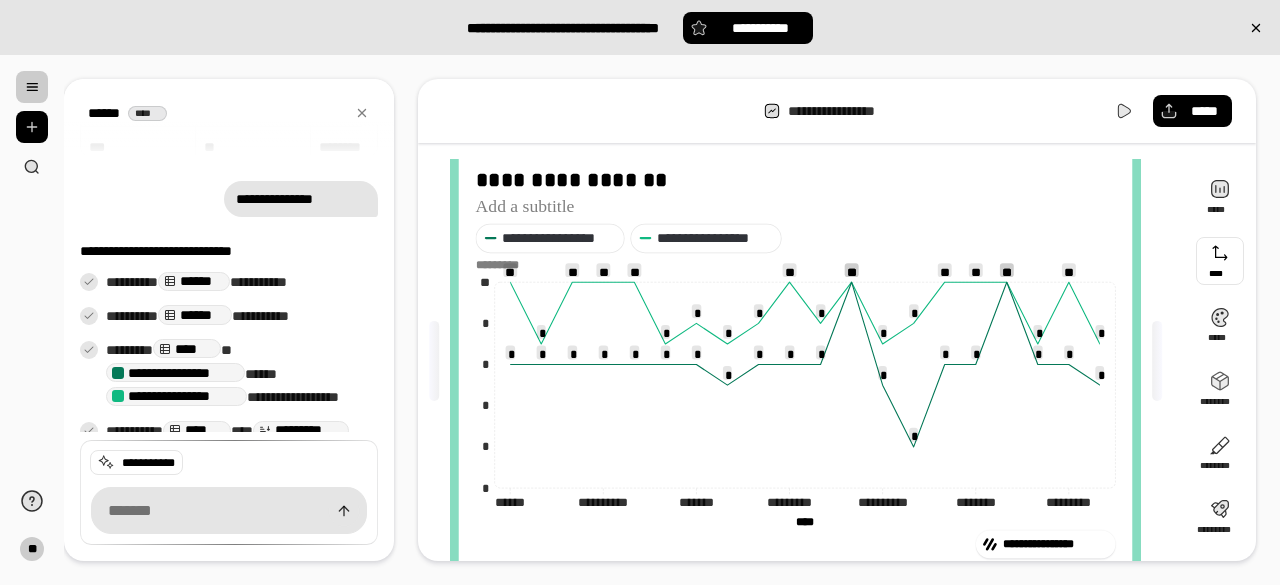click at bounding box center (1220, 261) 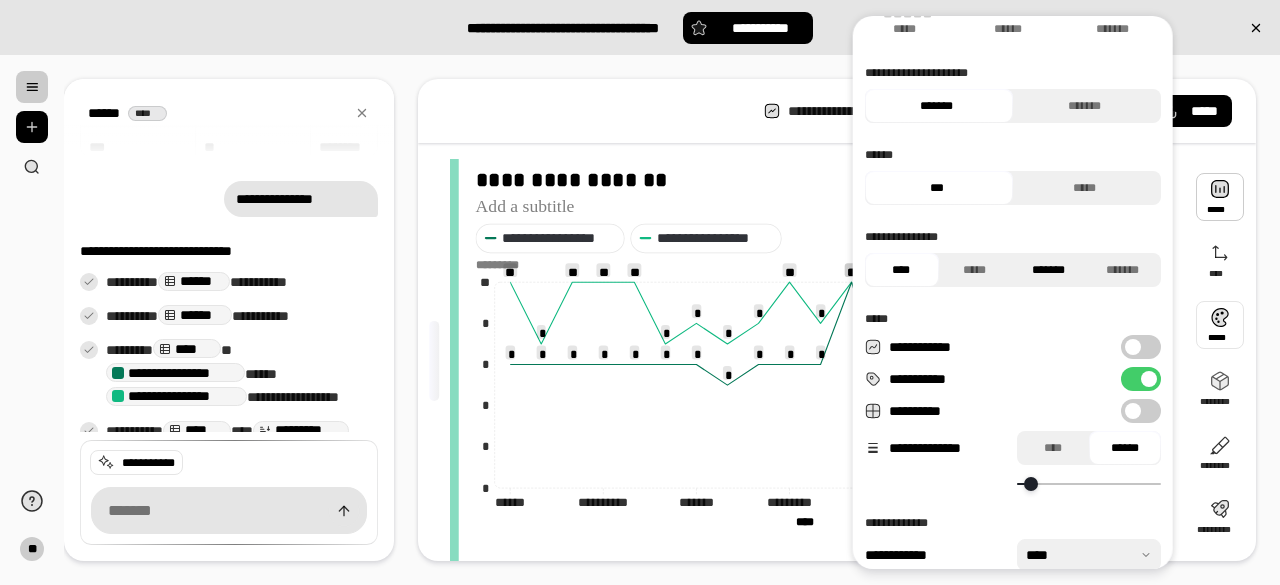 scroll, scrollTop: 260, scrollLeft: 0, axis: vertical 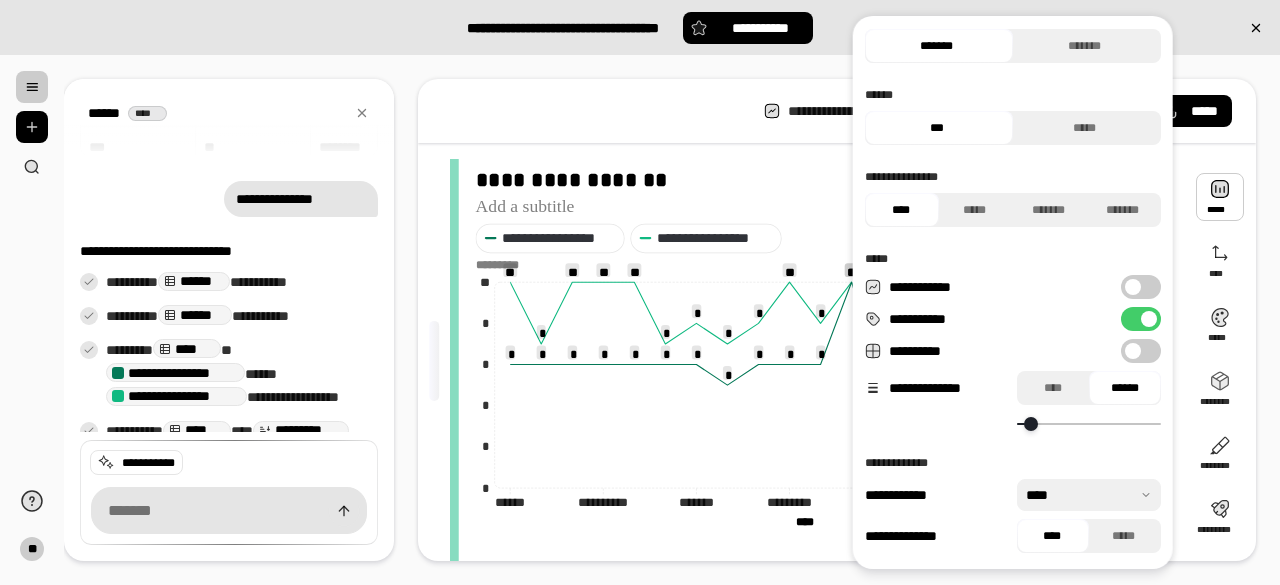 click at bounding box center (1133, 351) 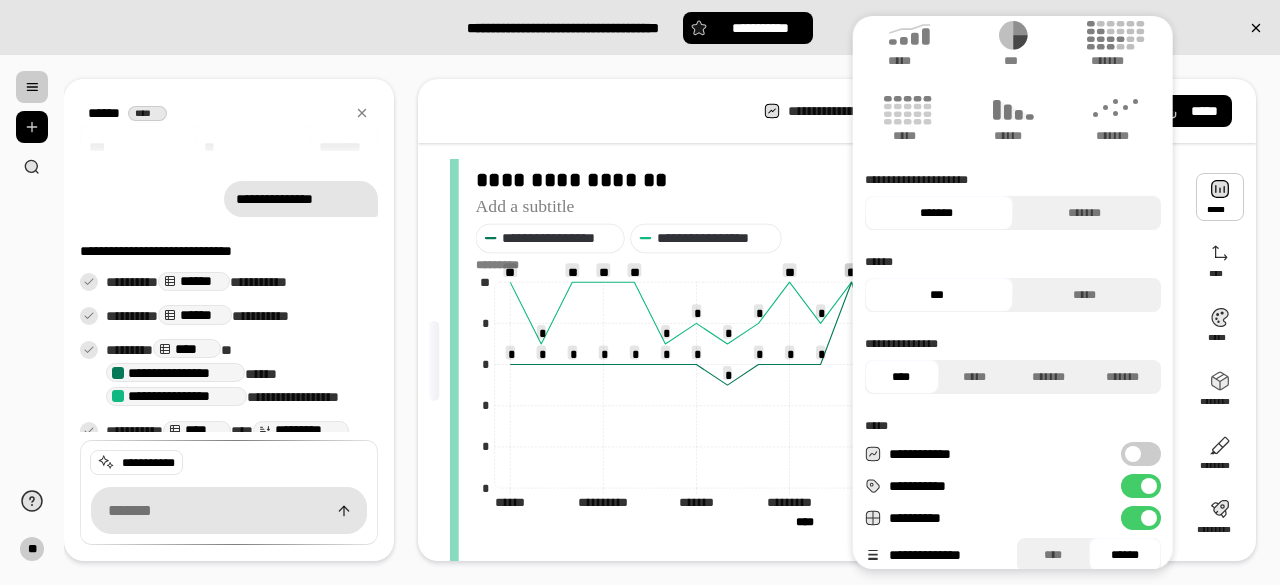 scroll, scrollTop: 0, scrollLeft: 0, axis: both 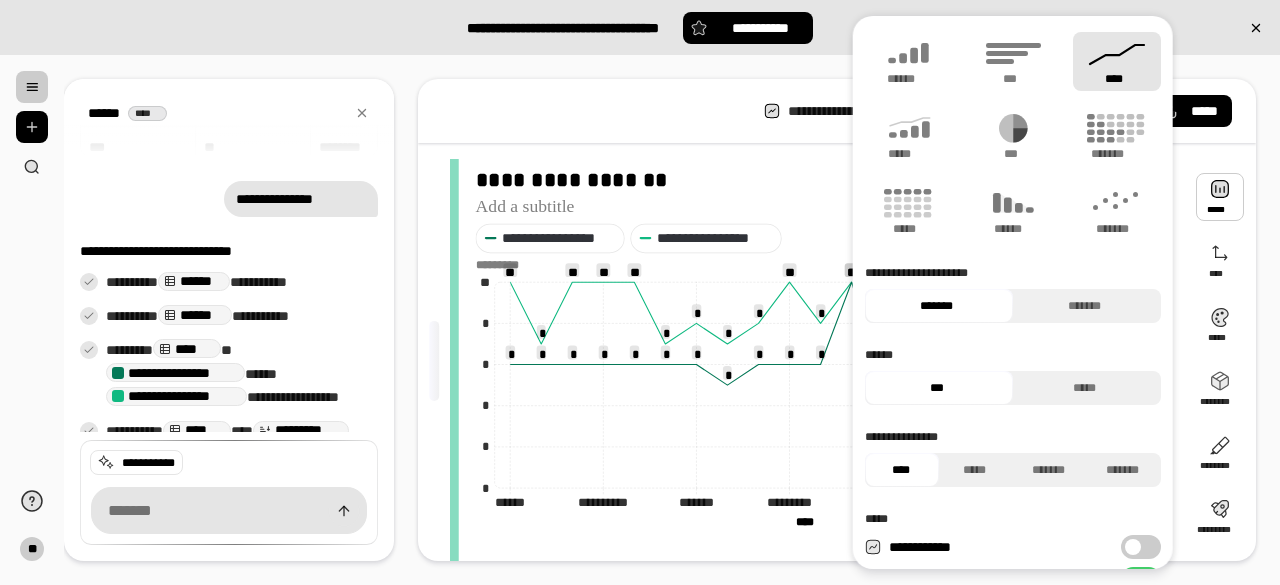 click on "**********" at bounding box center [796, 544] 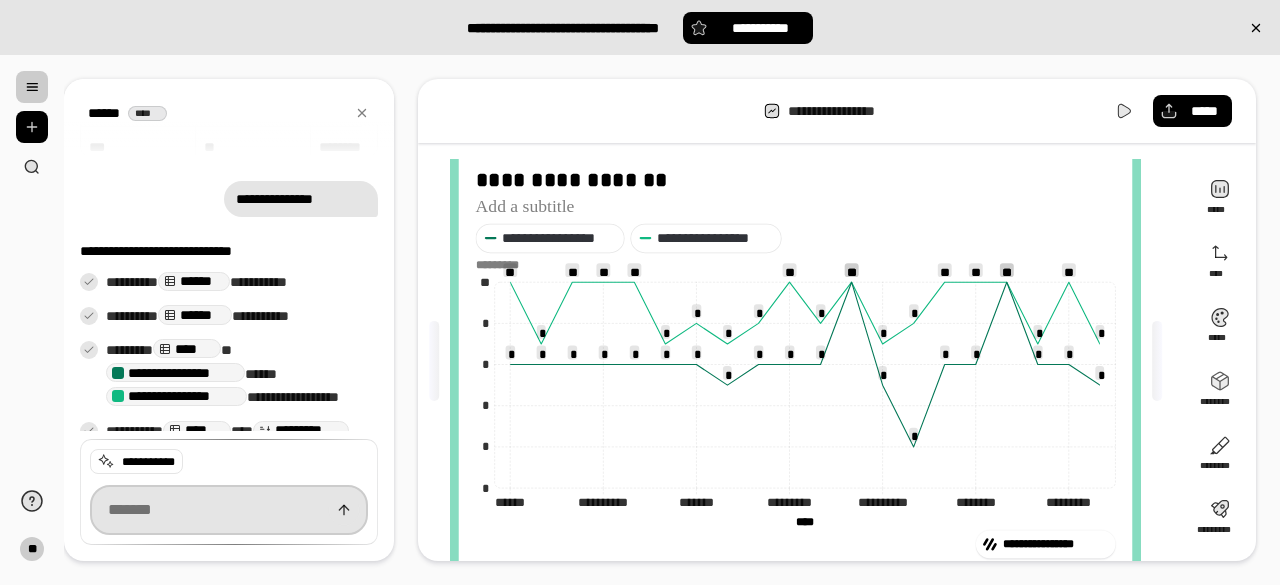 click at bounding box center (229, 510) 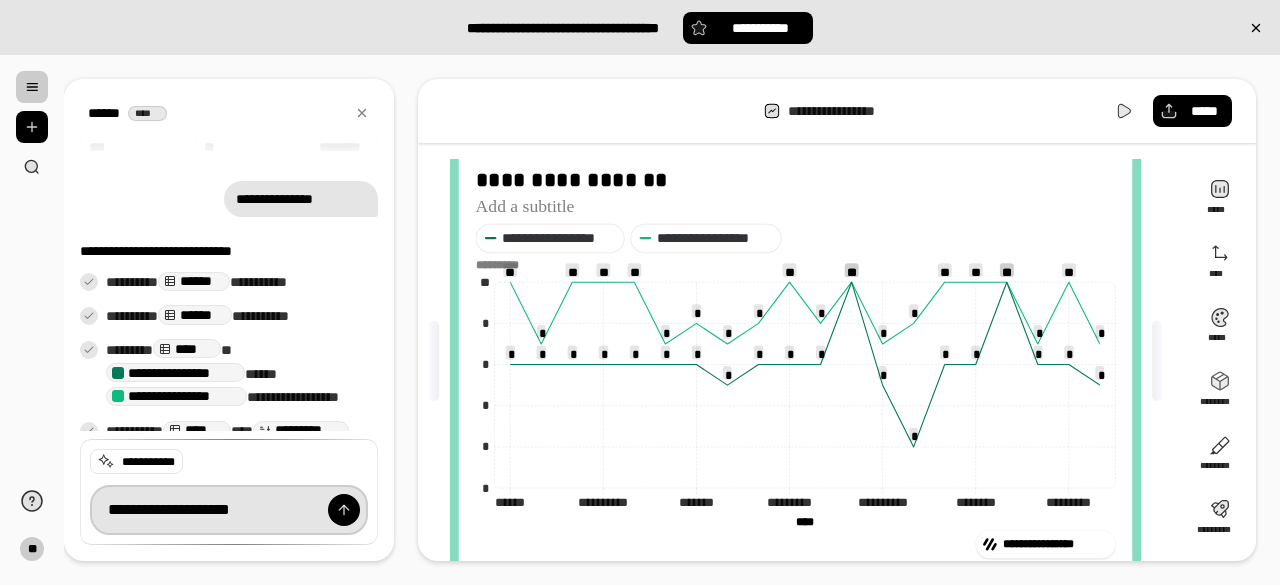 type on "**********" 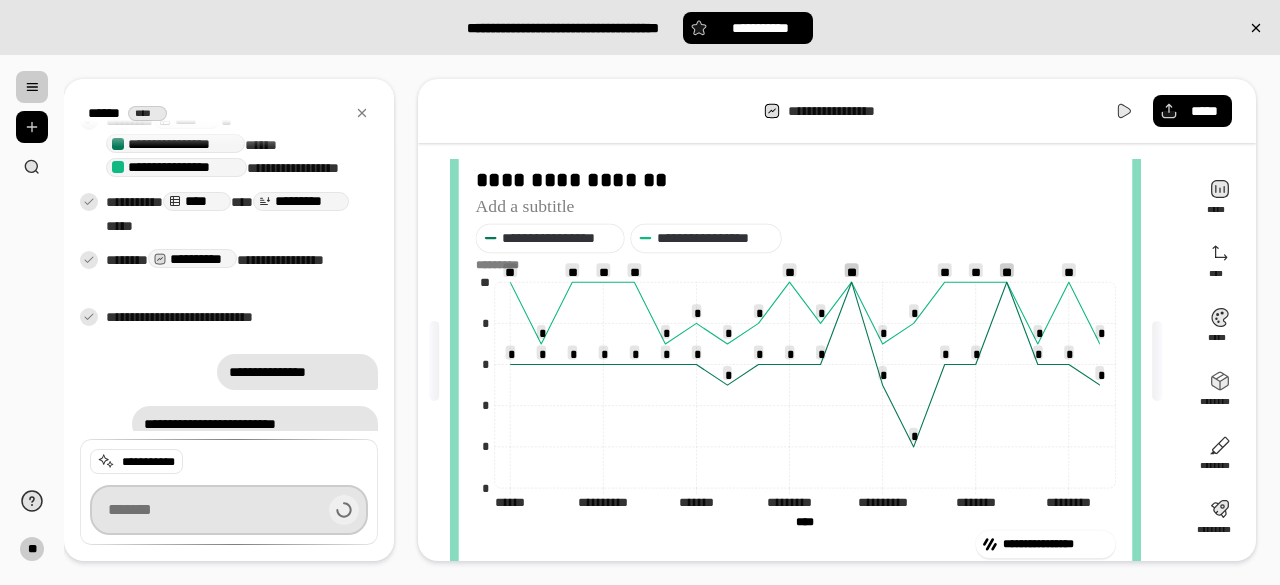 scroll, scrollTop: 429, scrollLeft: 0, axis: vertical 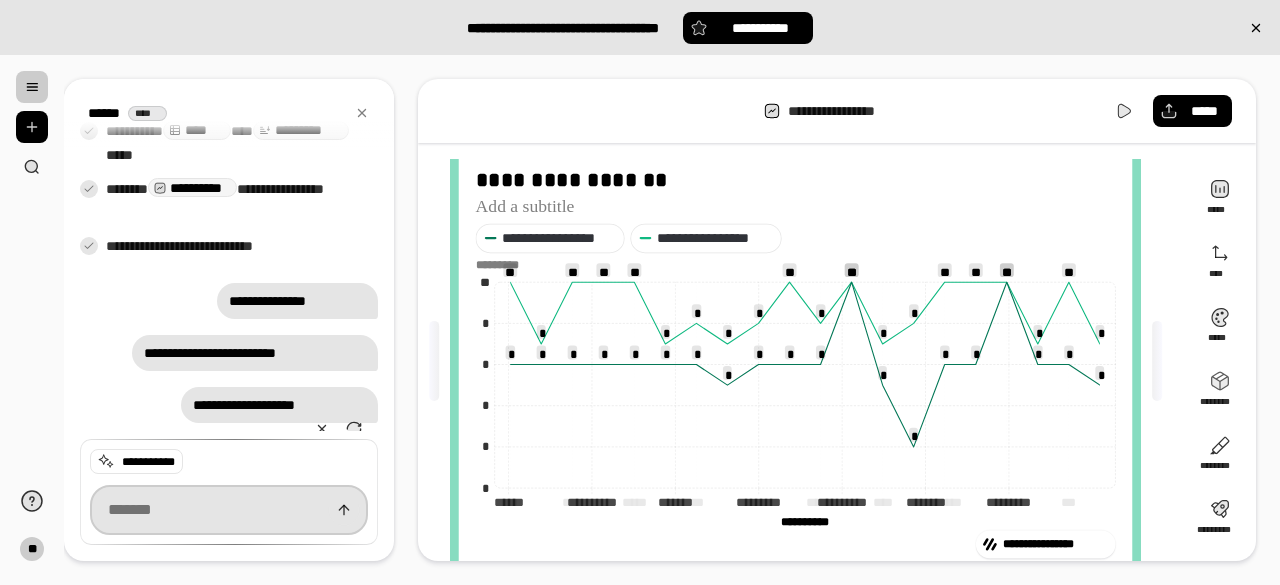 type on "**********" 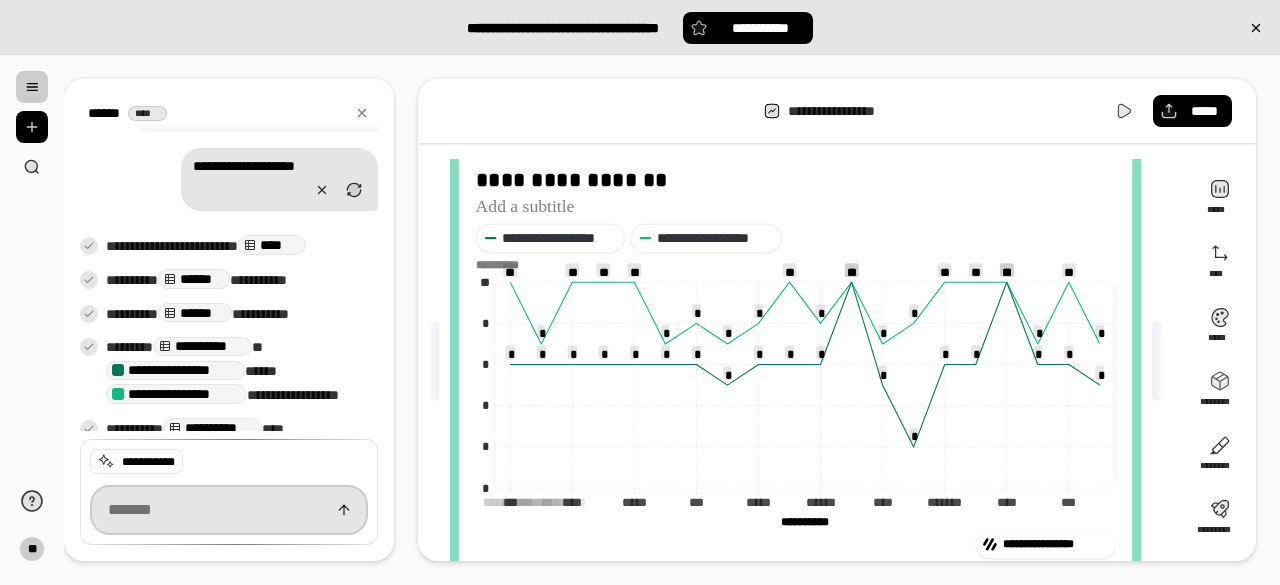scroll, scrollTop: 710, scrollLeft: 0, axis: vertical 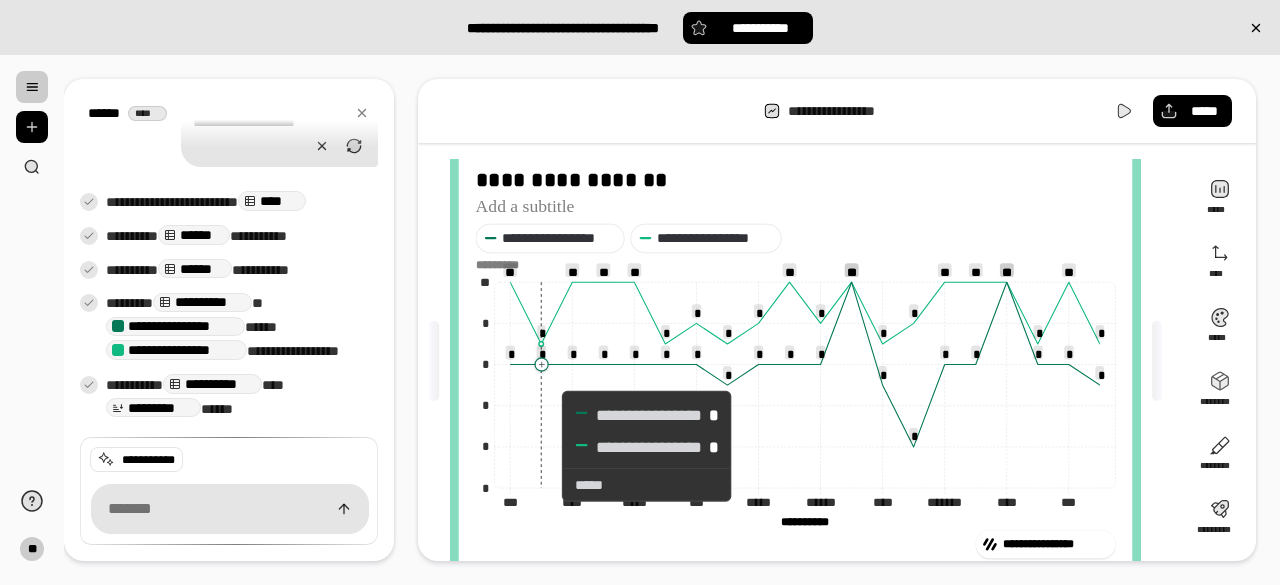 click 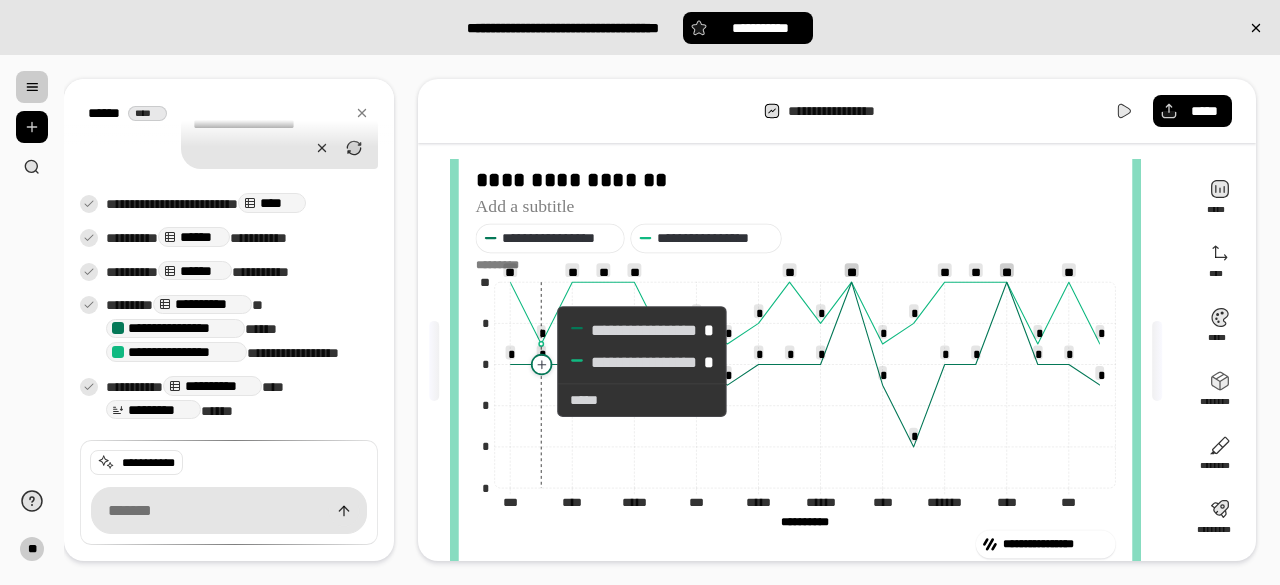 click 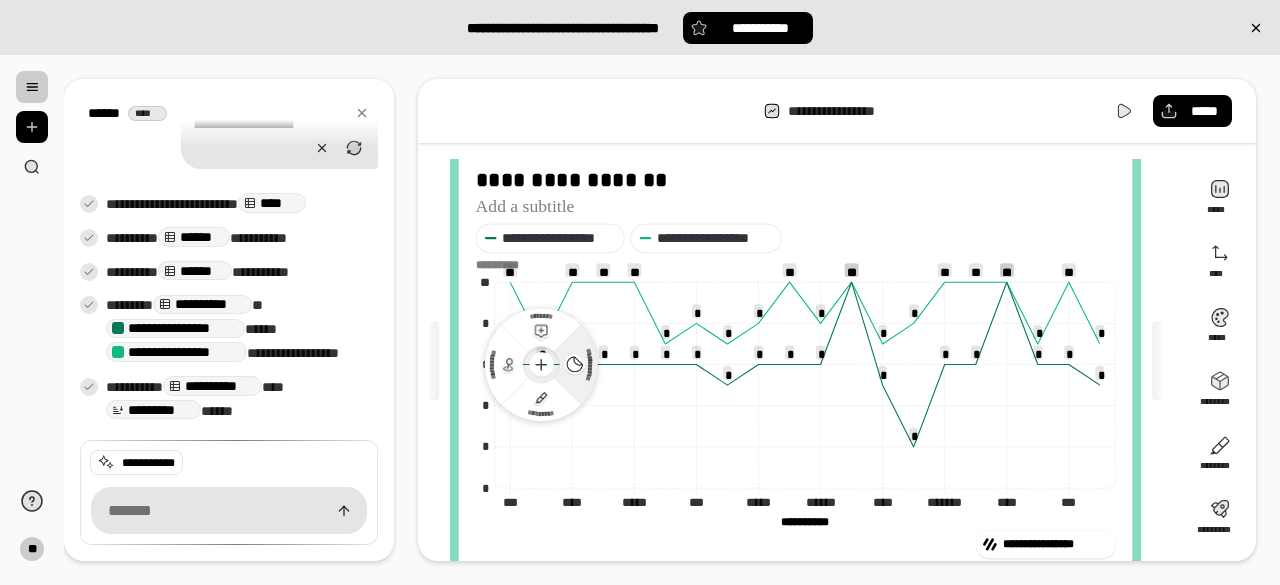 click 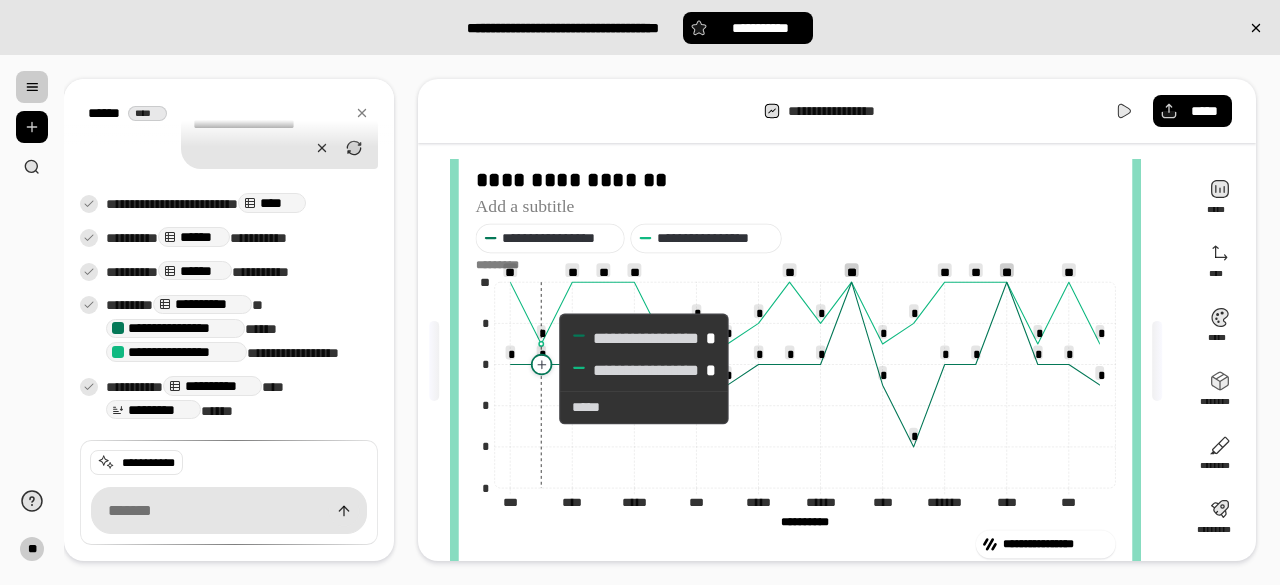 click 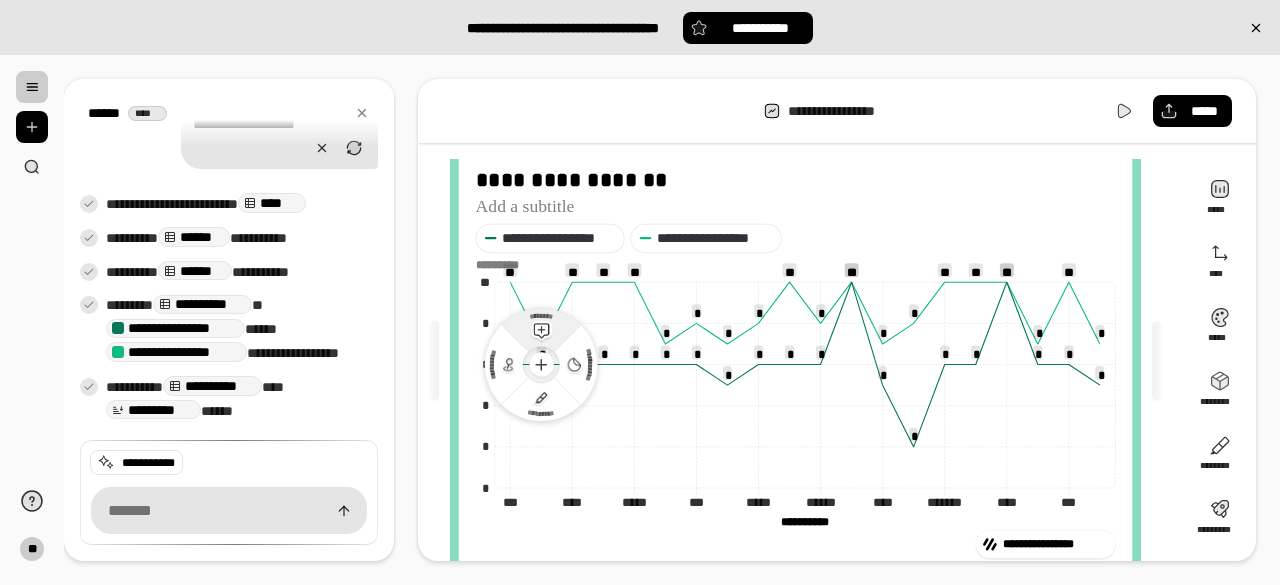 click 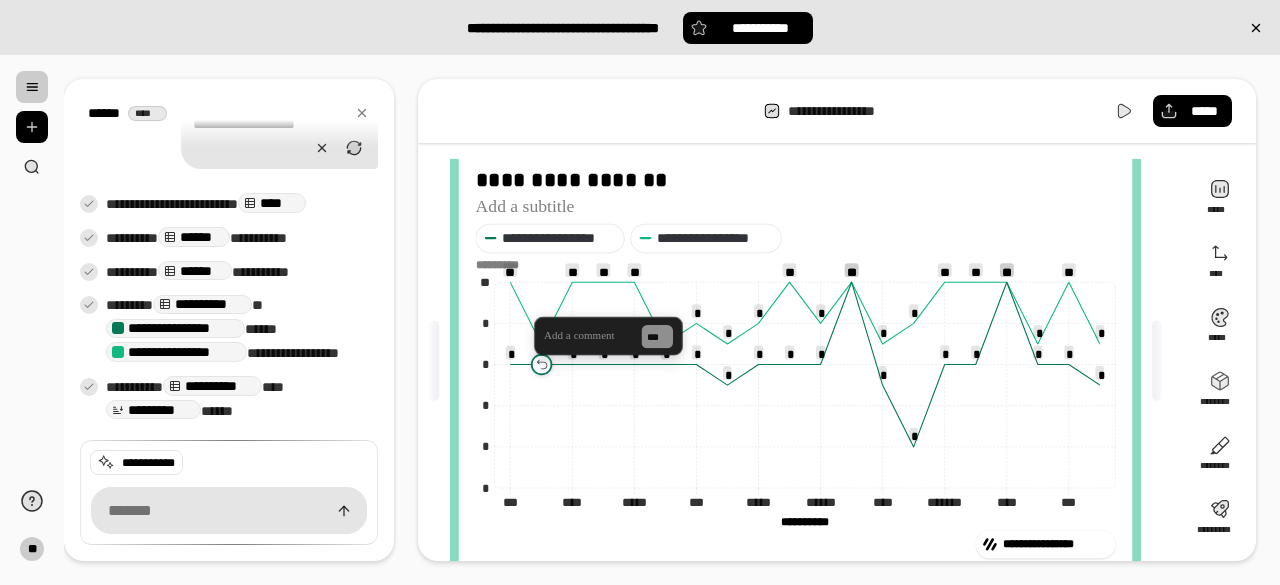 click 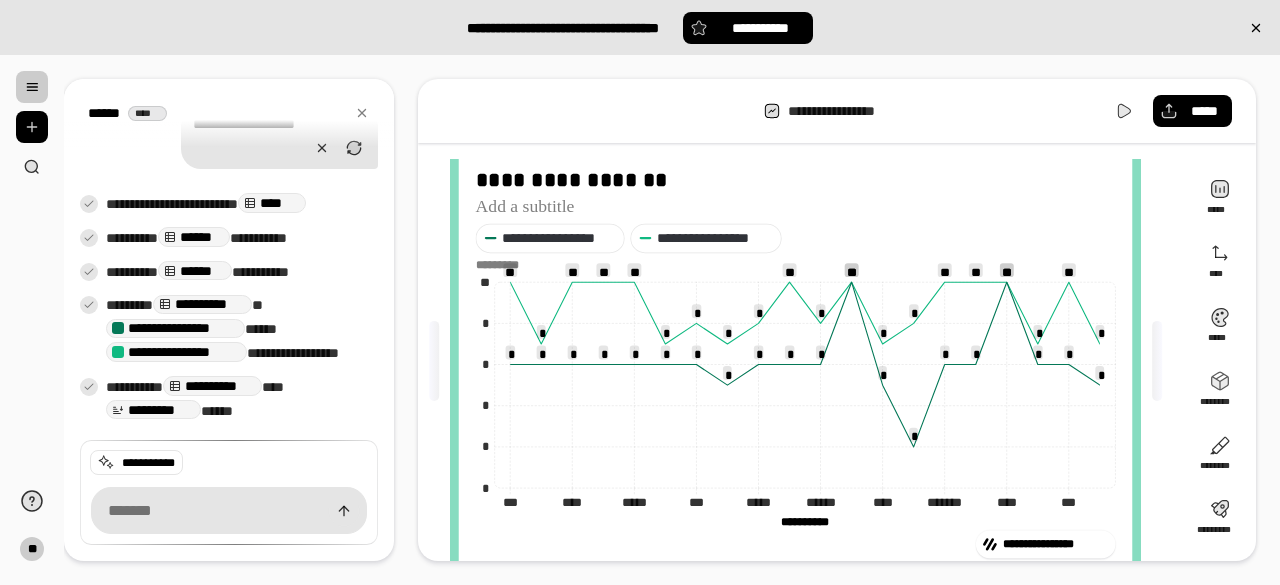 click on "****** ******" 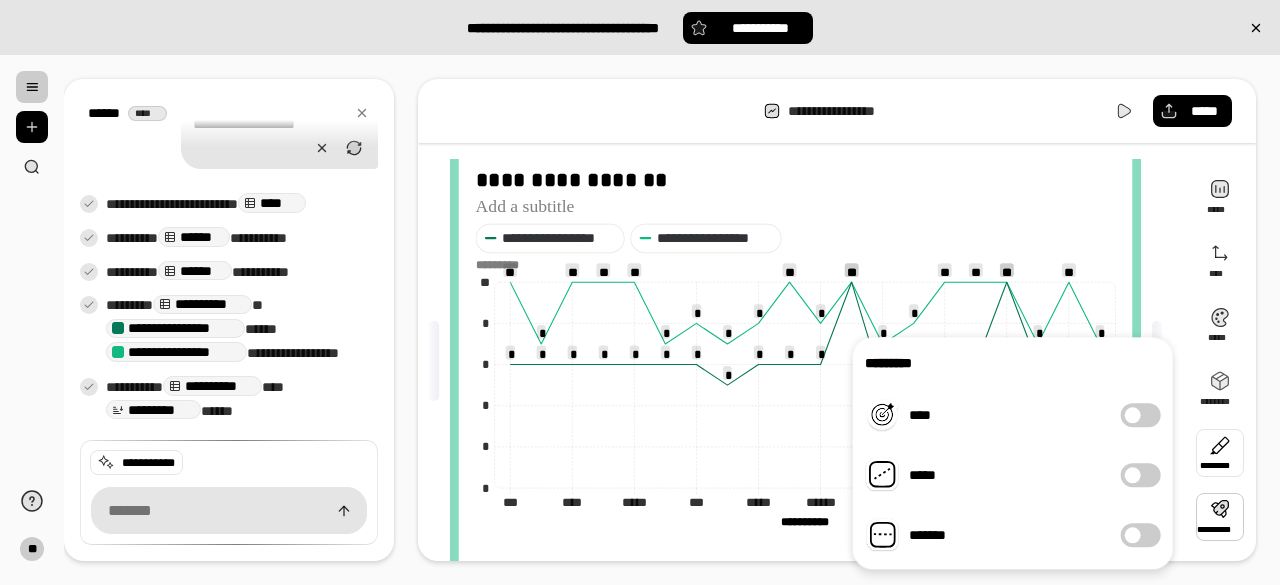 scroll, scrollTop: 118, scrollLeft: 0, axis: vertical 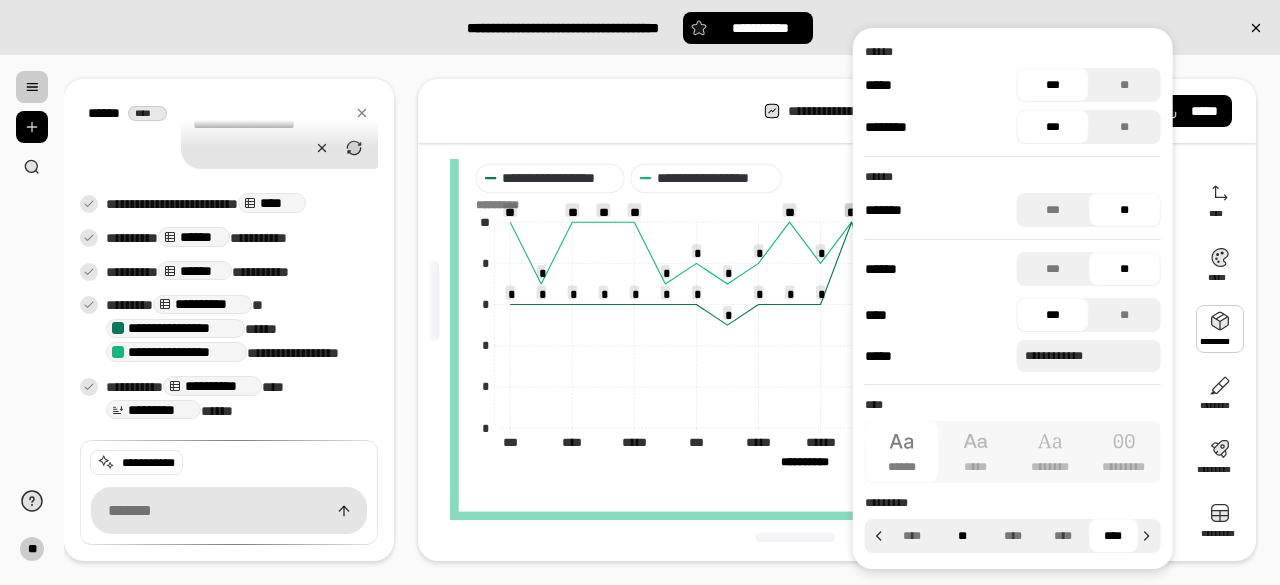 click on "**" at bounding box center (962, 536) 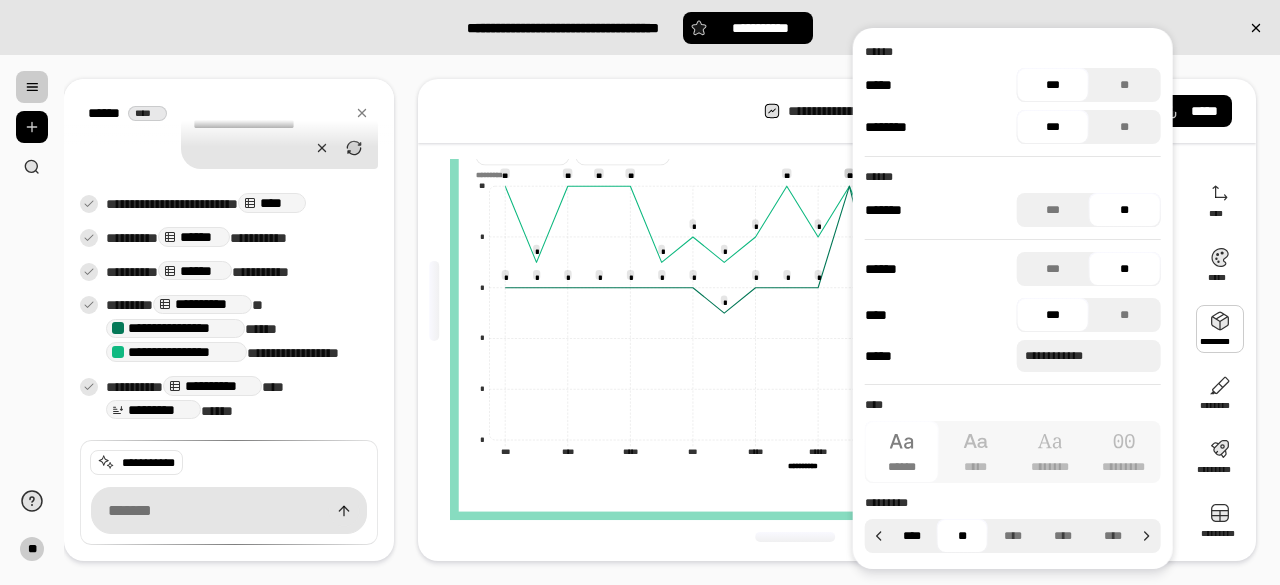 click on "****" at bounding box center (912, 536) 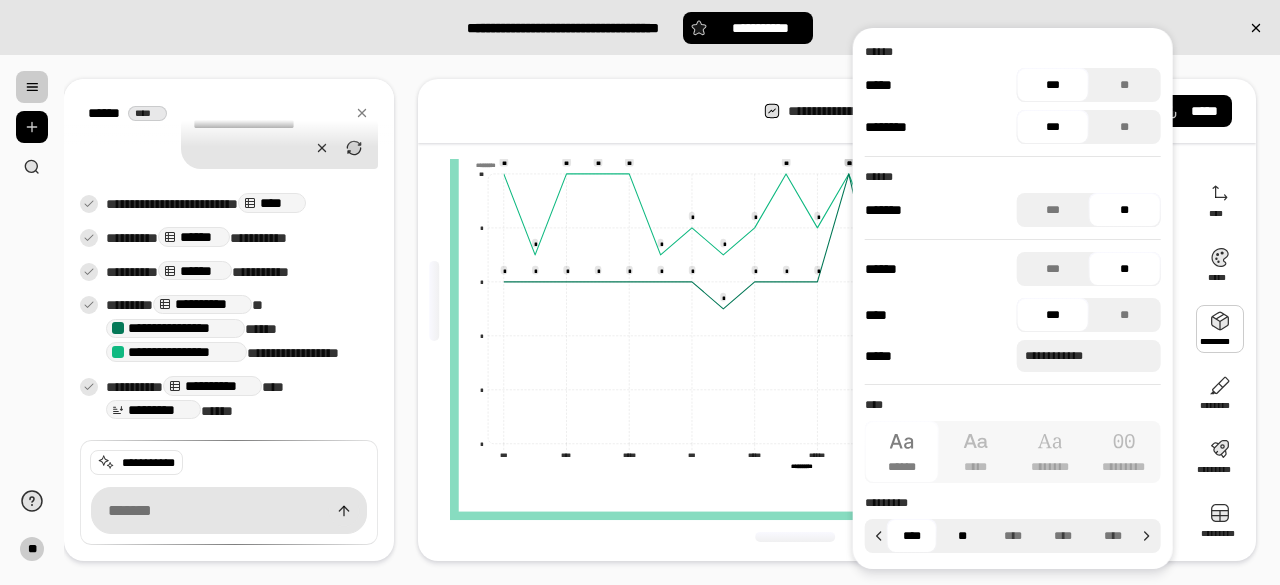 click on "**" at bounding box center [962, 536] 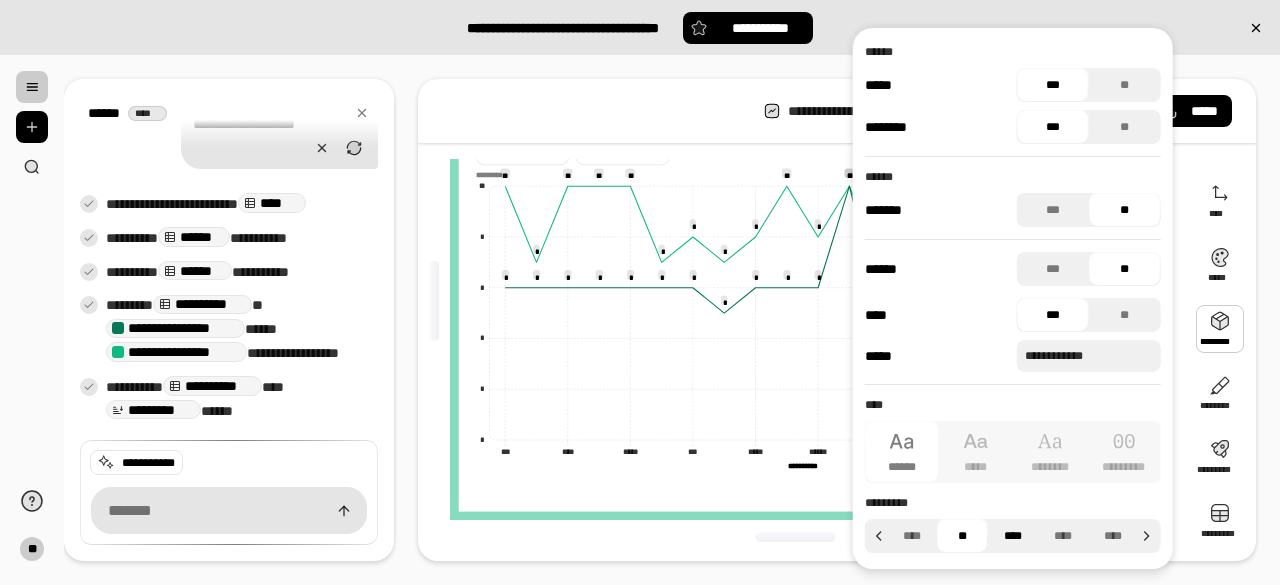 click on "****" at bounding box center (1012, 536) 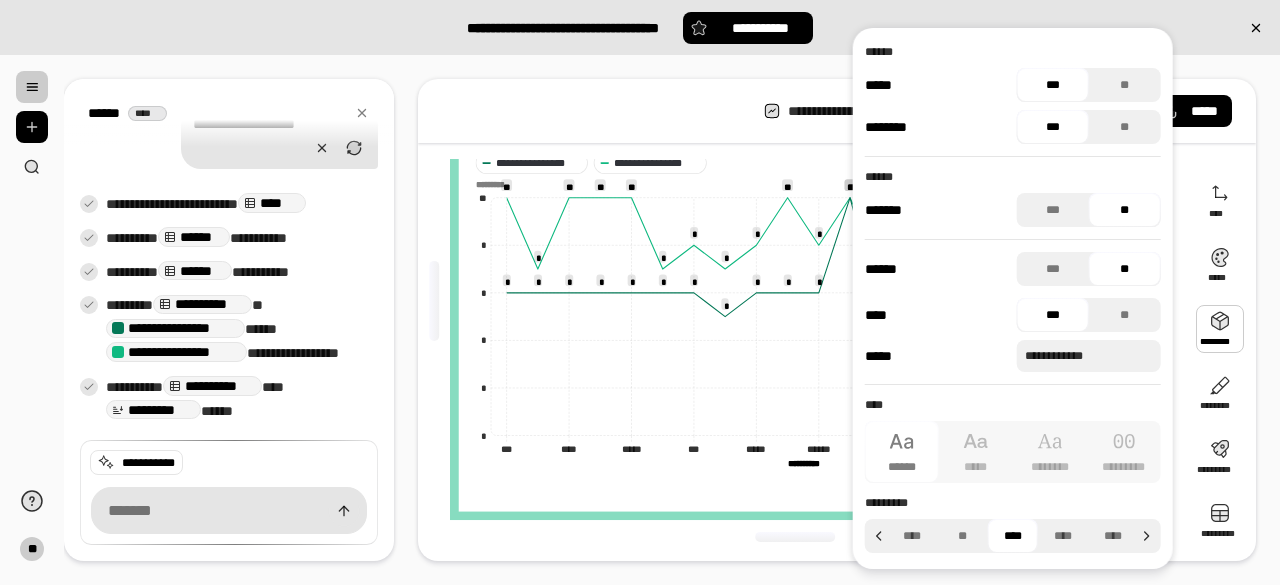 click at bounding box center (796, 536) 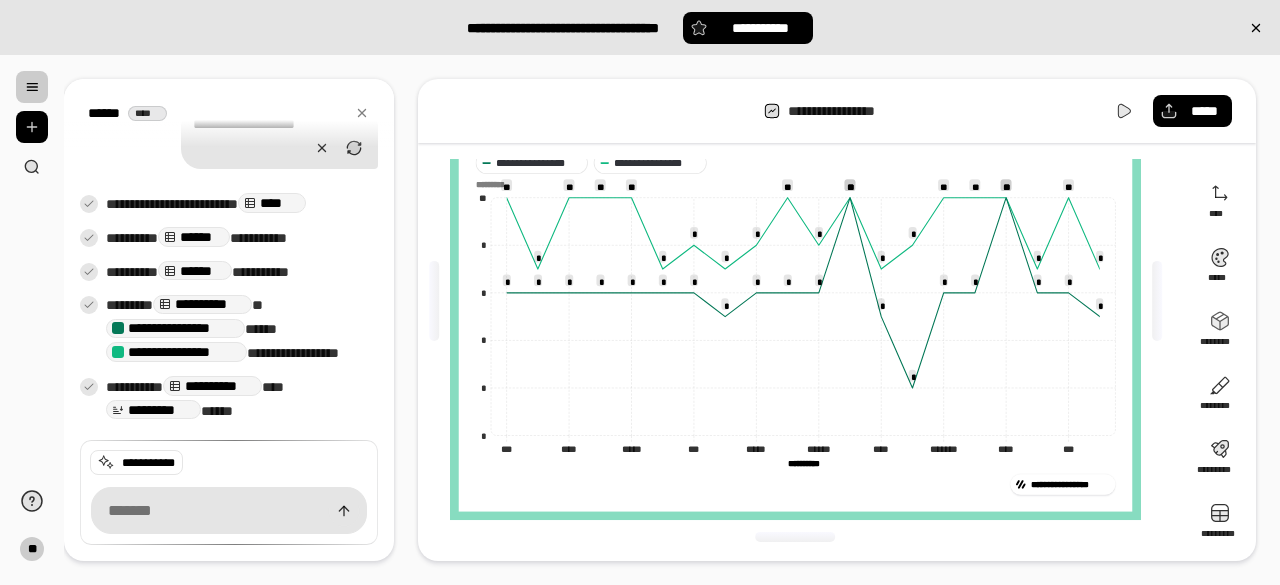 click on "**********" at bounding box center (672, 320) 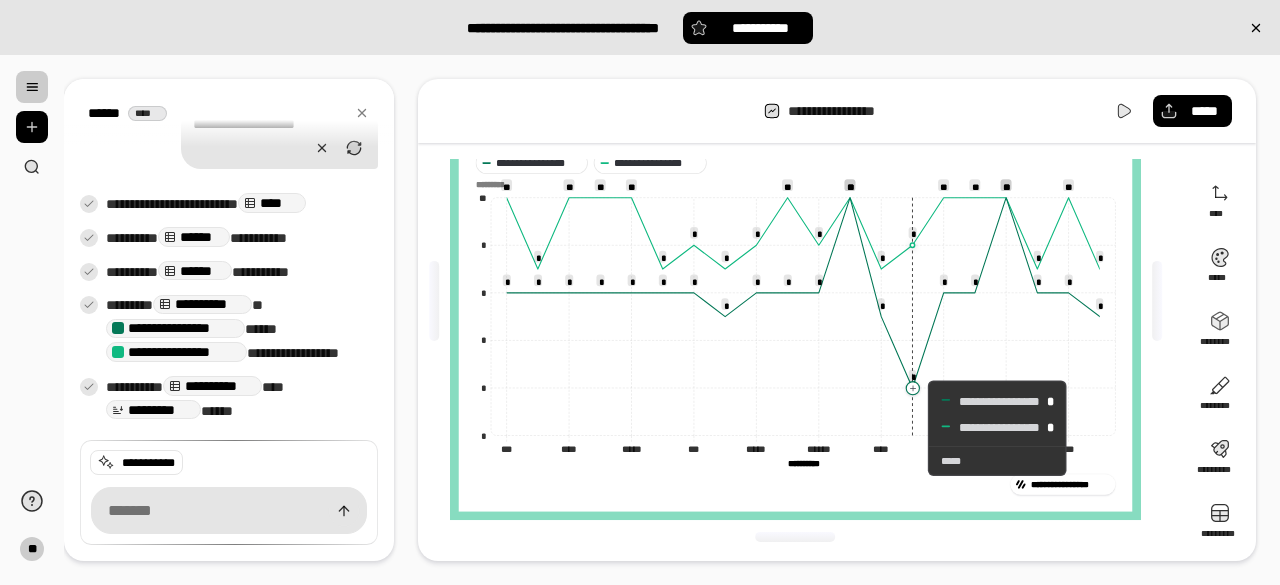 click 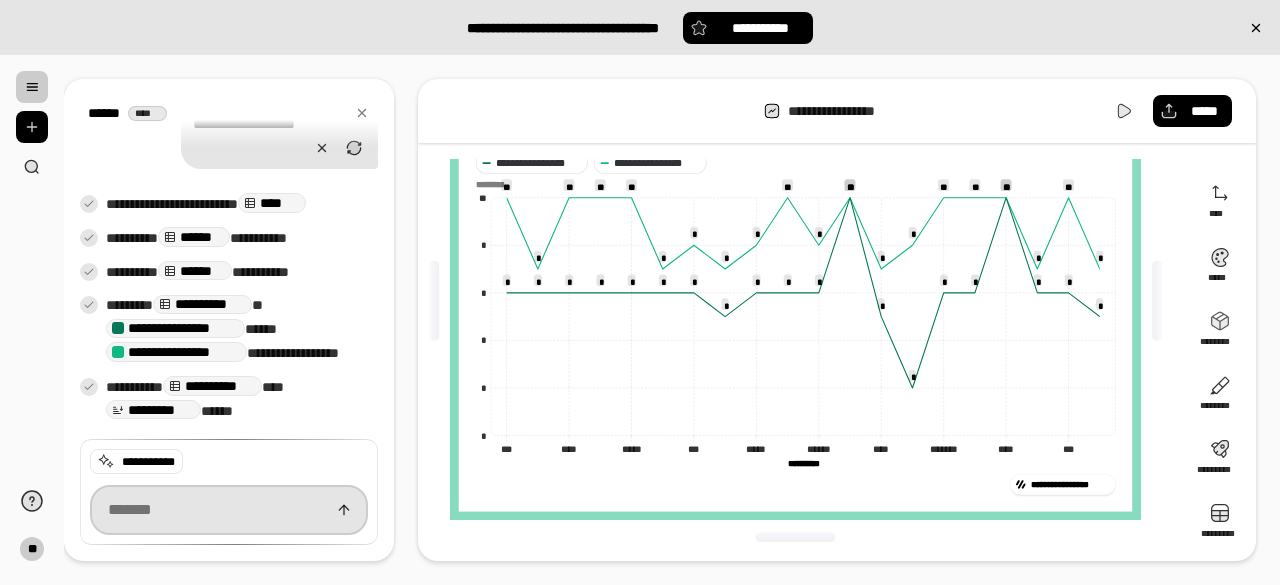 scroll, scrollTop: 710, scrollLeft: 0, axis: vertical 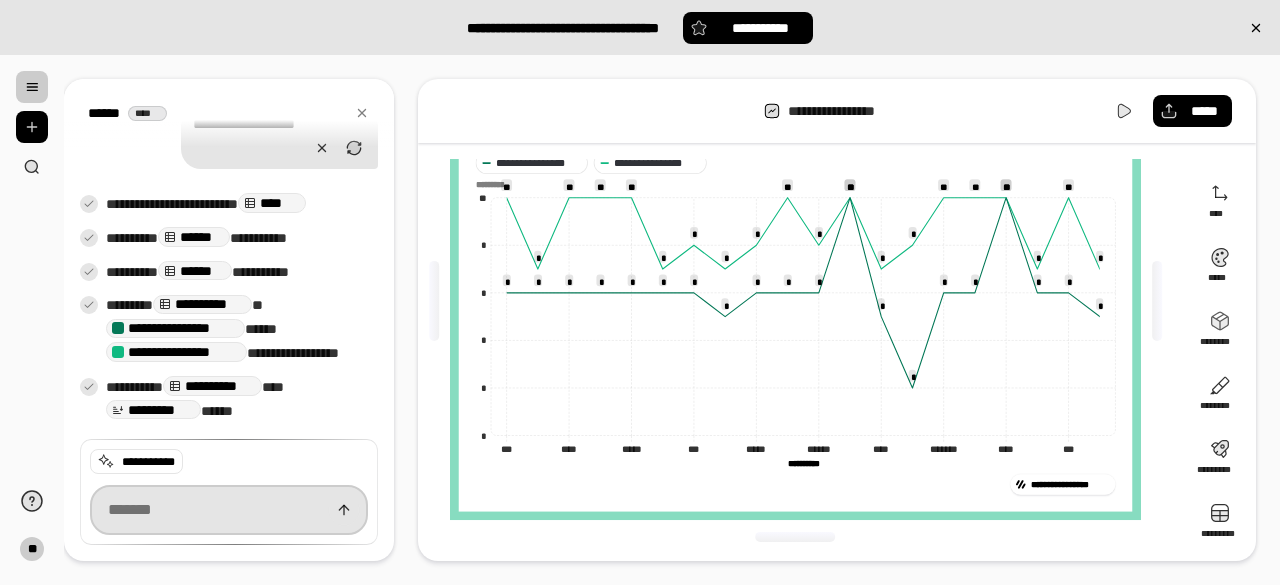 click at bounding box center (229, 510) 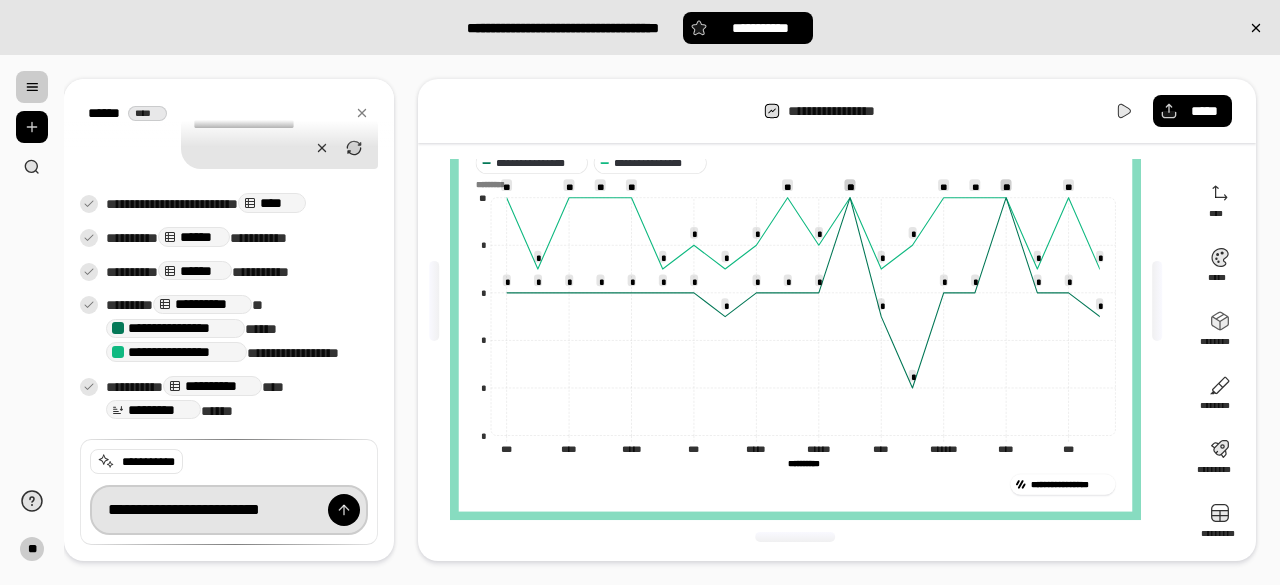 scroll, scrollTop: 0, scrollLeft: 33, axis: horizontal 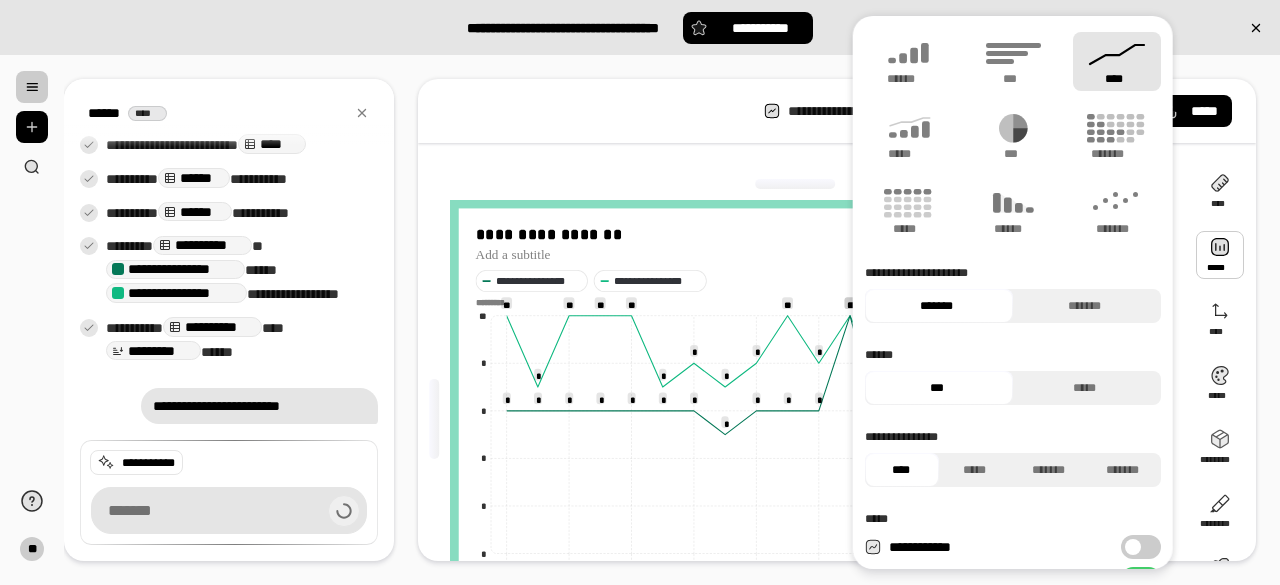 click at bounding box center [1220, 255] 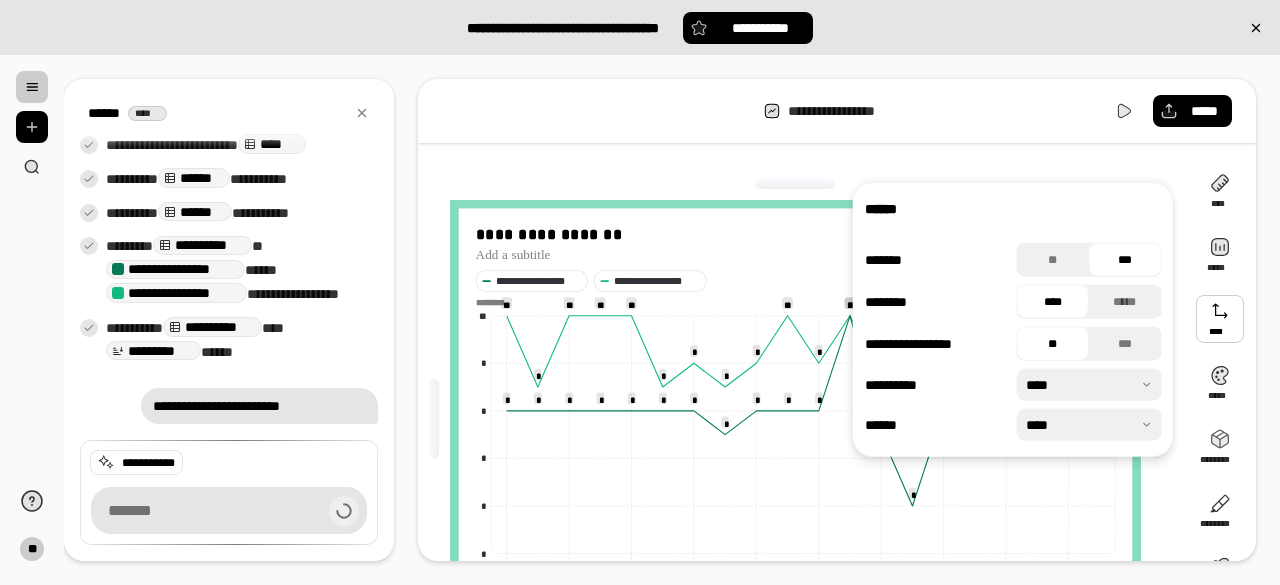 click at bounding box center (1089, 385) 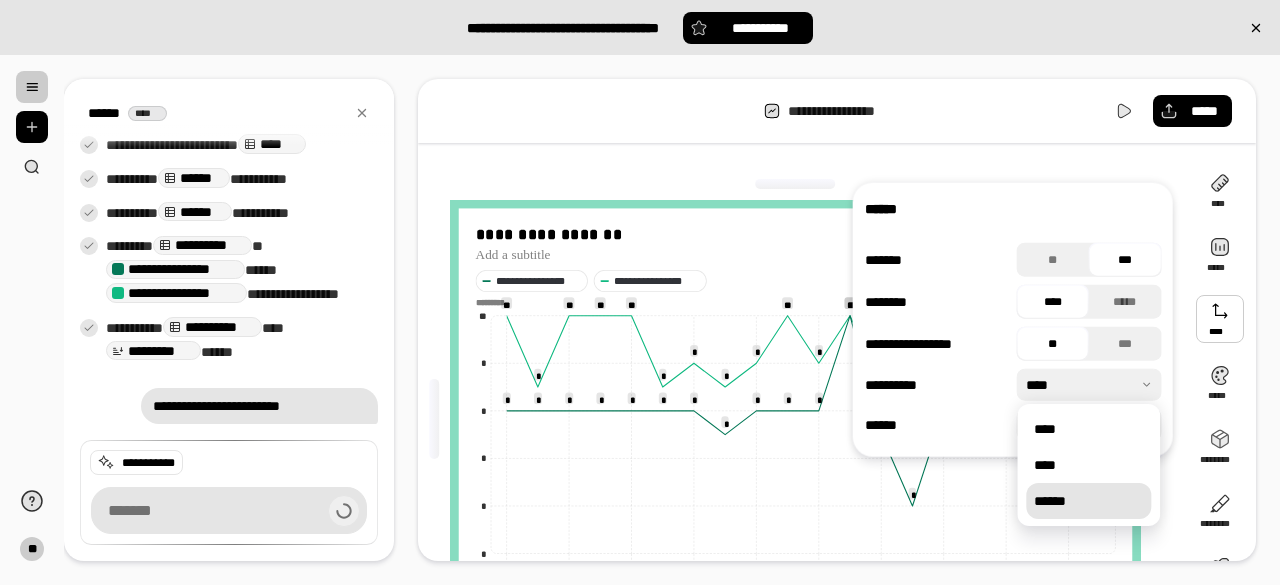 click on "******" at bounding box center [1088, 501] 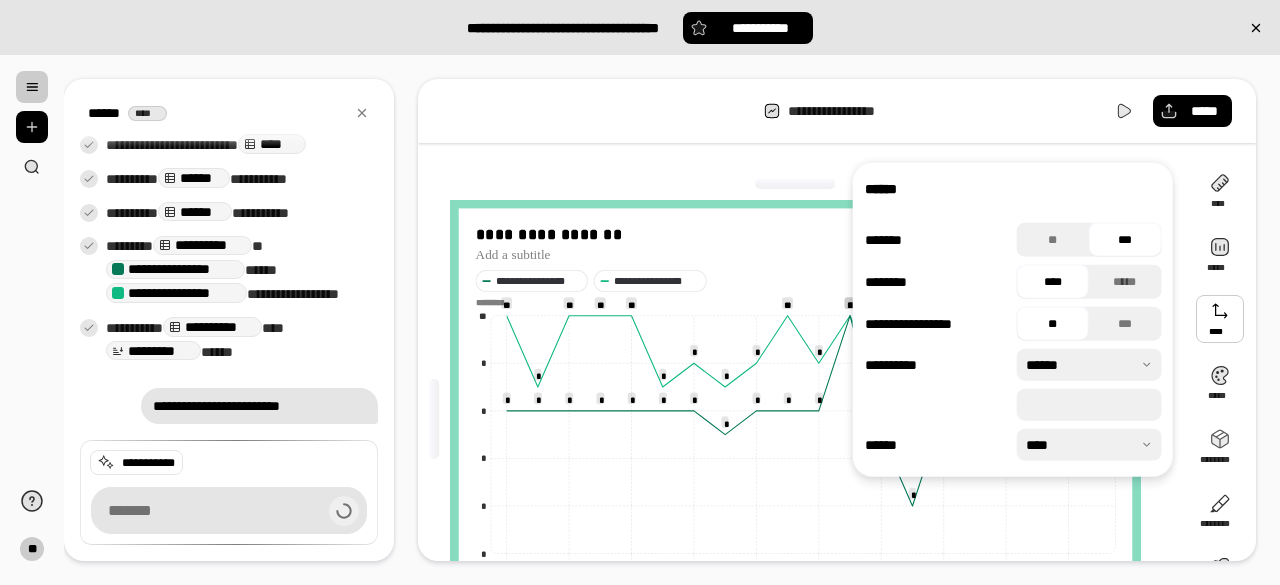 drag, startPoint x: 1068, startPoint y: 410, endPoint x: 1013, endPoint y: 402, distance: 55.578773 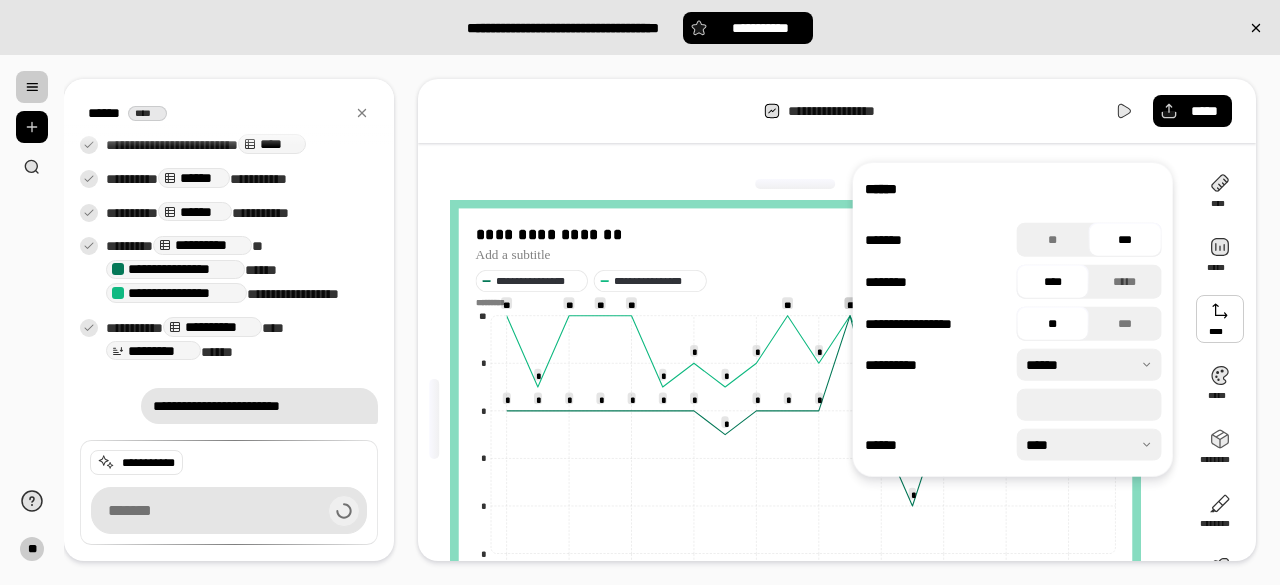 type on "*" 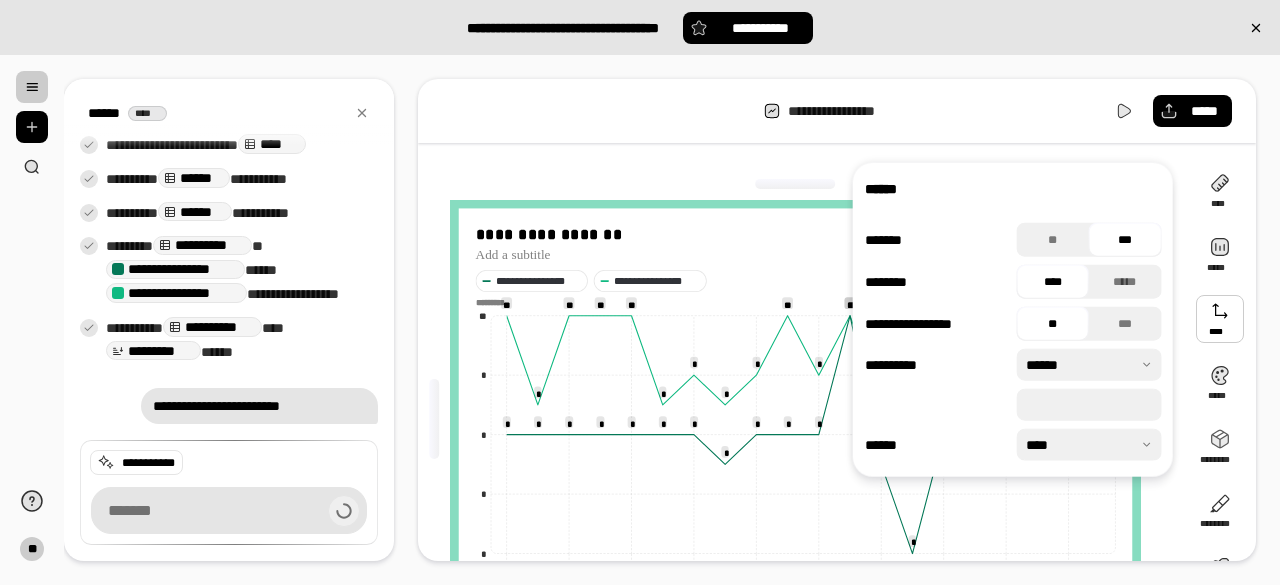 click on "**********" at bounding box center [837, 111] 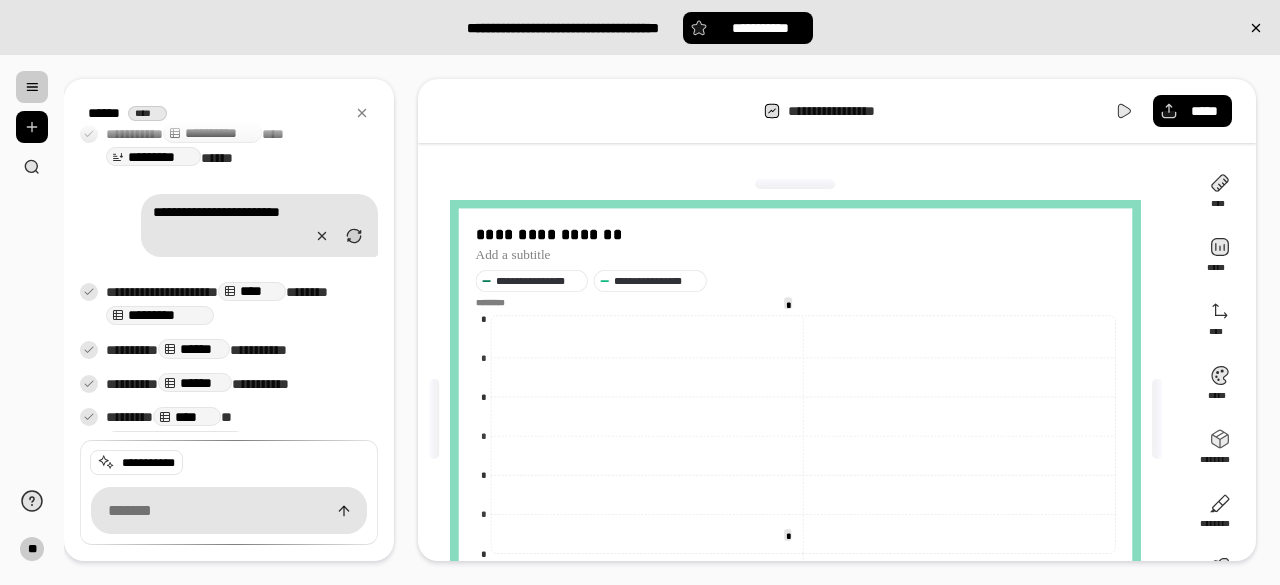scroll, scrollTop: 990, scrollLeft: 0, axis: vertical 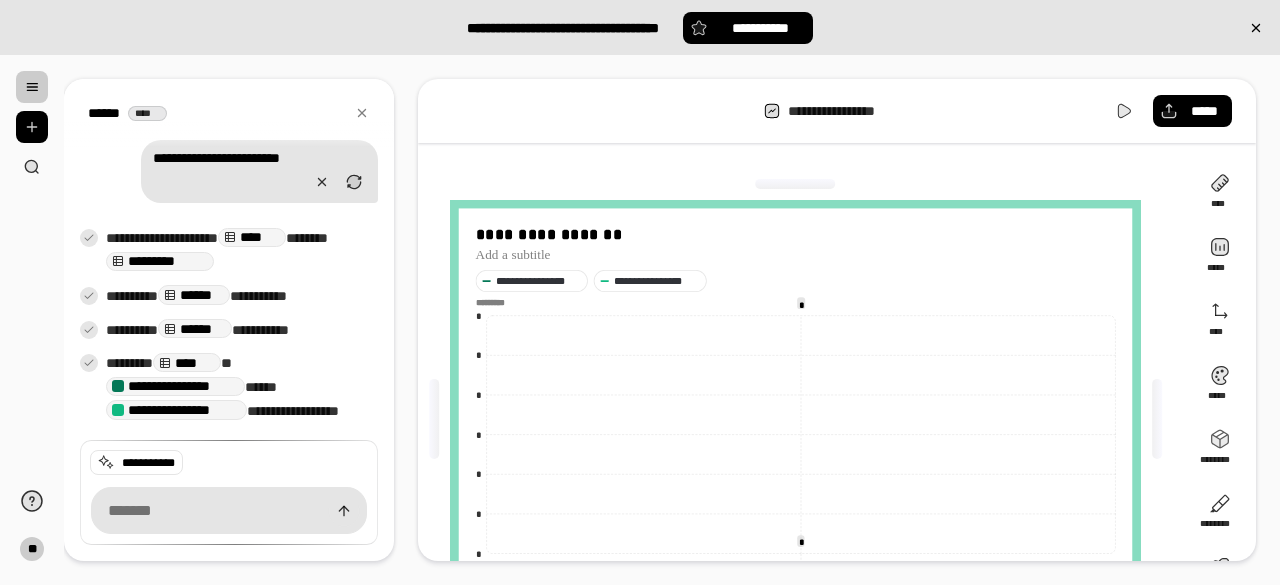 click on "**********" at bounding box center (837, 111) 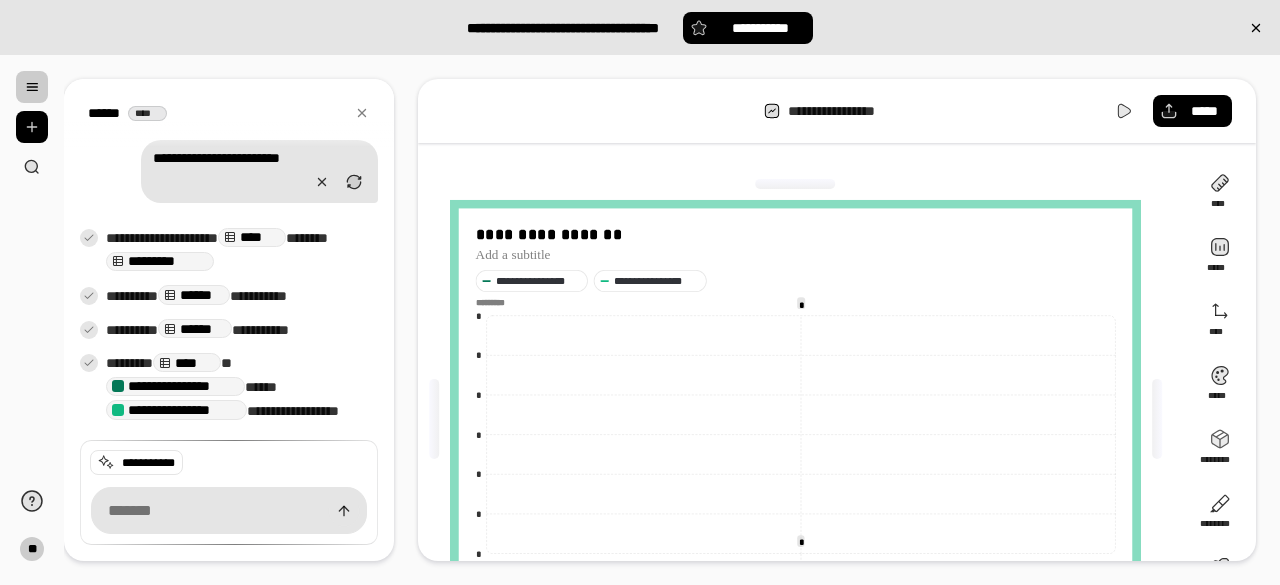 click at bounding box center [796, 184] 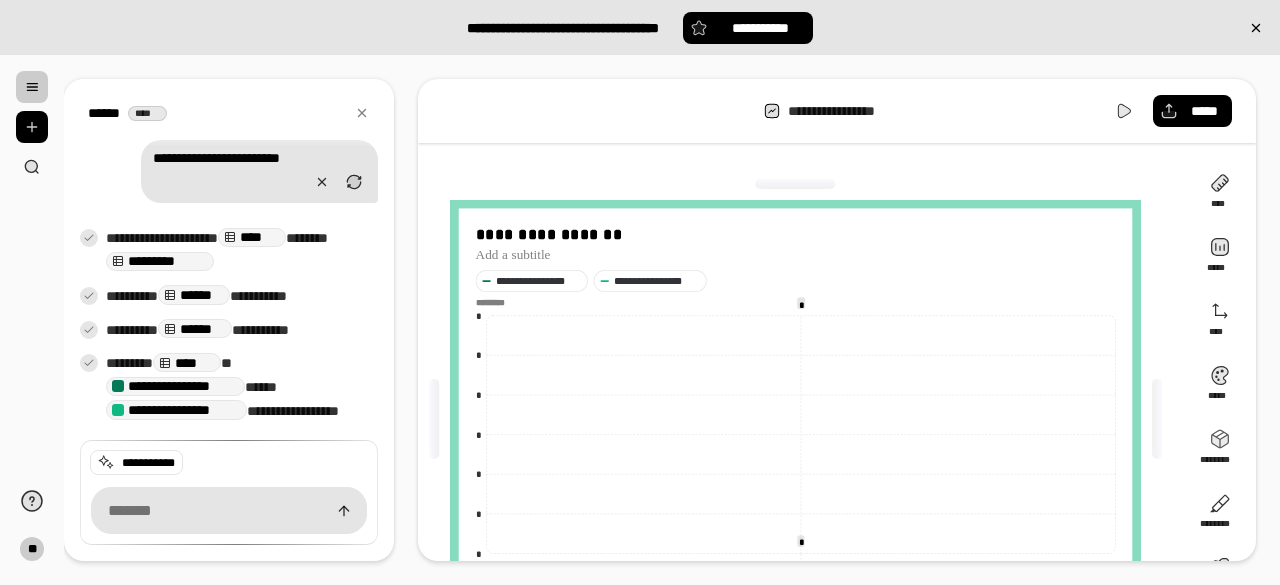 drag, startPoint x: 748, startPoint y: 135, endPoint x: 764, endPoint y: 123, distance: 20 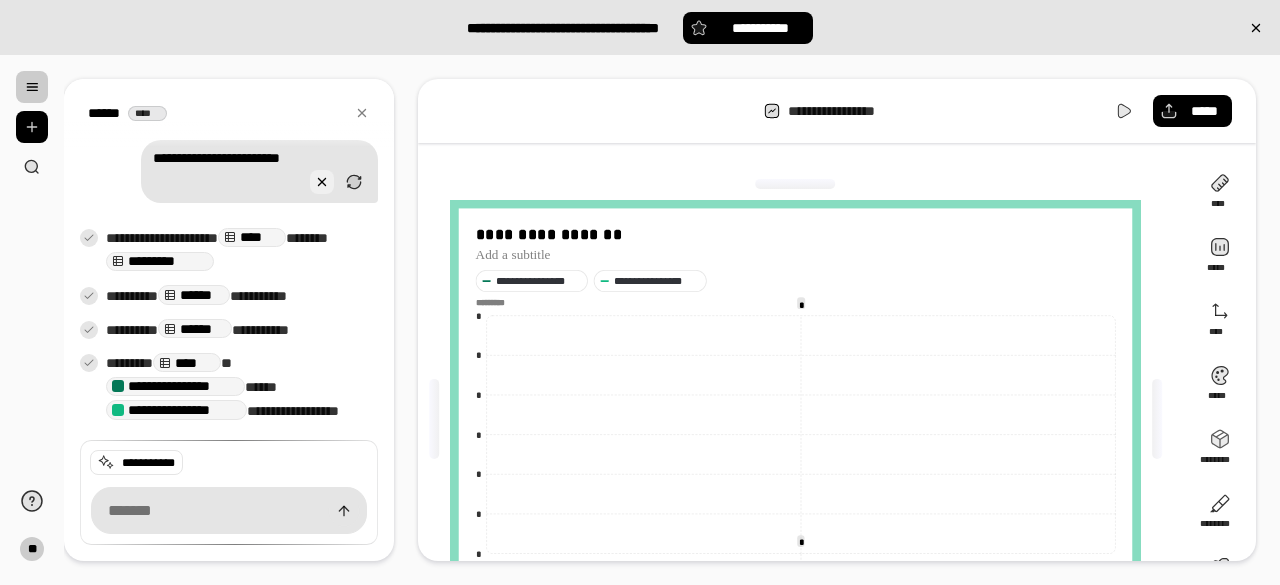 click at bounding box center (322, 182) 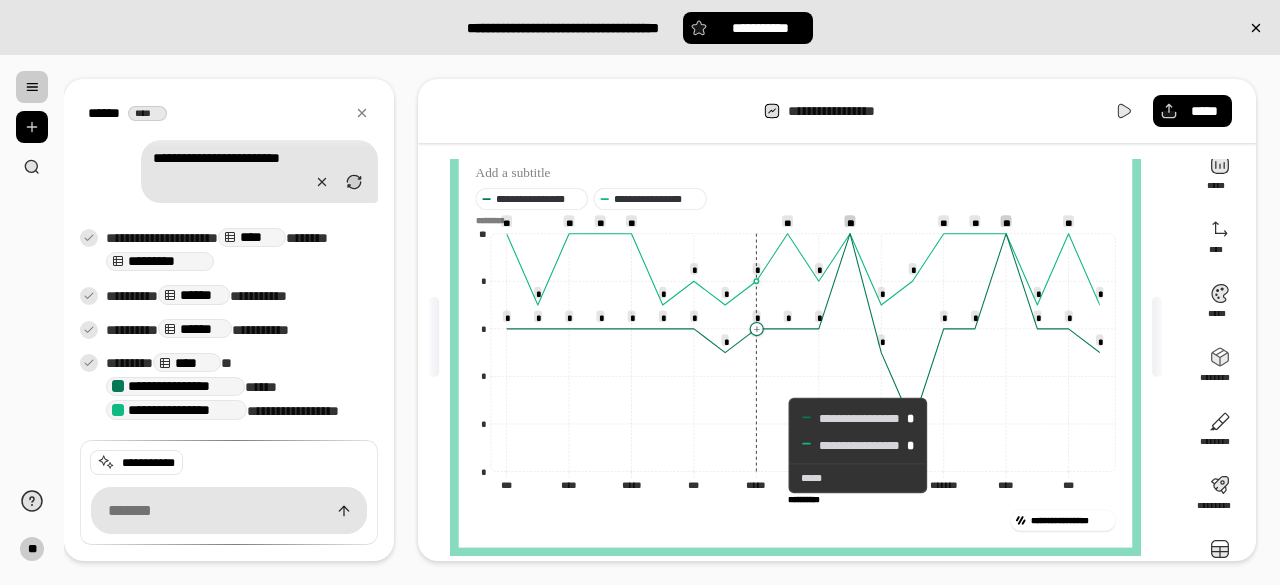 scroll, scrollTop: 85, scrollLeft: 0, axis: vertical 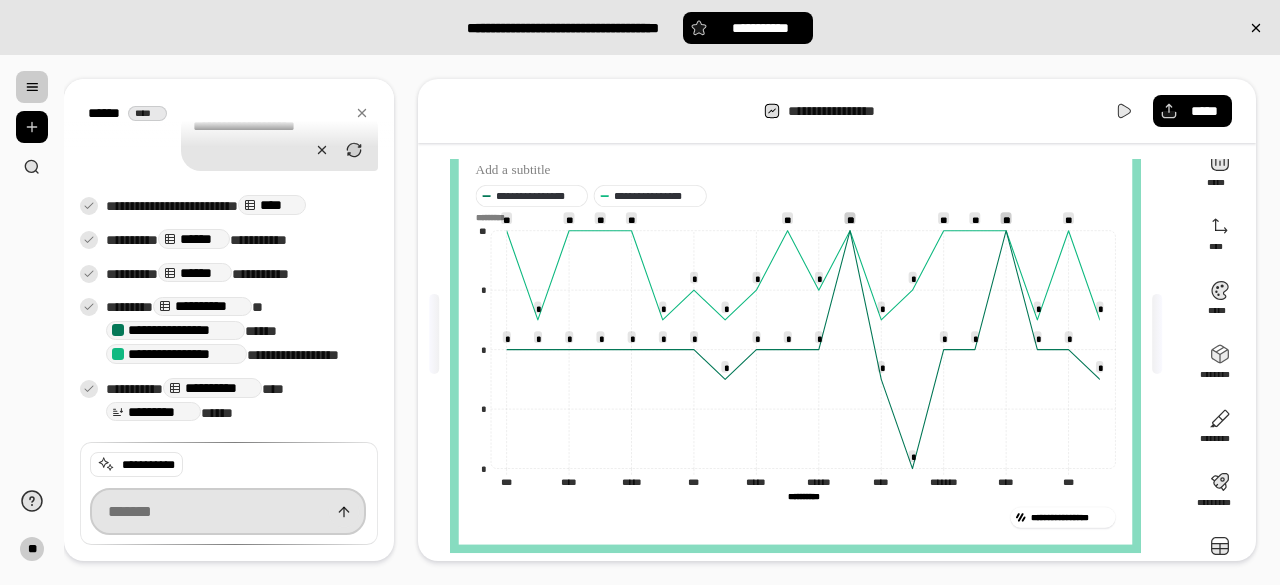 click at bounding box center [228, 511] 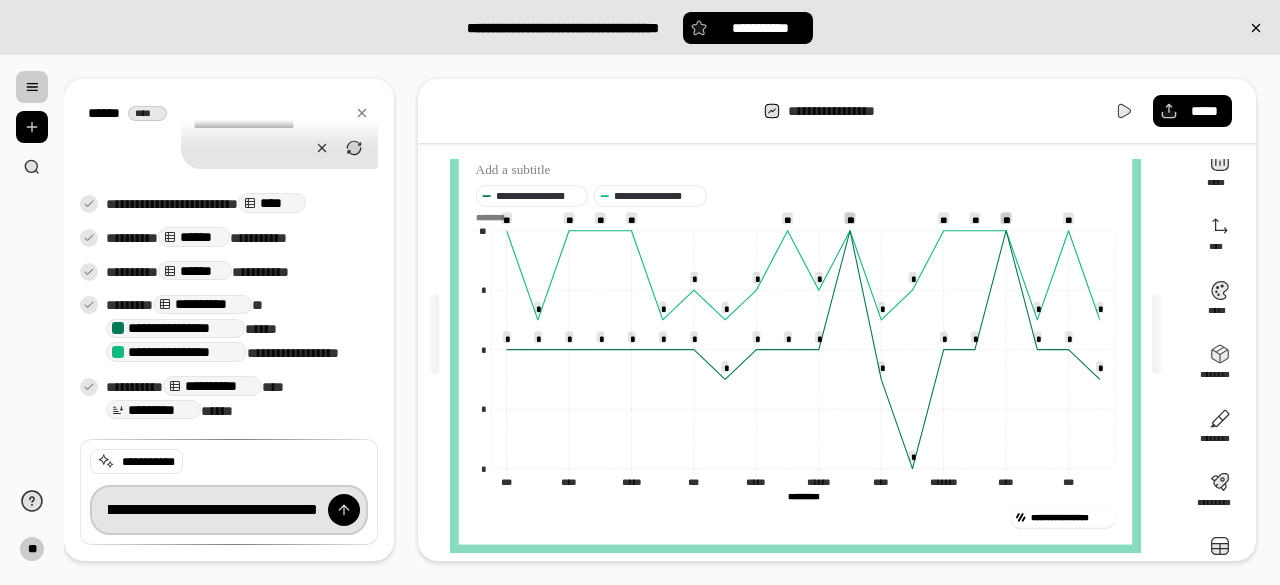 scroll, scrollTop: 0, scrollLeft: 199, axis: horizontal 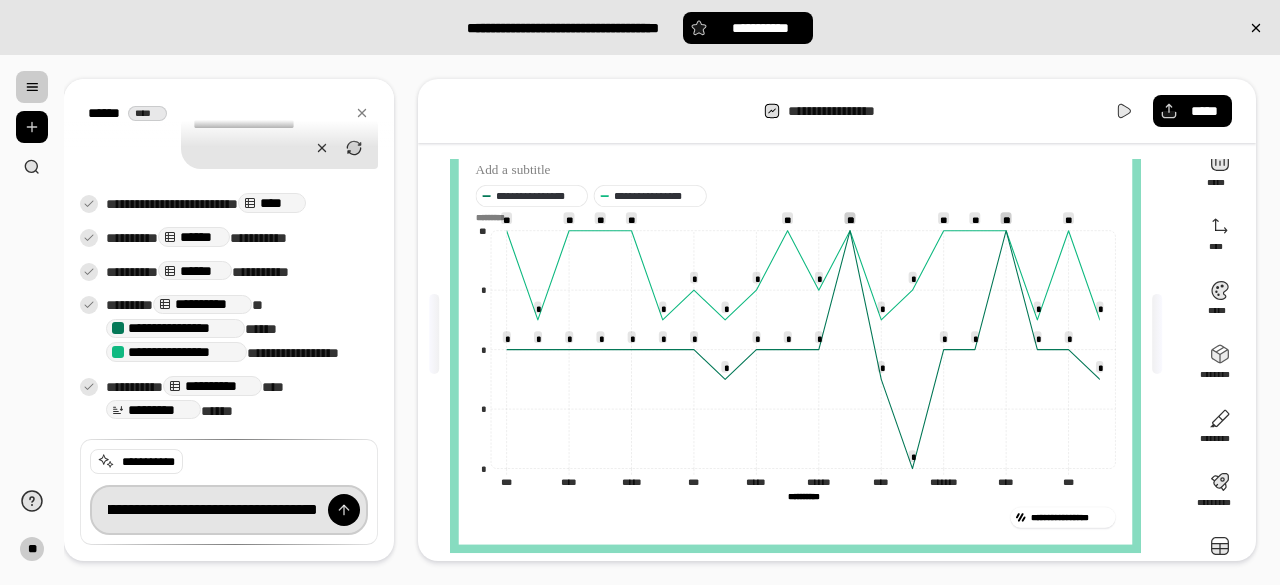 type on "**********" 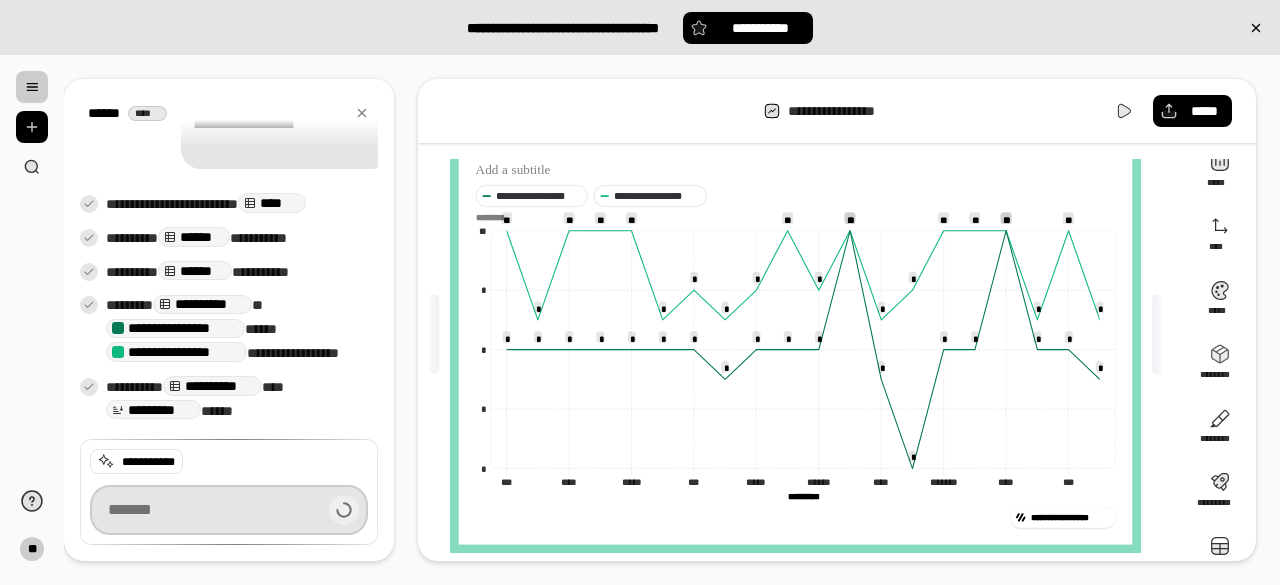 scroll, scrollTop: 763, scrollLeft: 0, axis: vertical 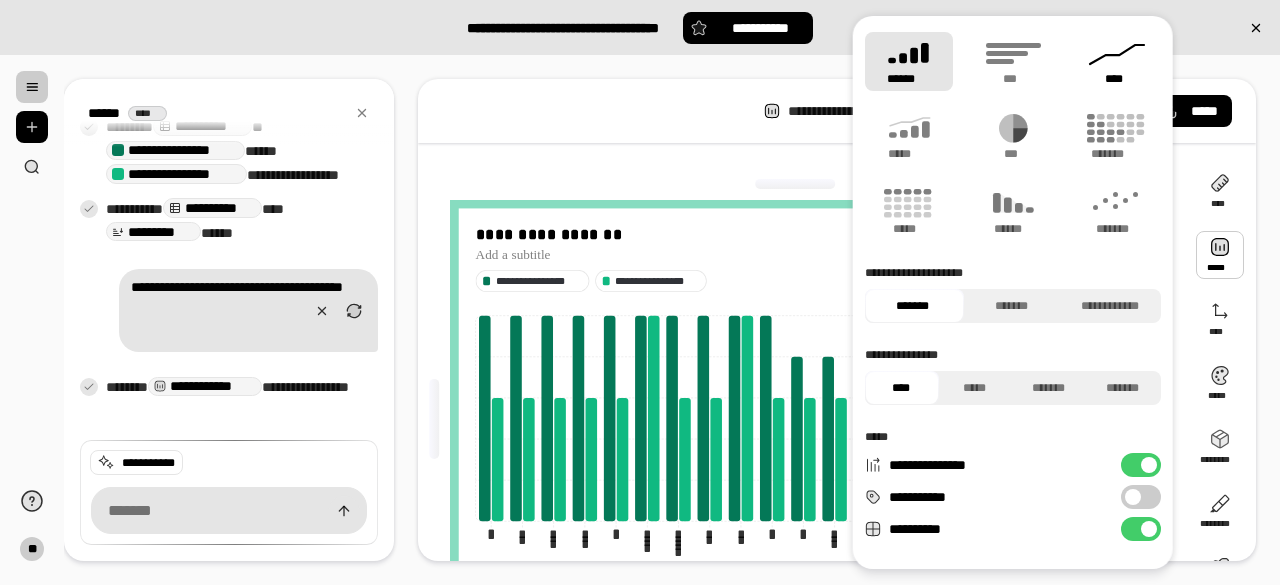 click 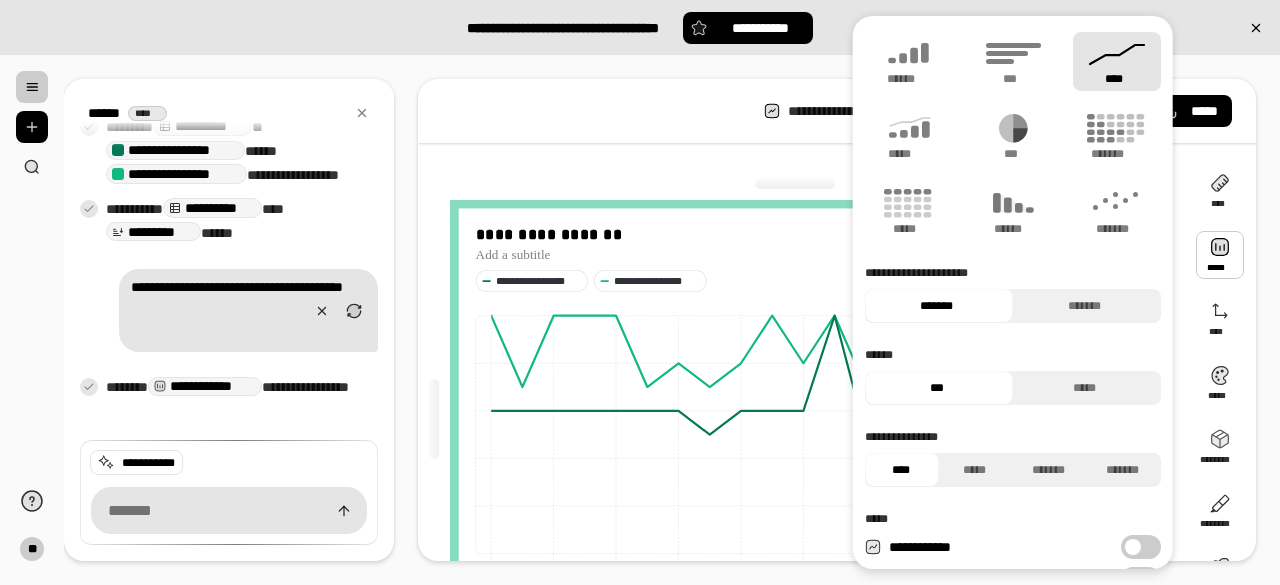 scroll, scrollTop: 118, scrollLeft: 0, axis: vertical 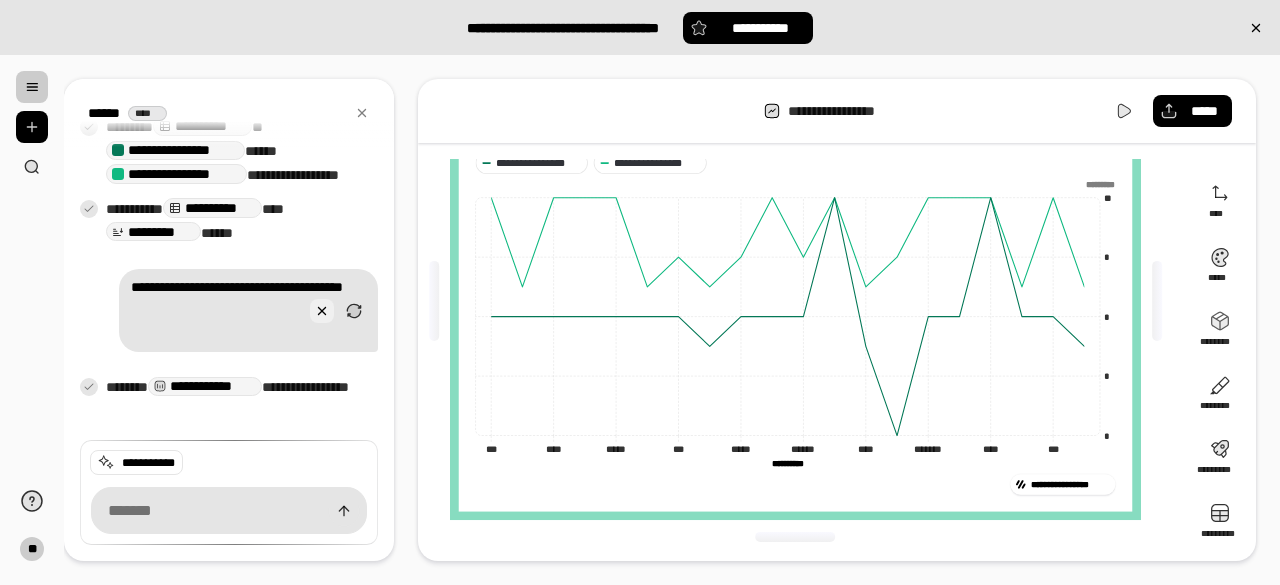 click at bounding box center [322, 311] 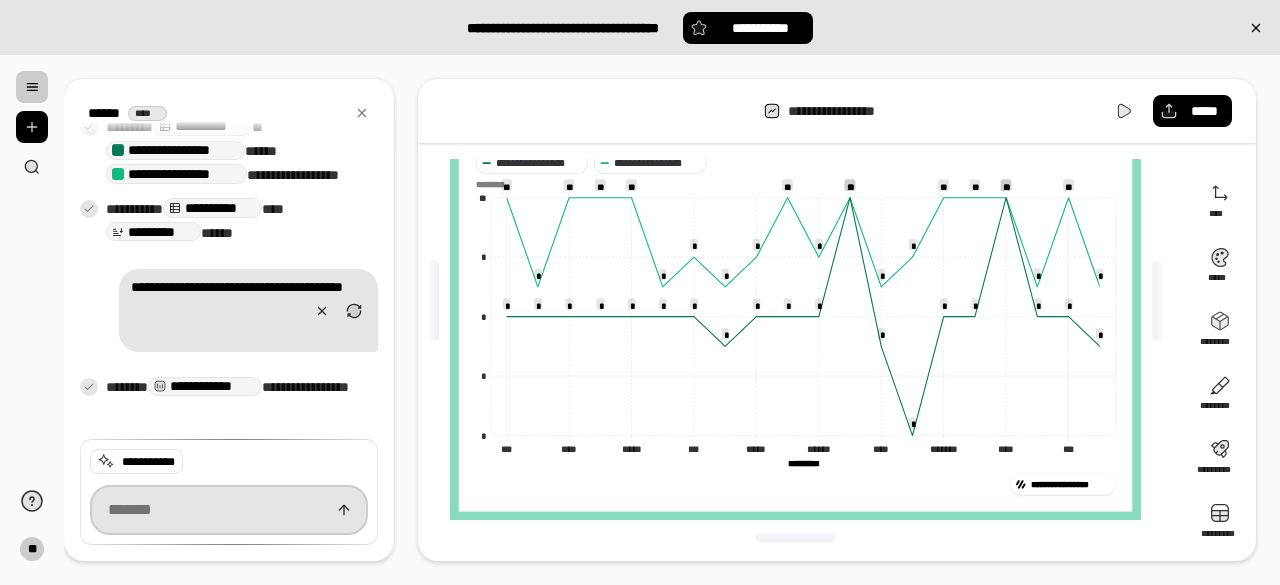 click at bounding box center [229, 510] 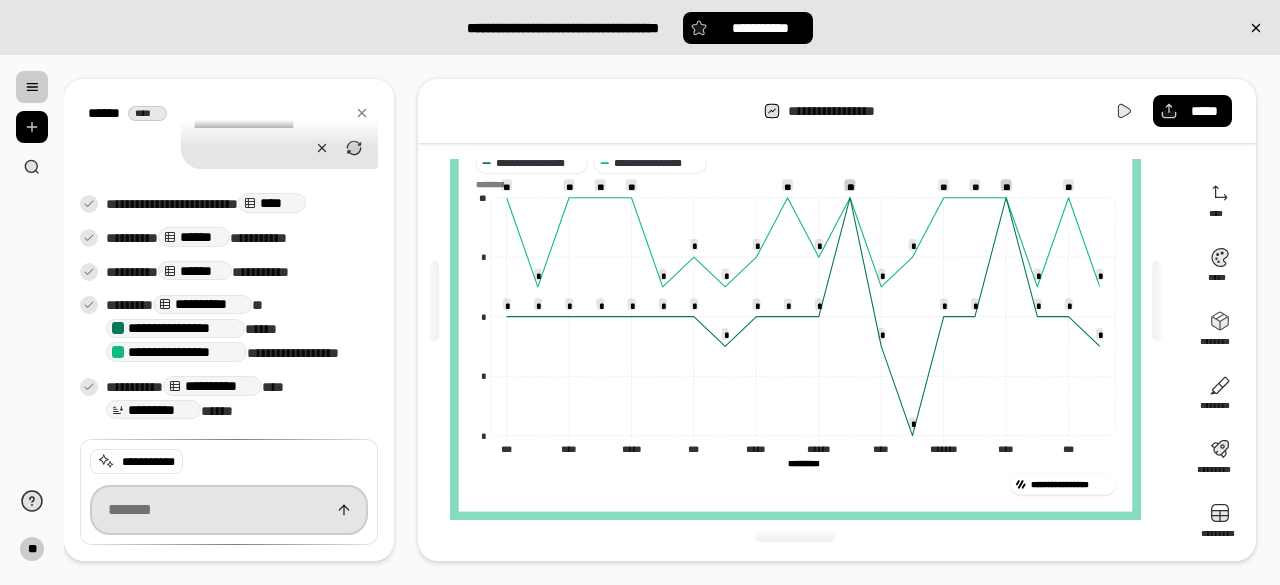 scroll, scrollTop: 710, scrollLeft: 0, axis: vertical 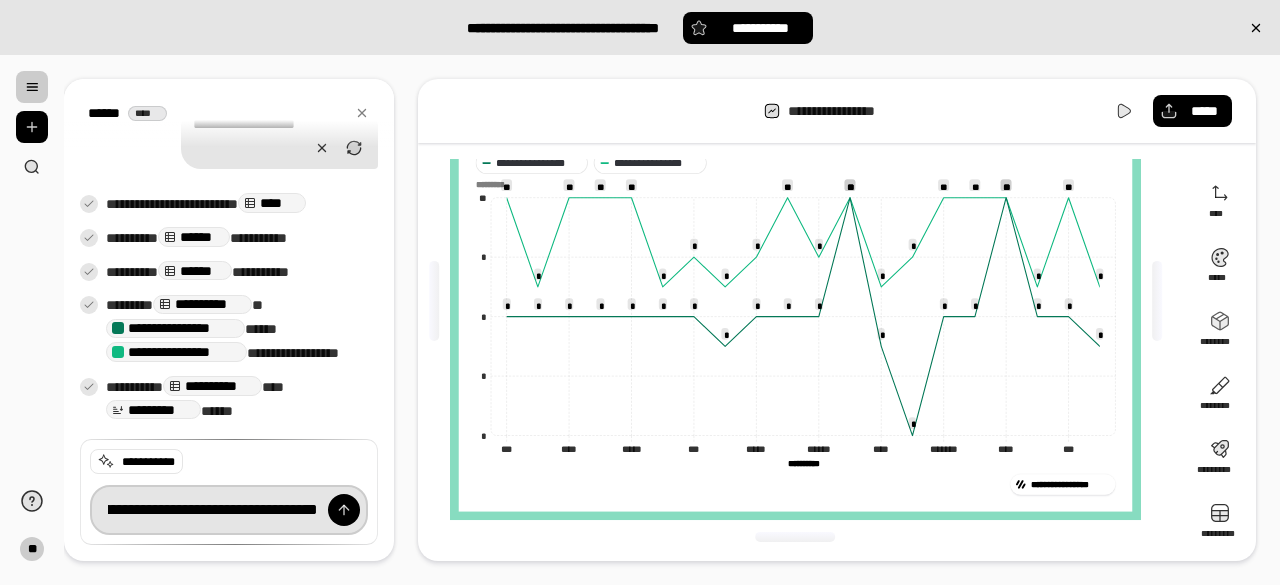 type on "**********" 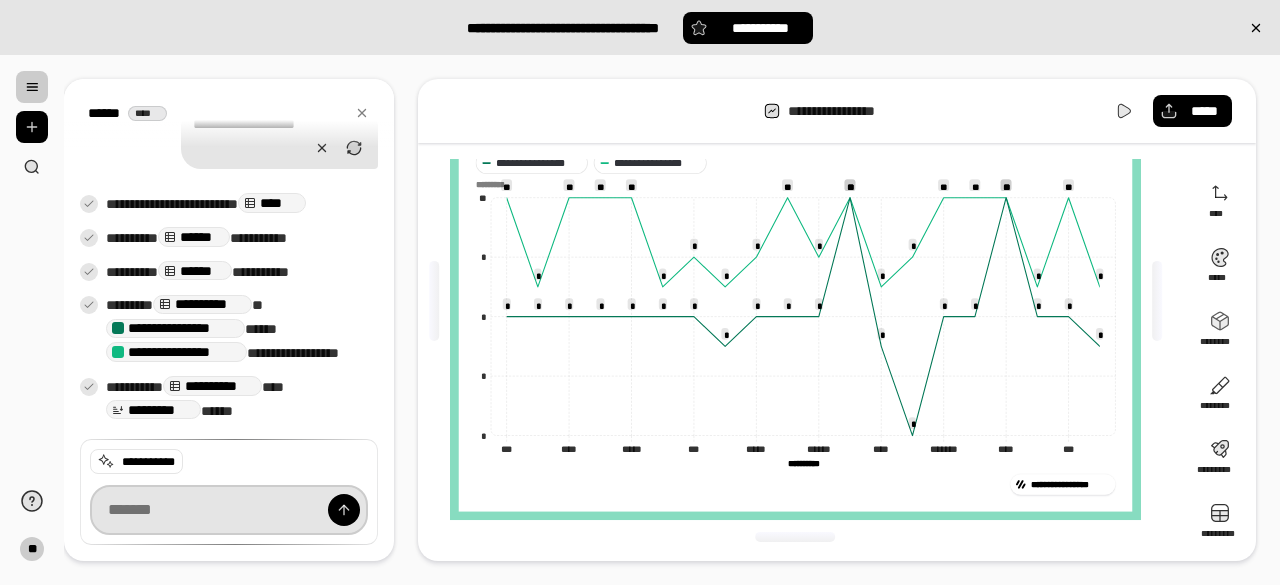 scroll, scrollTop: 783, scrollLeft: 0, axis: vertical 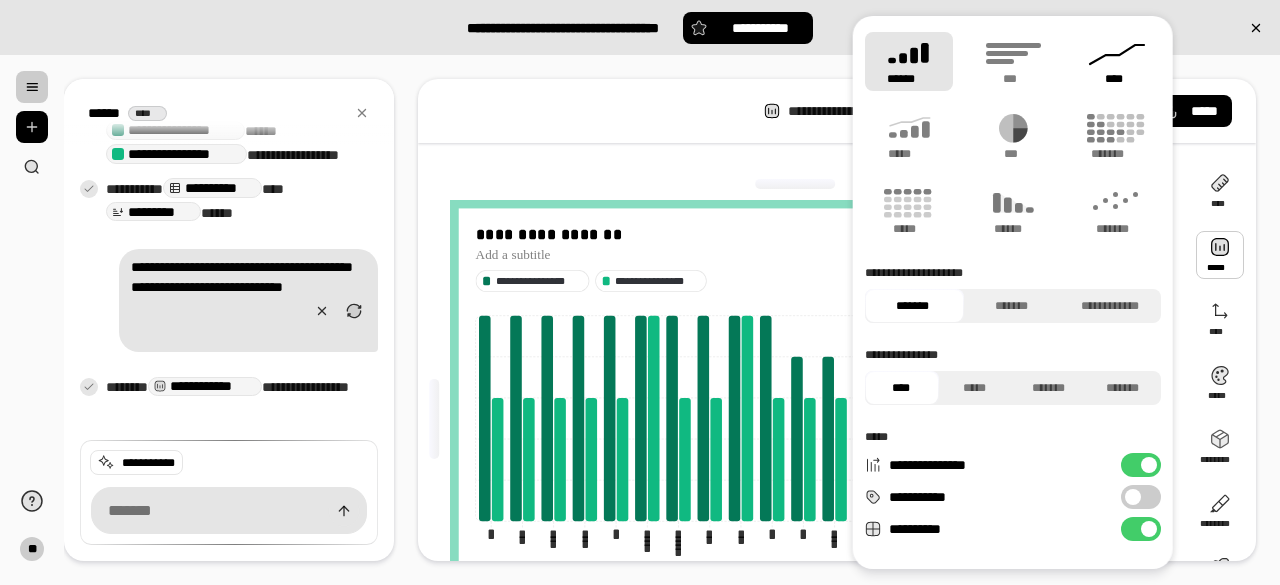 click 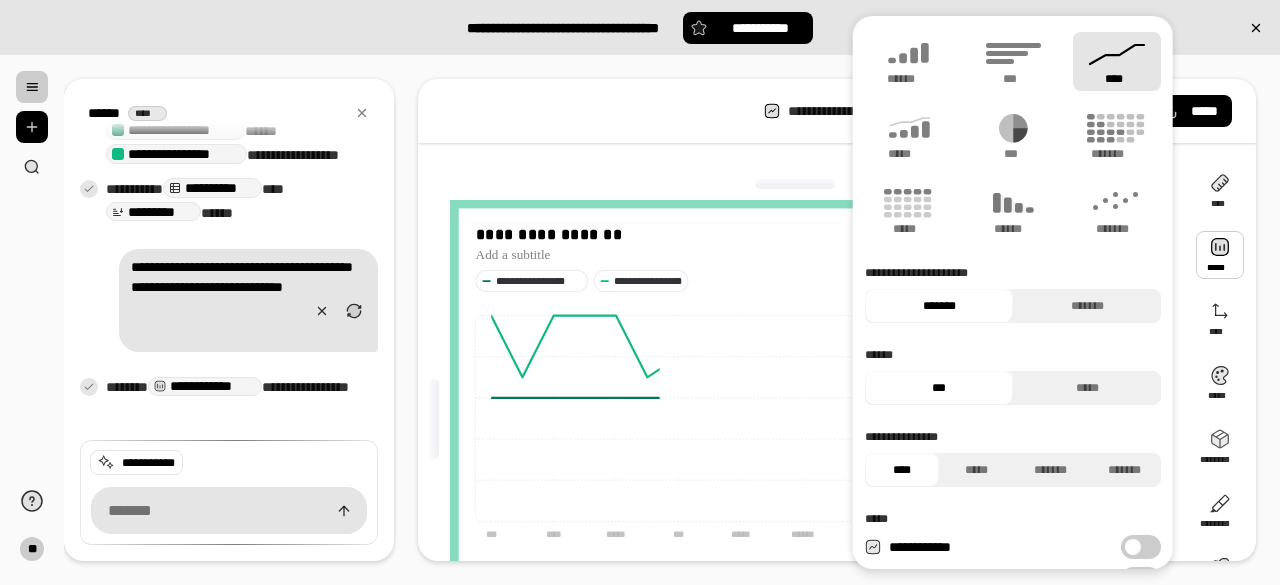 click on "****" at bounding box center [1117, 61] 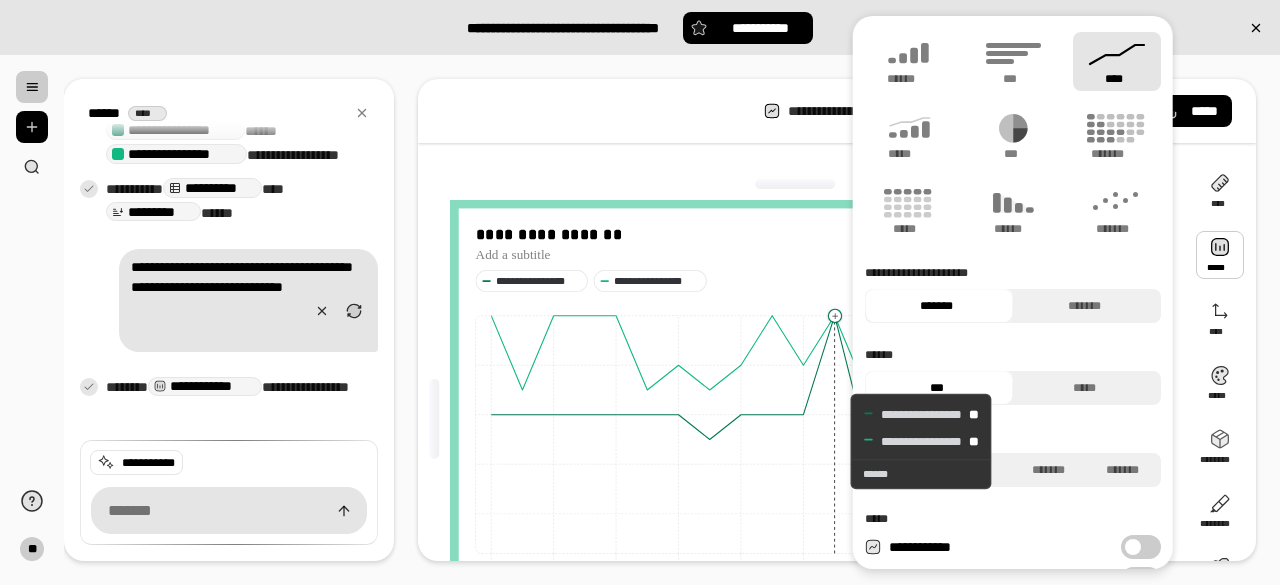 scroll, scrollTop: 118, scrollLeft: 0, axis: vertical 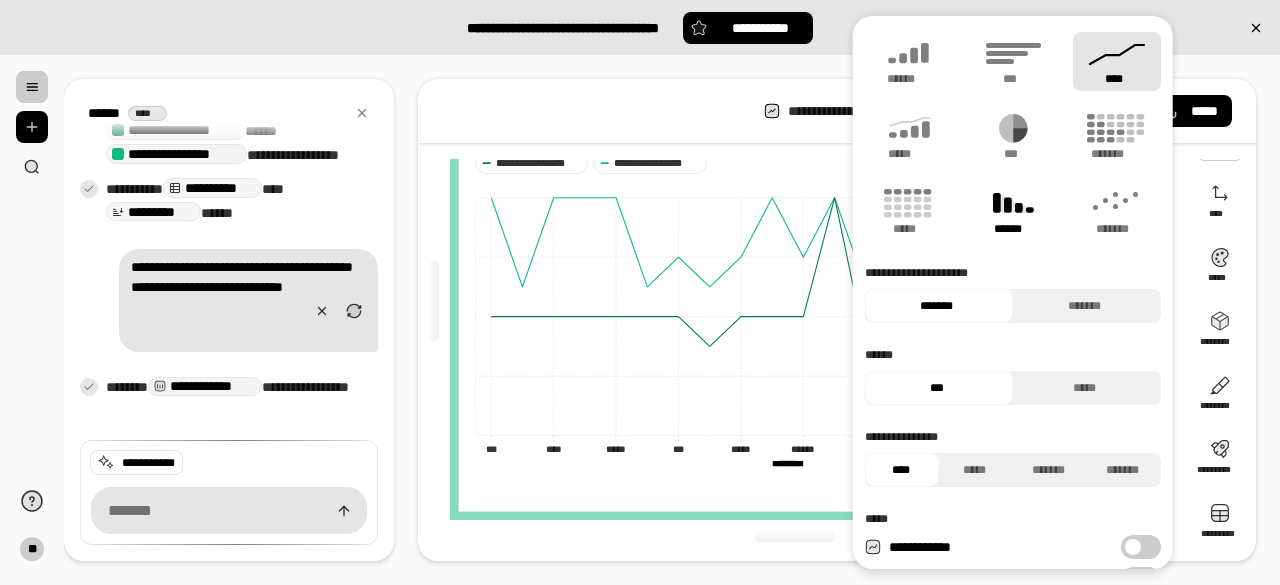 click 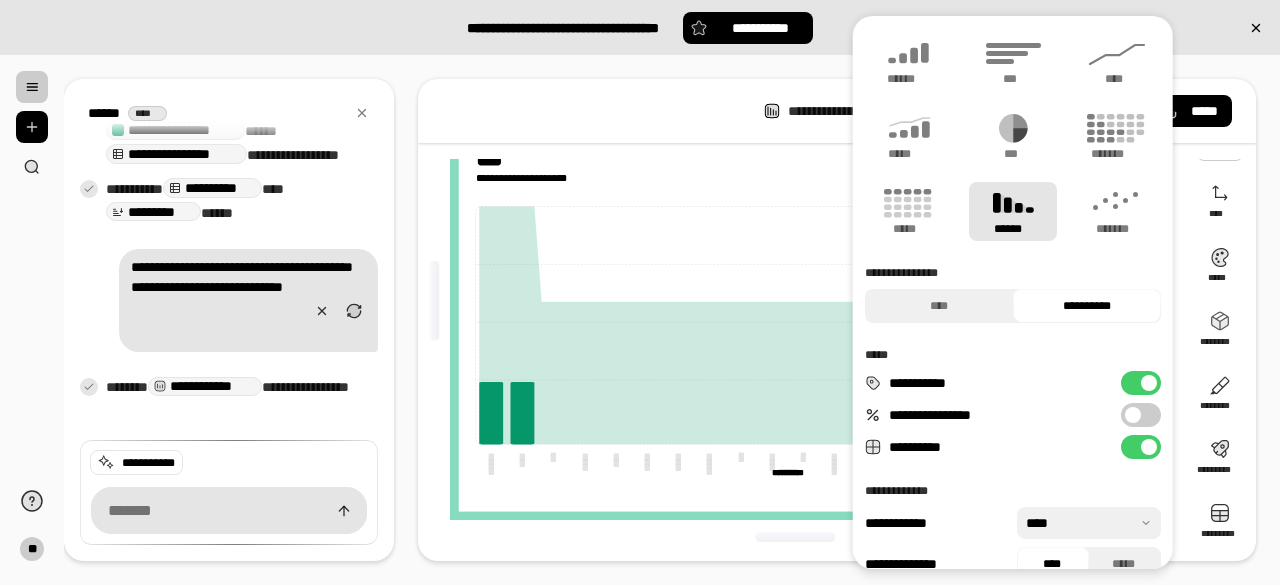 type on "**********" 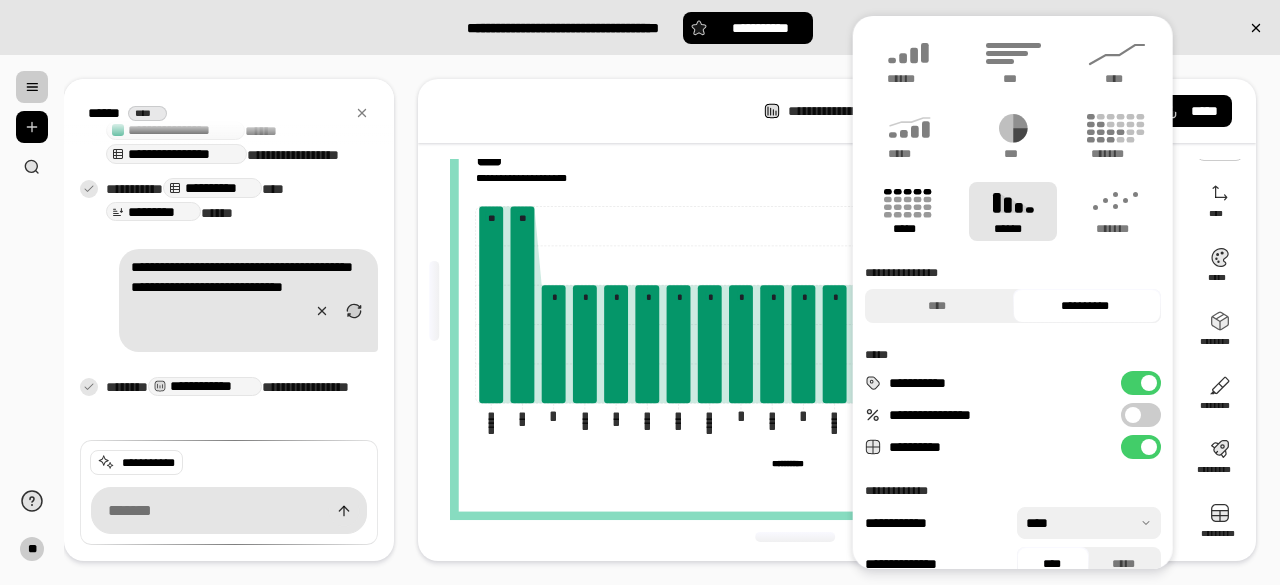 click 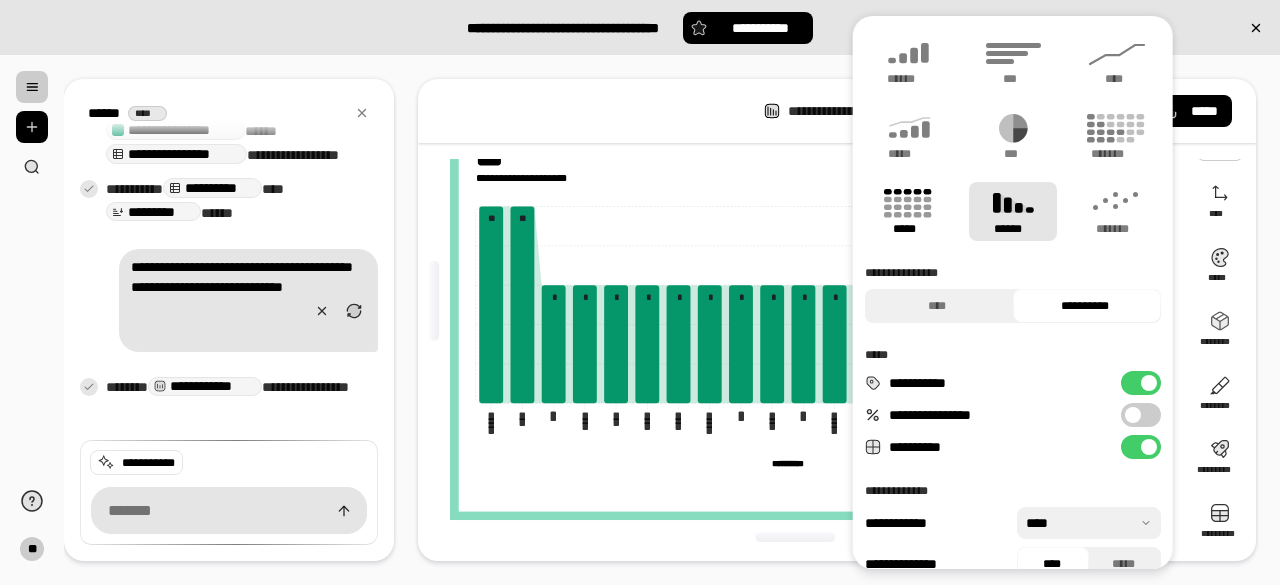 scroll, scrollTop: 2, scrollLeft: 0, axis: vertical 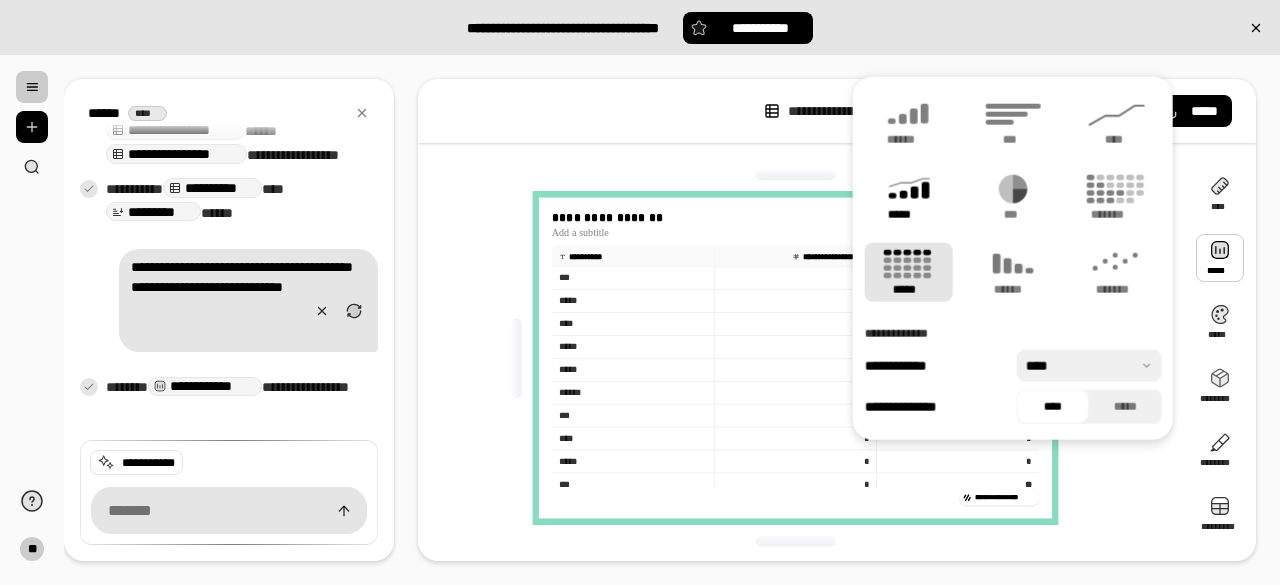 click 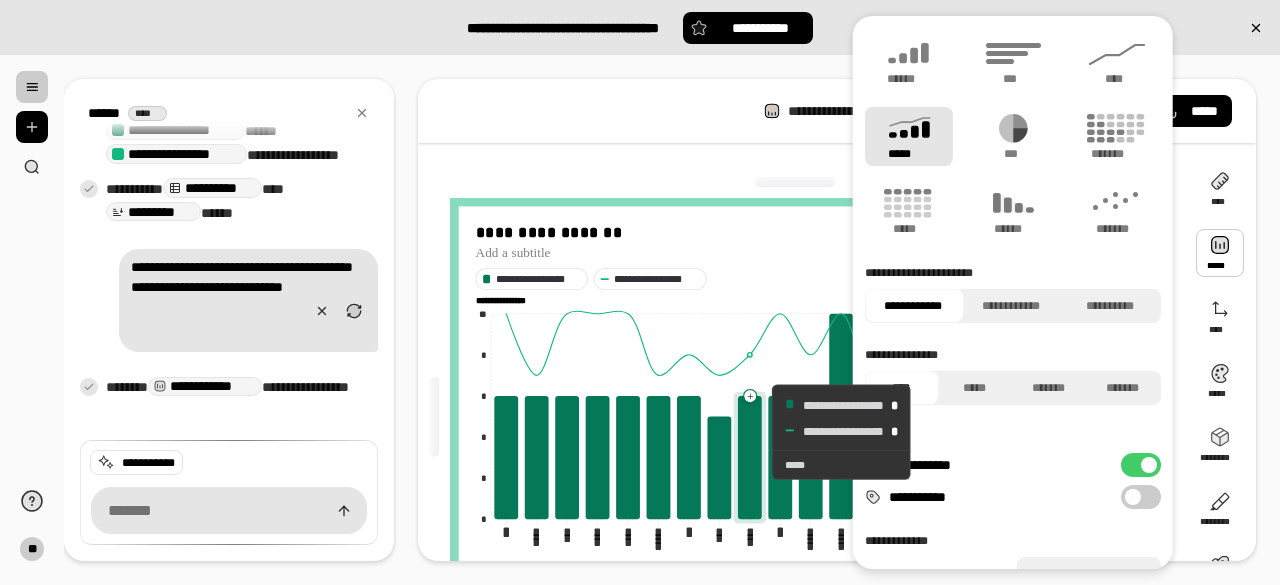 scroll, scrollTop: 118, scrollLeft: 0, axis: vertical 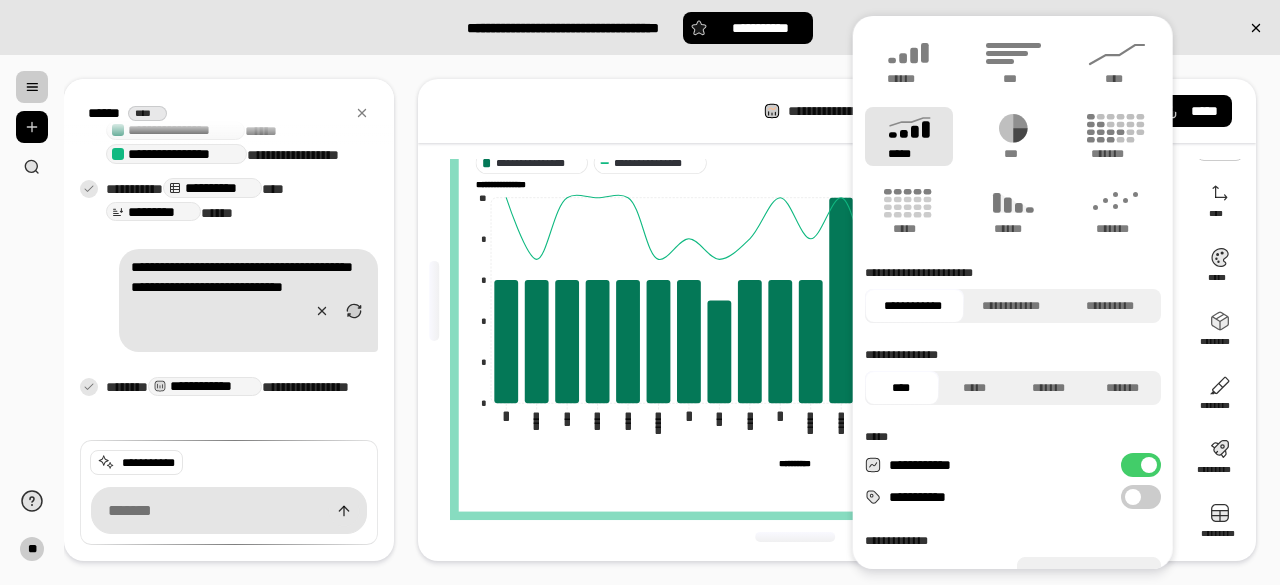 click at bounding box center (796, 536) 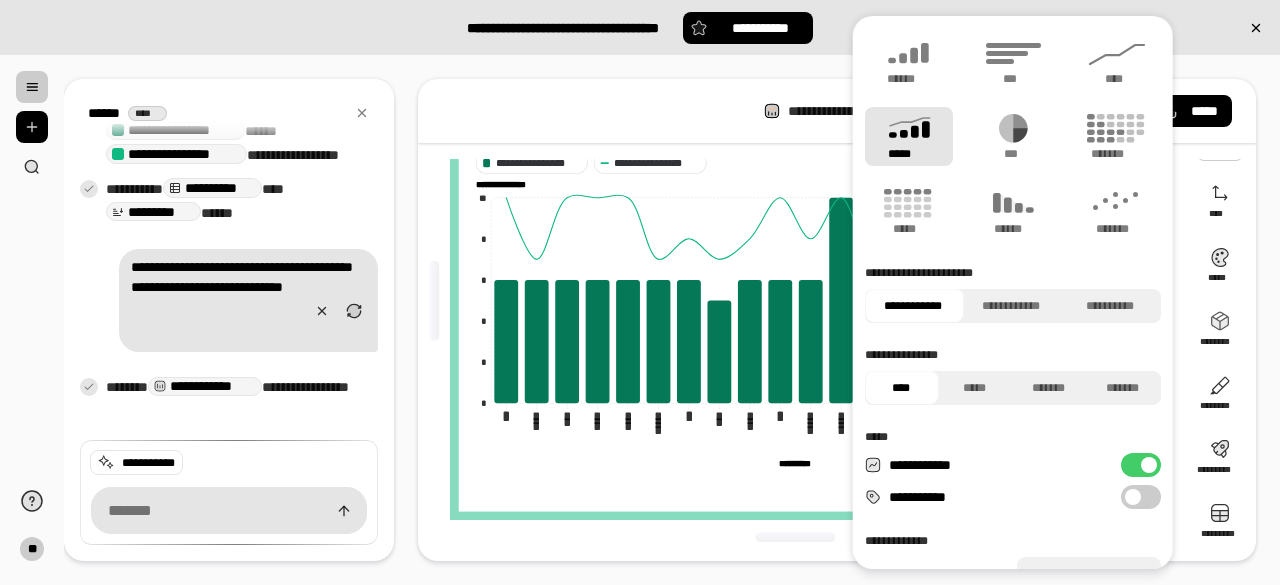 click on "**********" at bounding box center [803, 301] 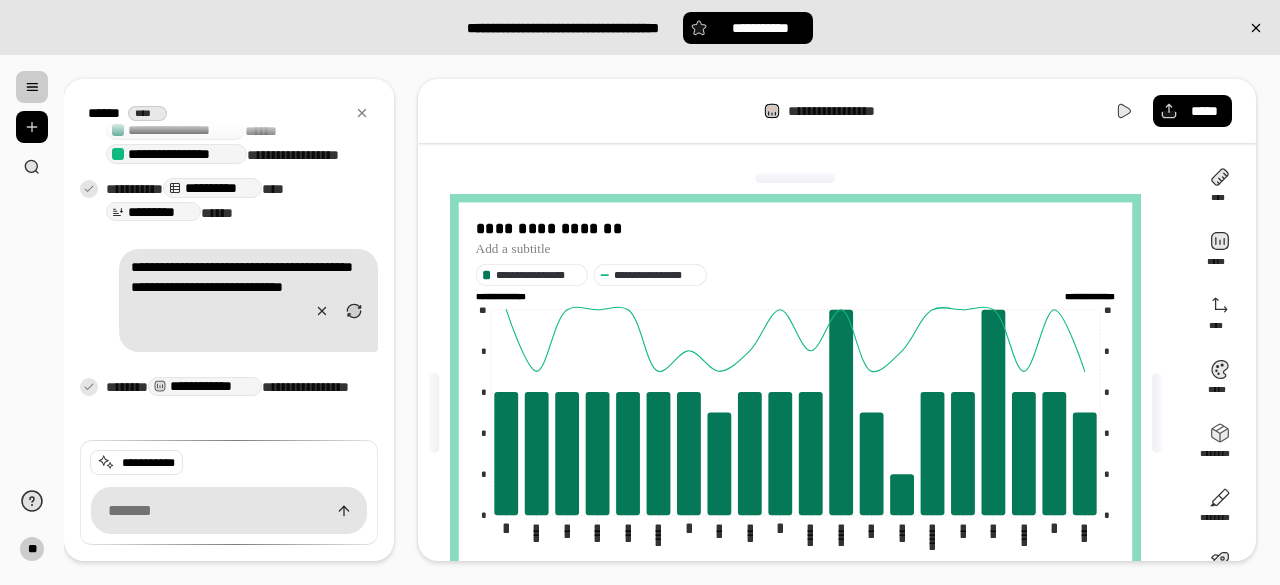 scroll, scrollTop: 5, scrollLeft: 0, axis: vertical 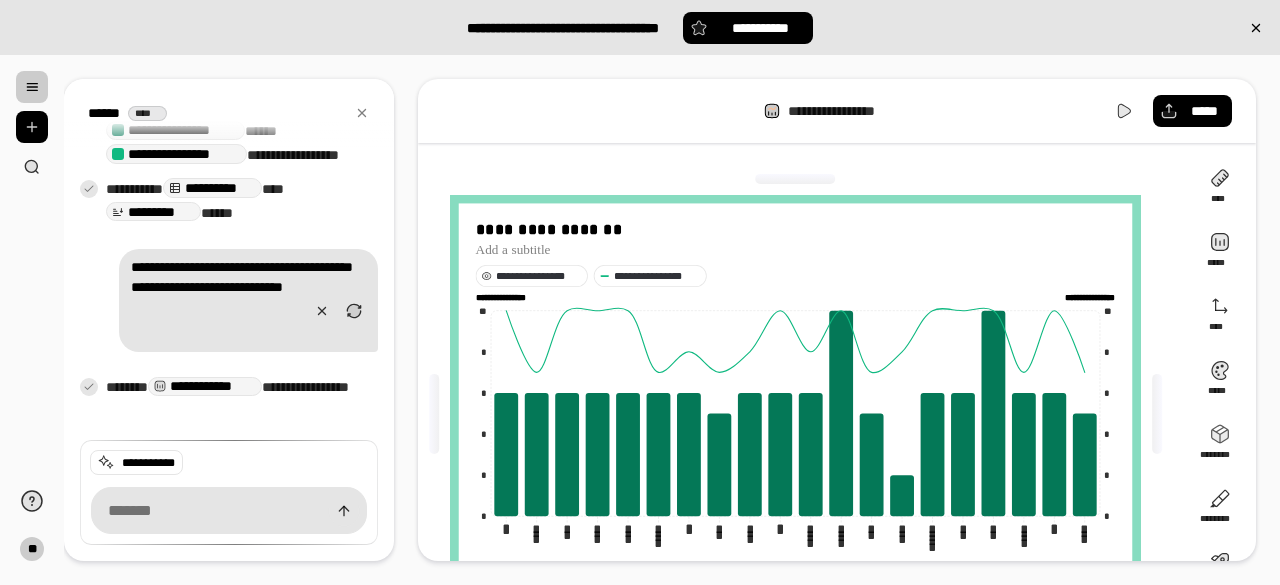 click on "**********" at bounding box center [539, 277] 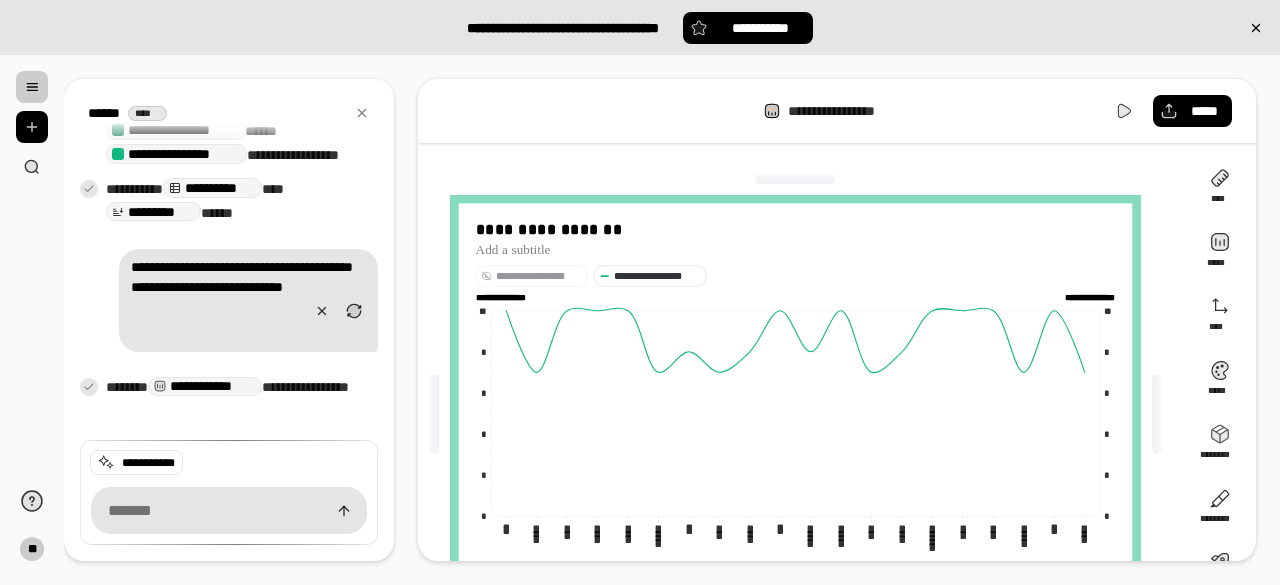 click on "**********" at bounding box center [539, 277] 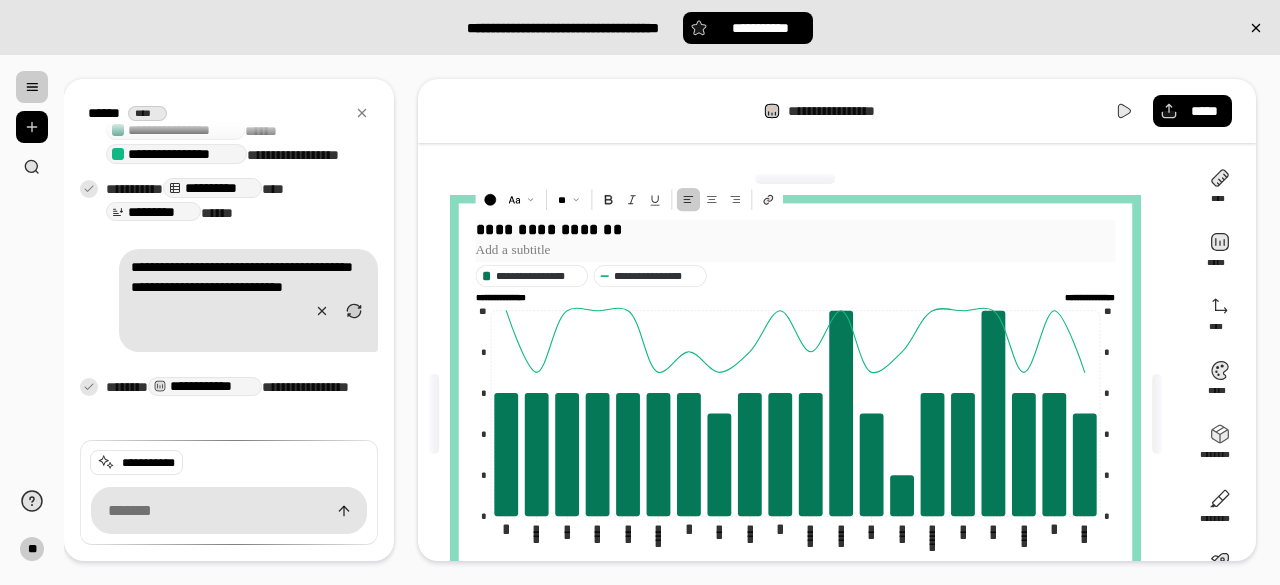click on "**********" at bounding box center [796, 231] 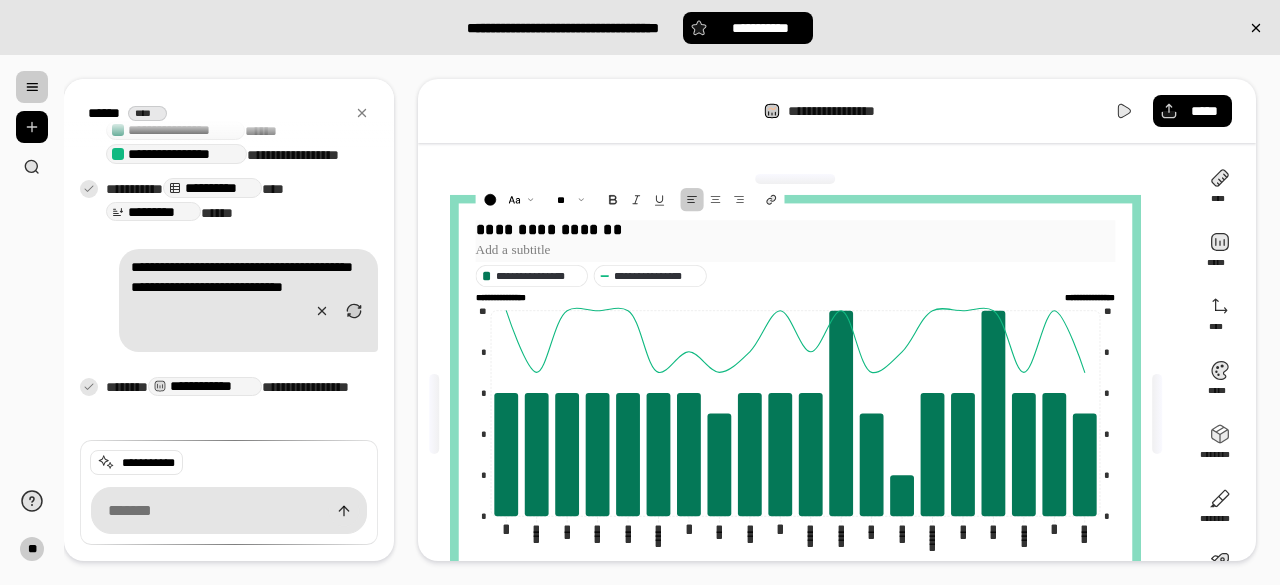 type 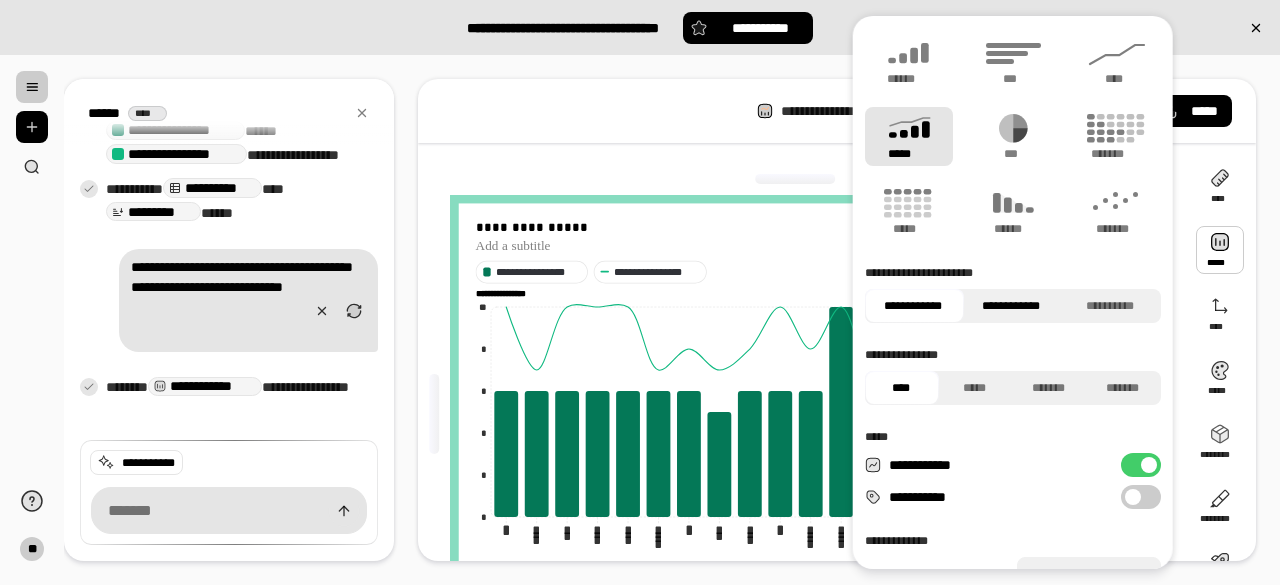 click on "**********" at bounding box center [1010, 306] 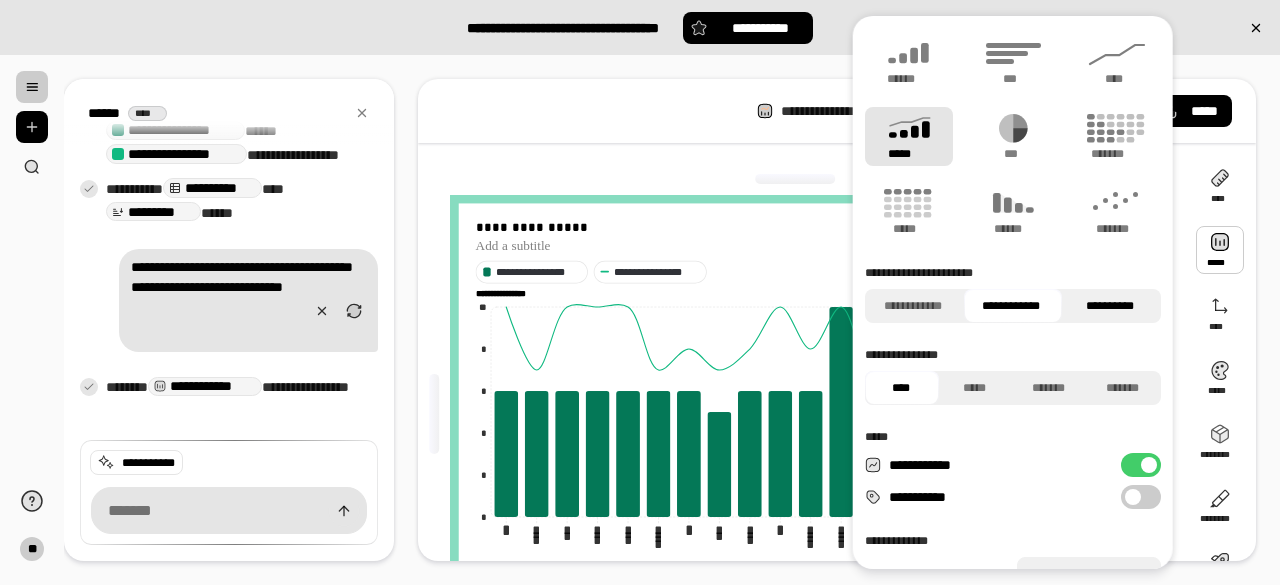 click on "**********" at bounding box center [1109, 306] 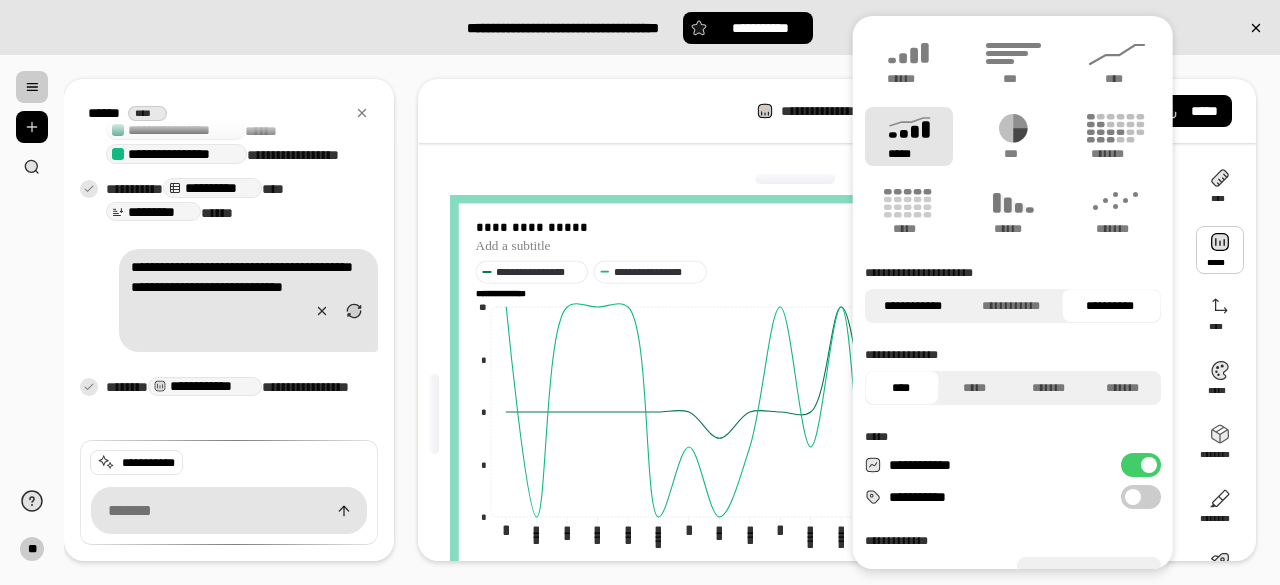 click on "**********" at bounding box center (912, 306) 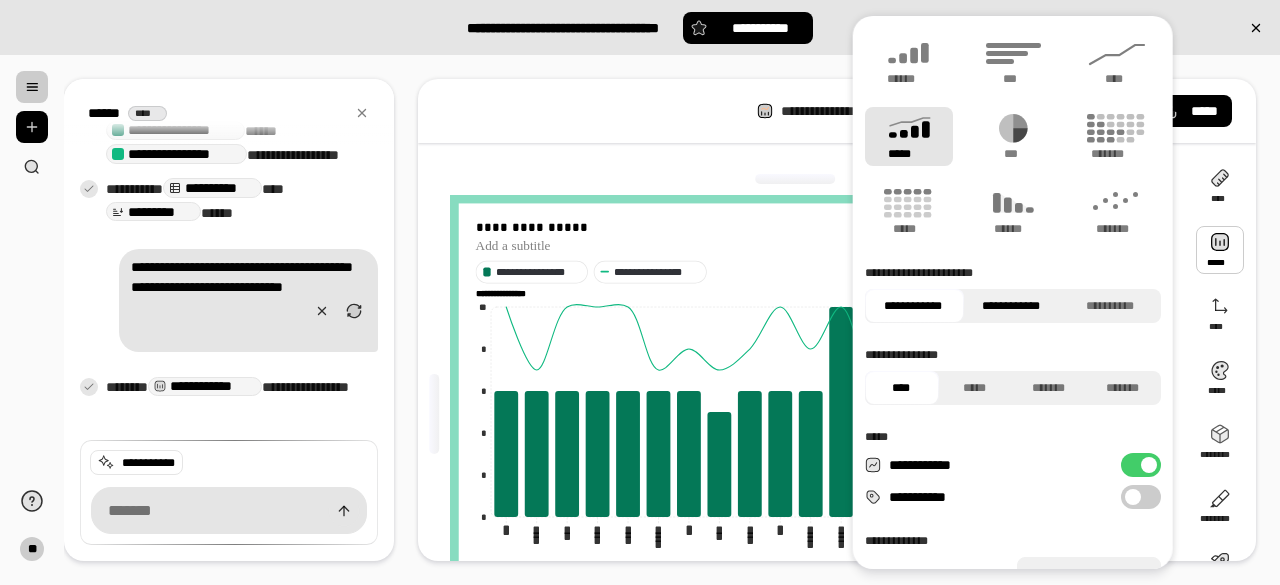 click on "**********" at bounding box center [1010, 306] 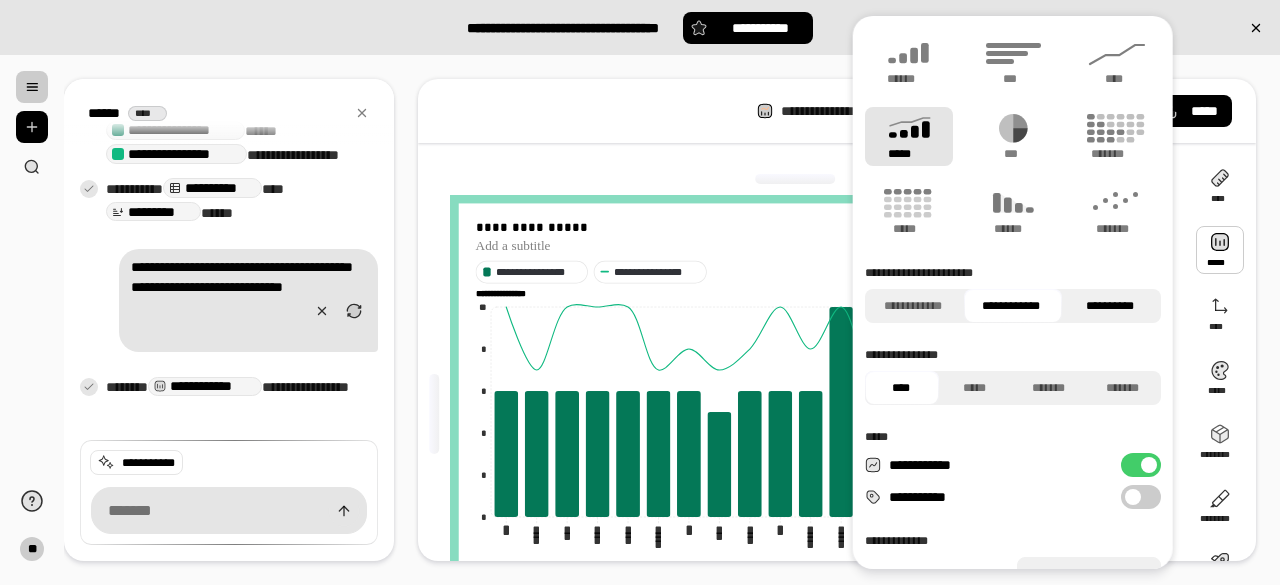 click on "**********" at bounding box center [1109, 306] 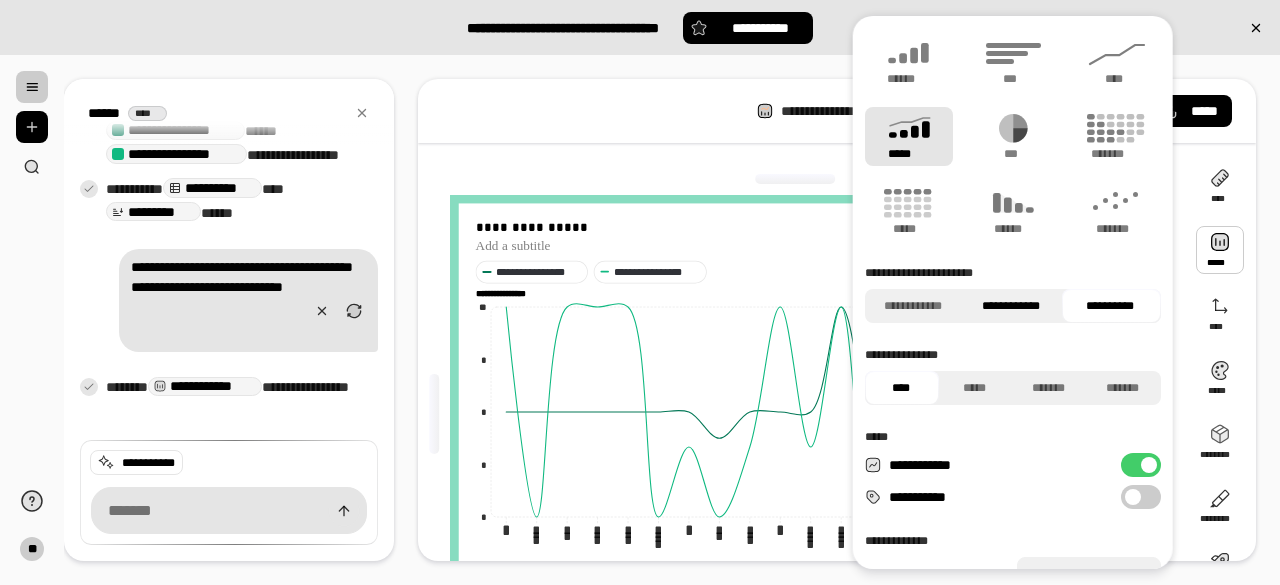click on "**********" at bounding box center (1010, 306) 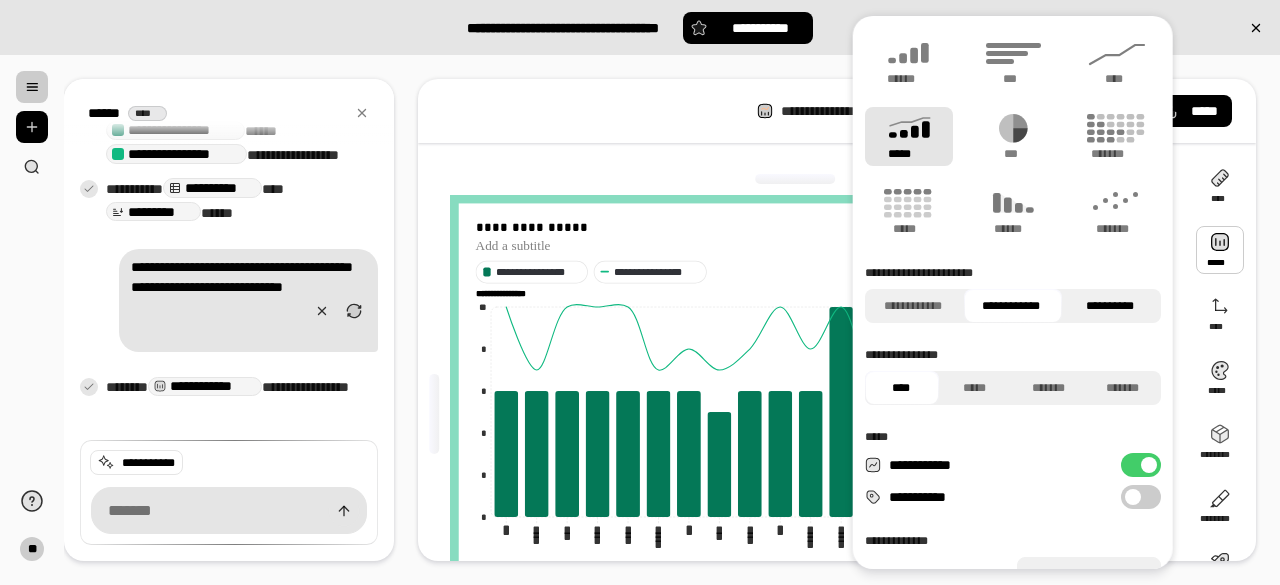 click on "**********" at bounding box center (1109, 306) 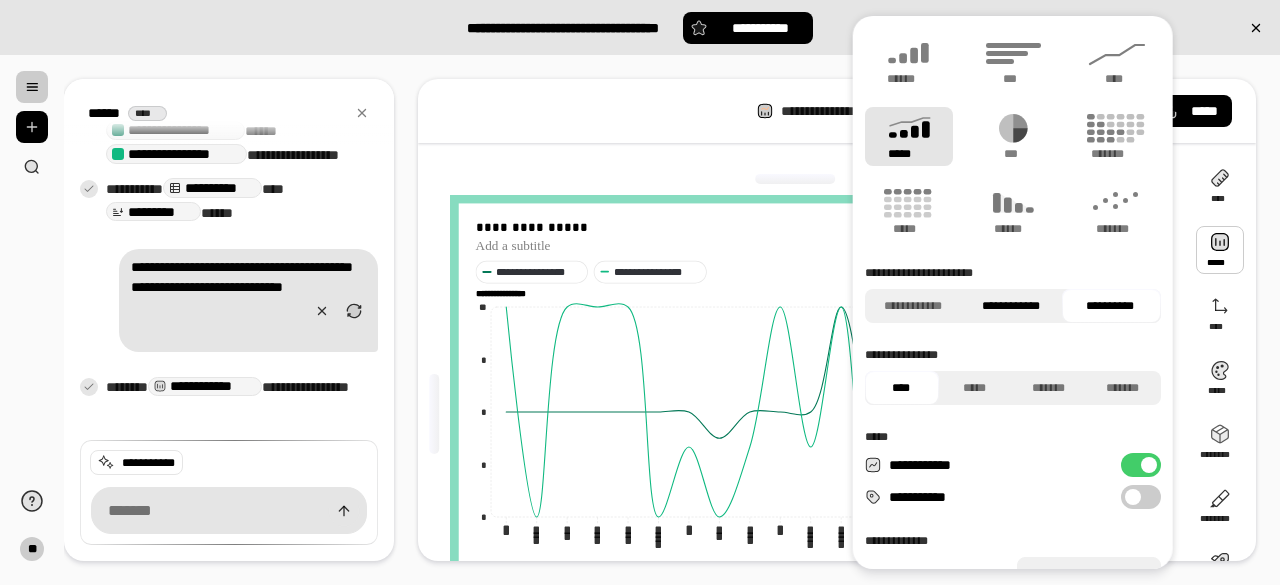 click on "**********" at bounding box center (1010, 306) 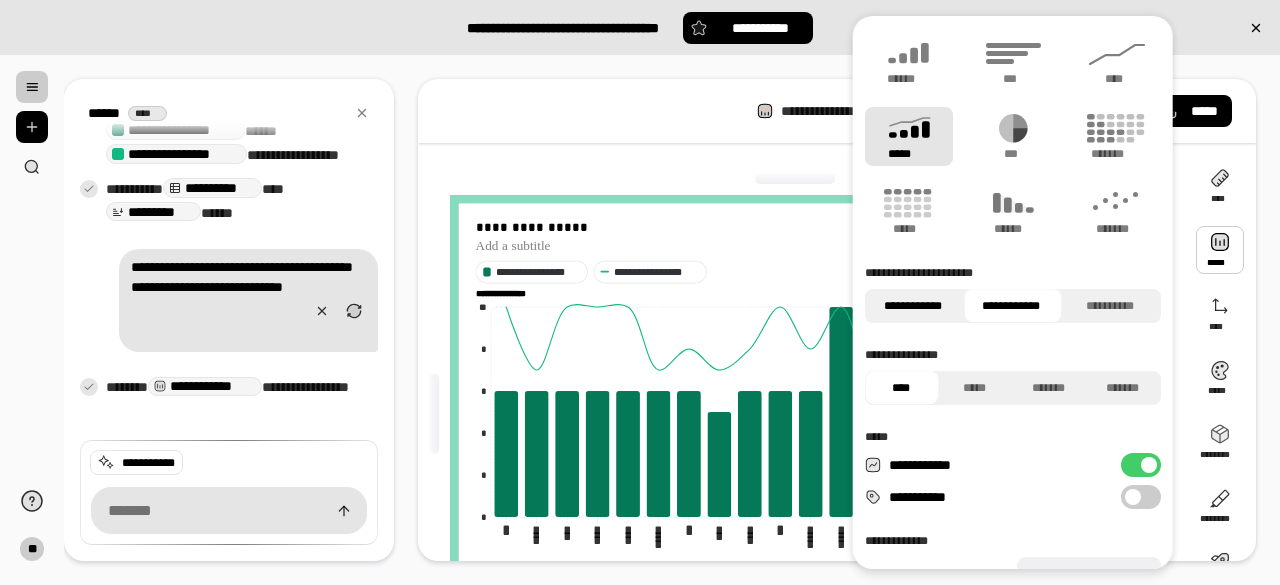 click on "**********" at bounding box center (912, 306) 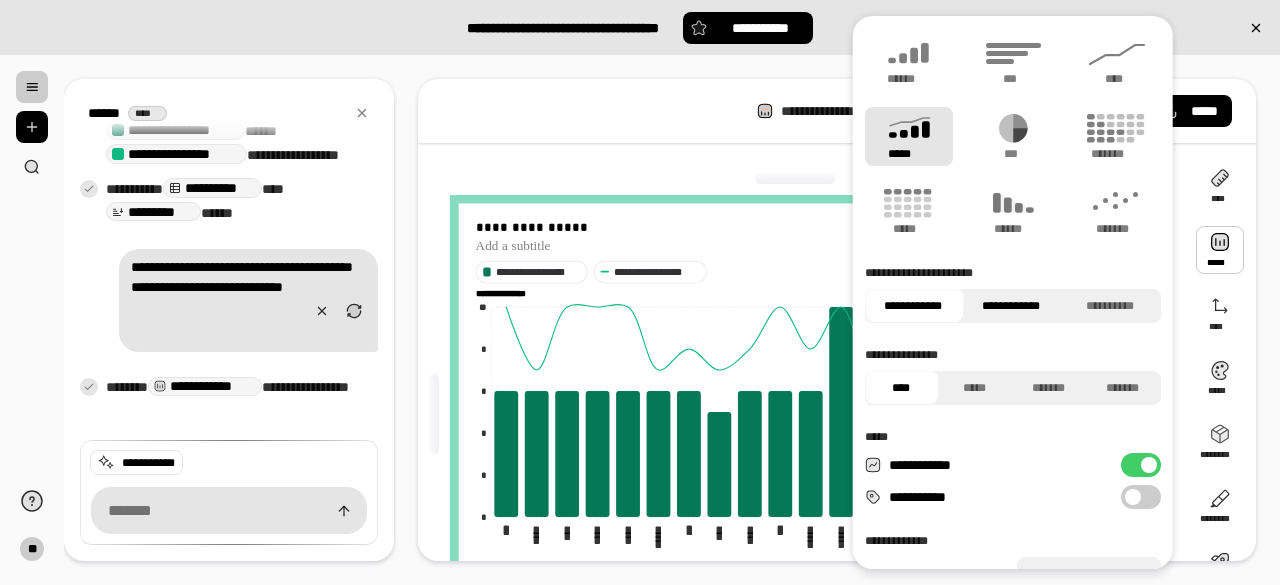 click on "**********" at bounding box center (1010, 306) 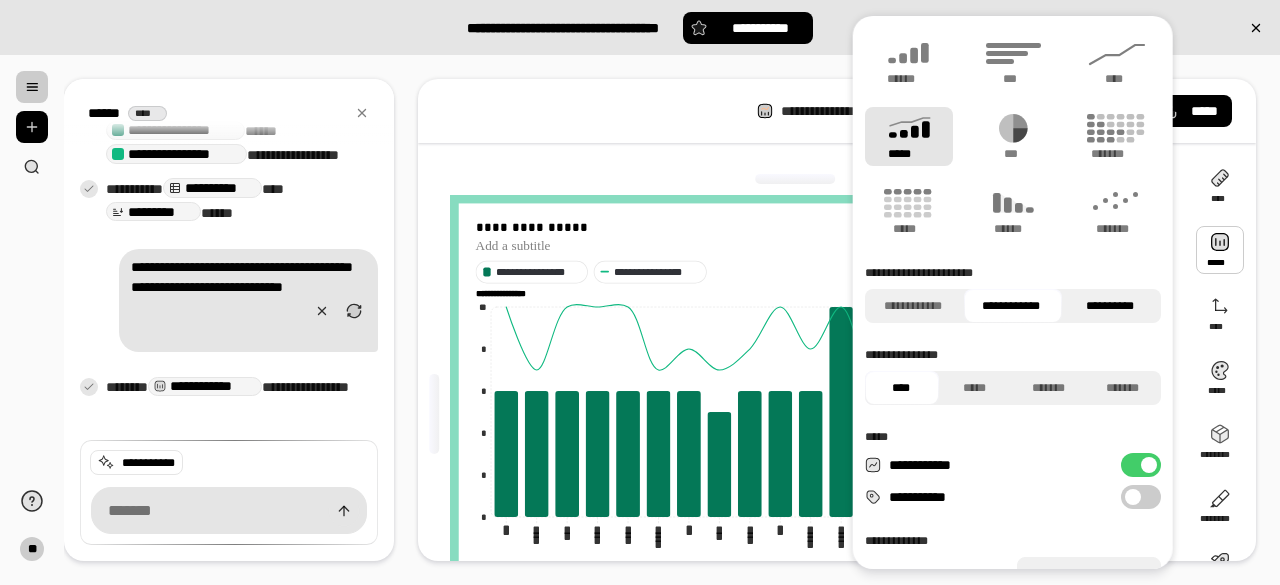 click on "**********" at bounding box center (1109, 306) 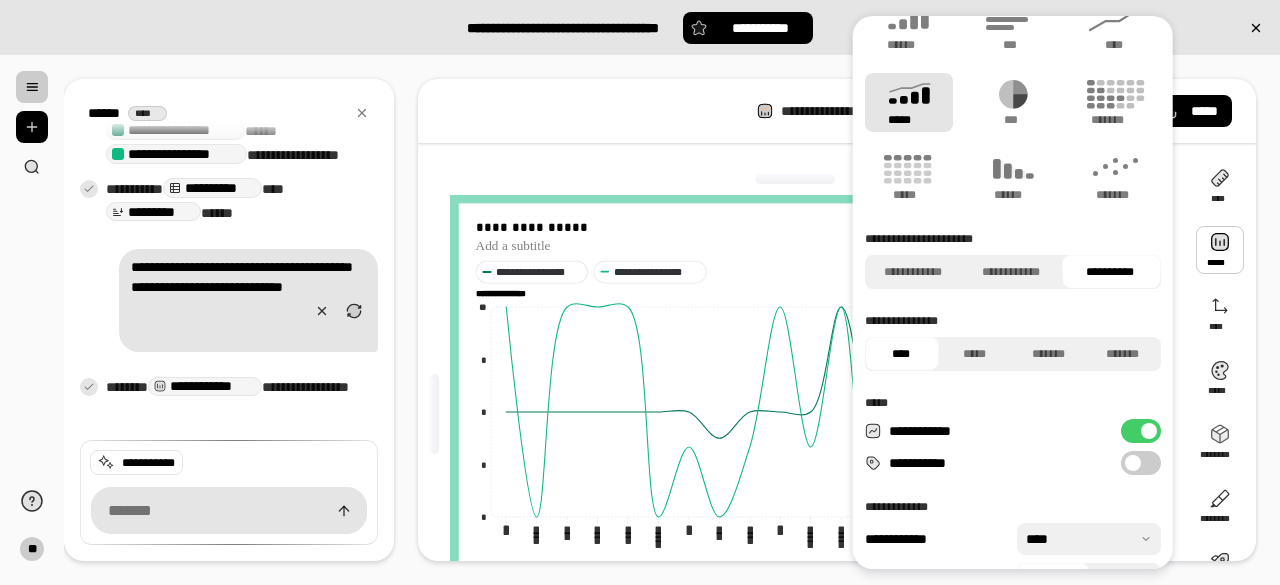 scroll, scrollTop: 37, scrollLeft: 0, axis: vertical 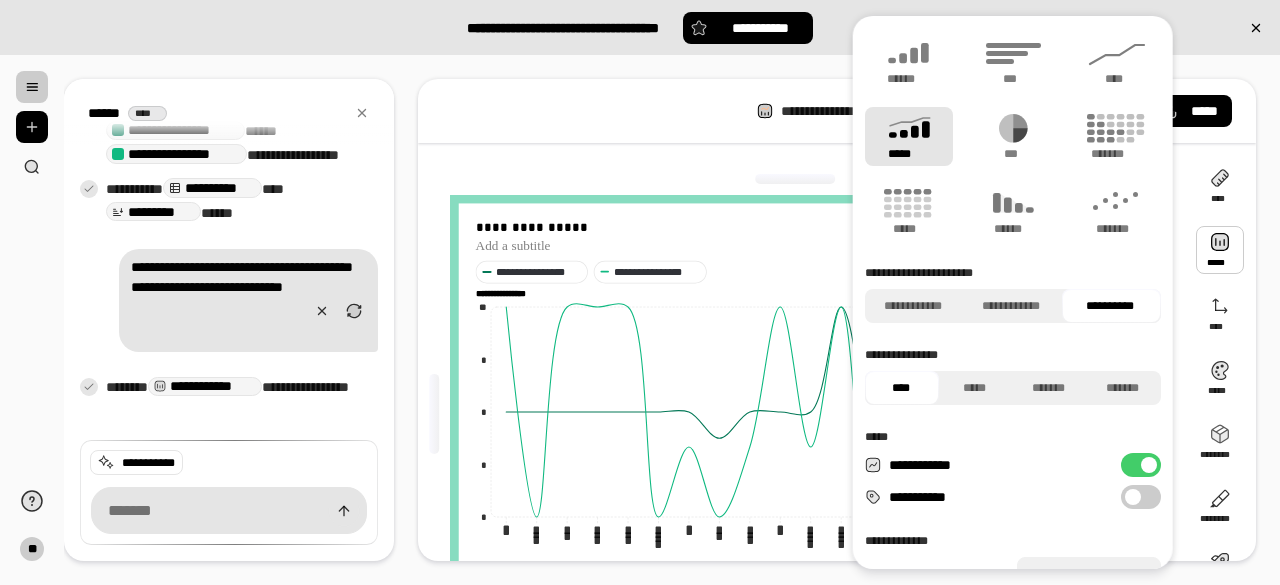 click on "**********" at bounding box center (1141, 465) 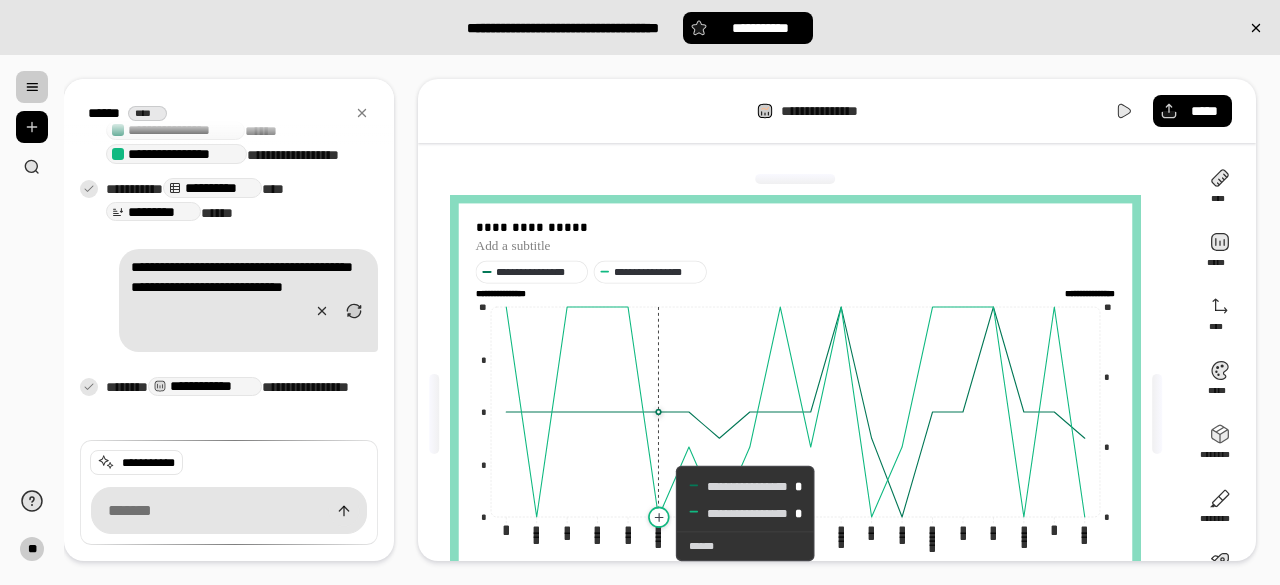 click 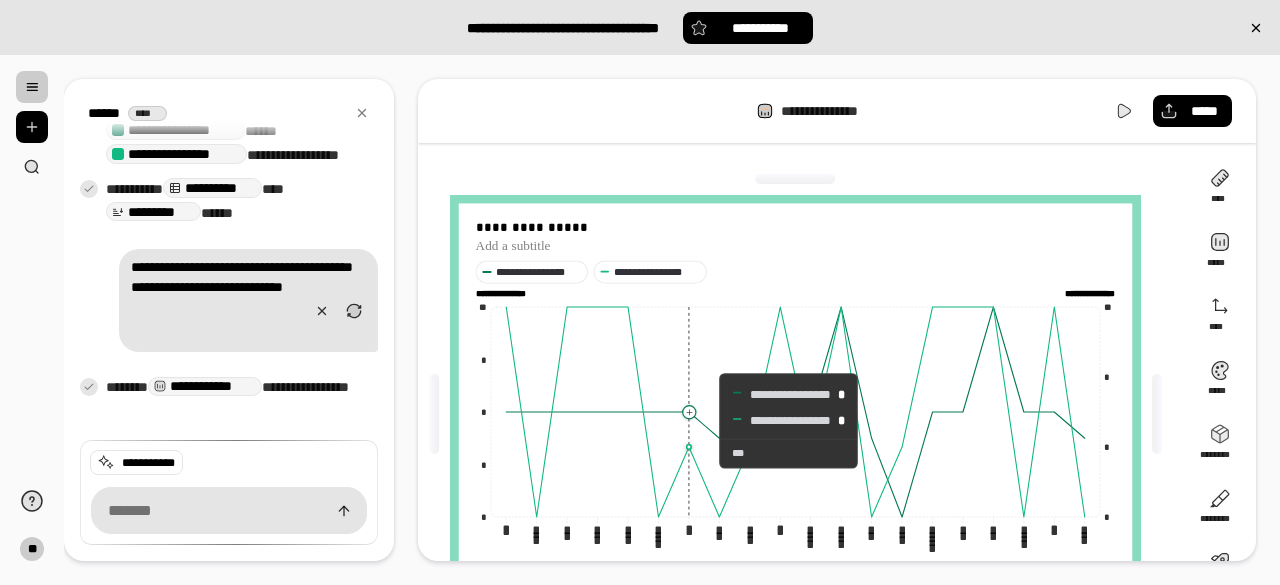 click 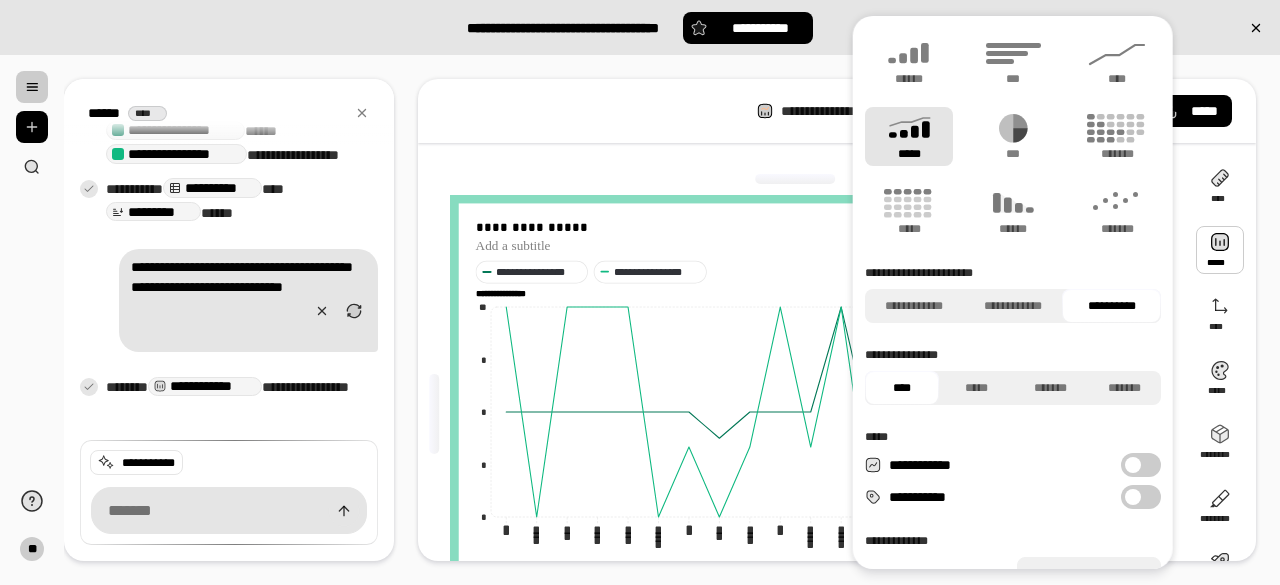 click at bounding box center (1220, 250) 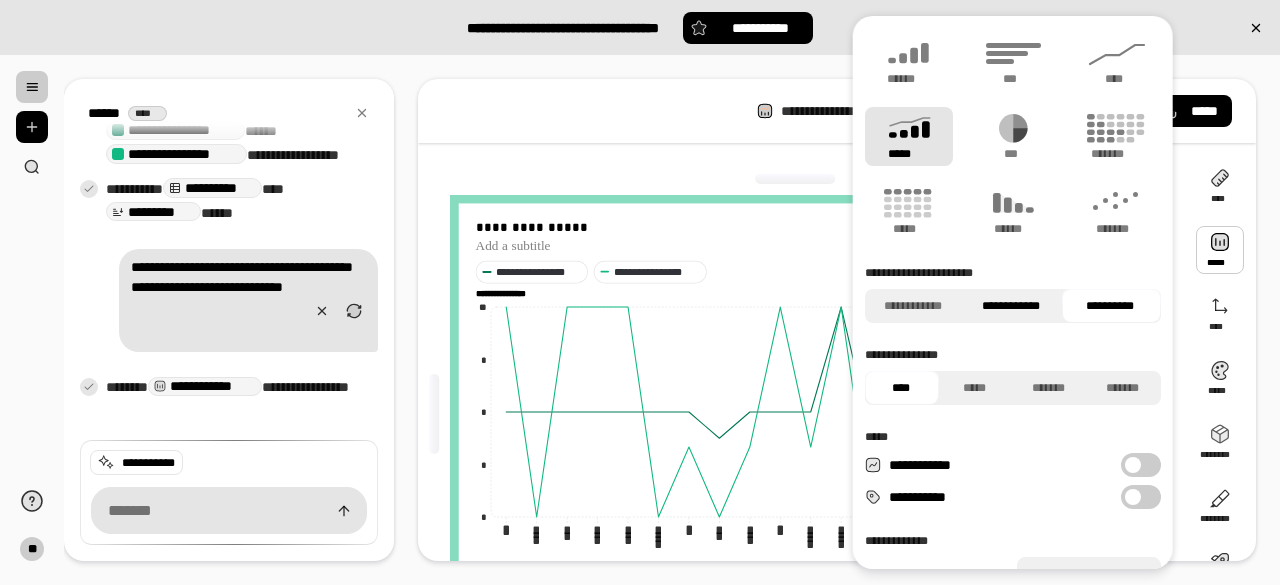 click on "**********" at bounding box center (1010, 306) 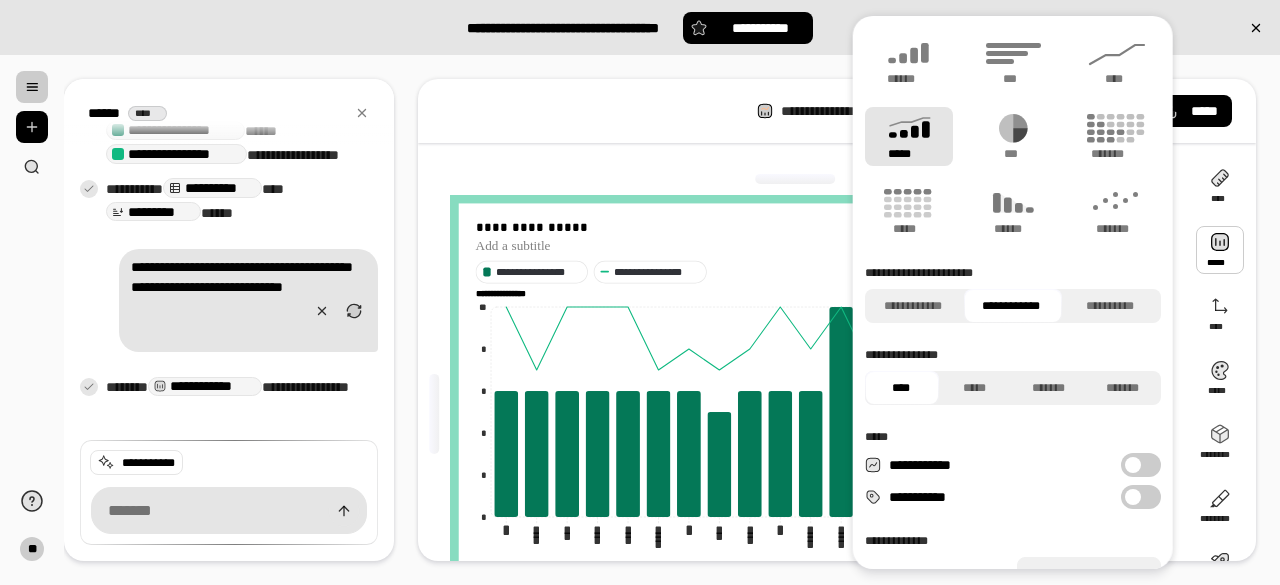scroll, scrollTop: 78, scrollLeft: 0, axis: vertical 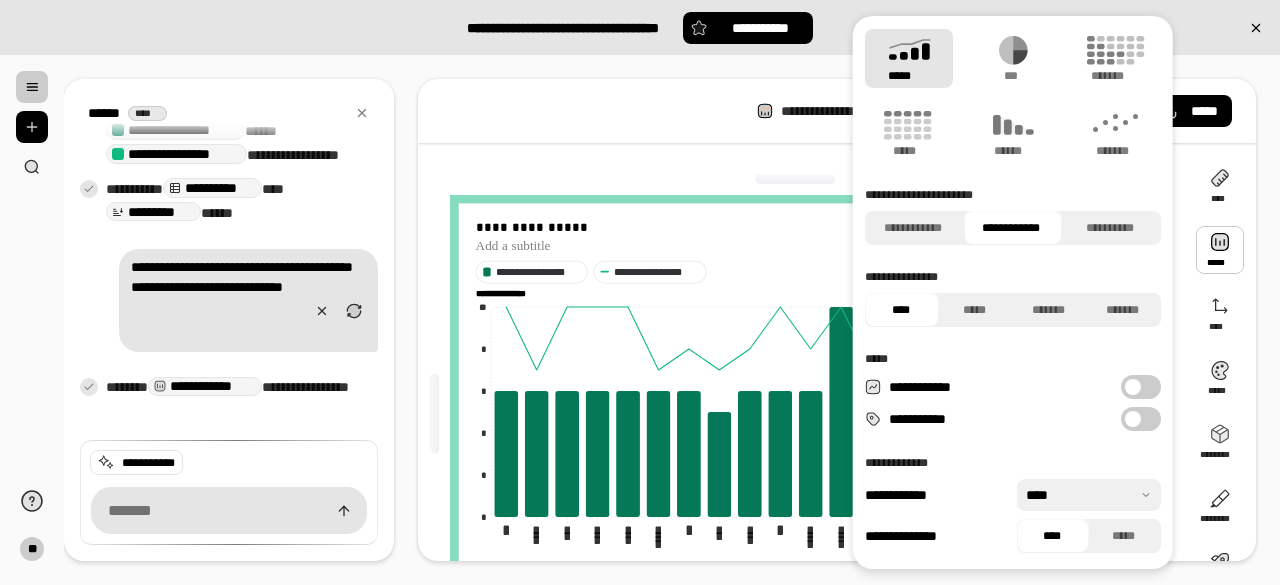 click on "**********" at bounding box center [1141, 419] 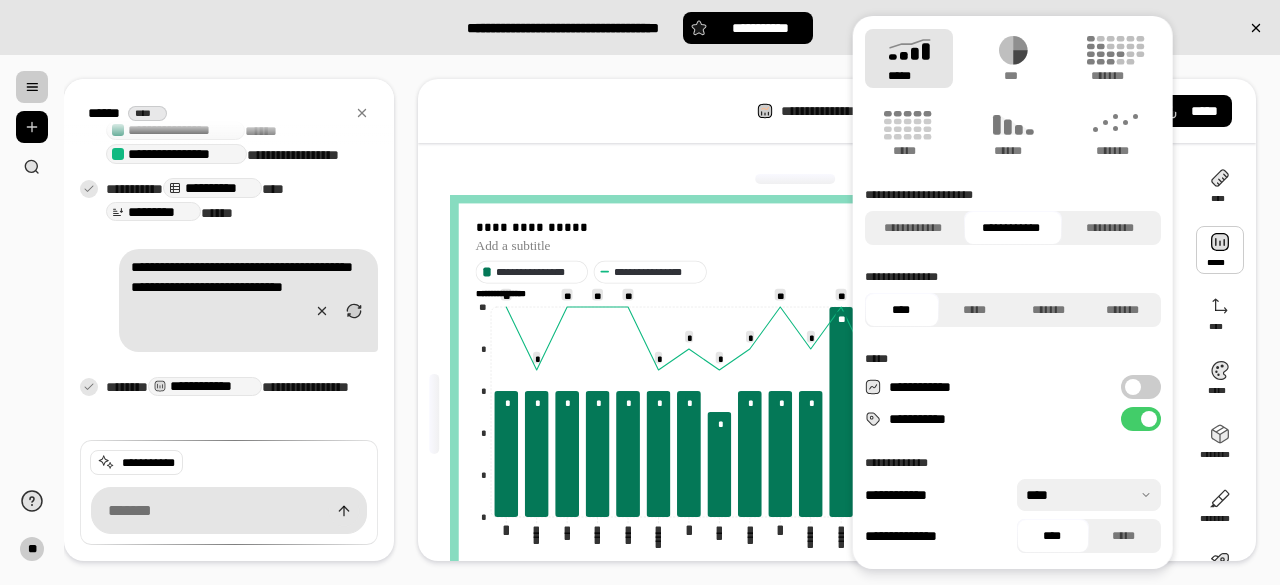 click on "**********" at bounding box center (837, 320) 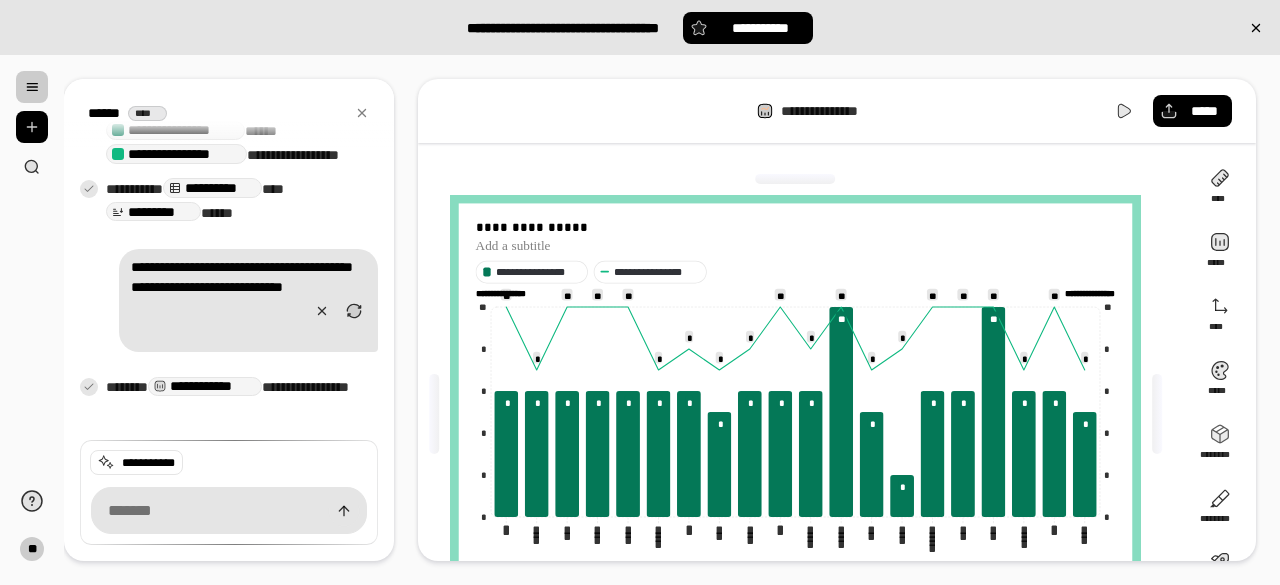 click on "**********" 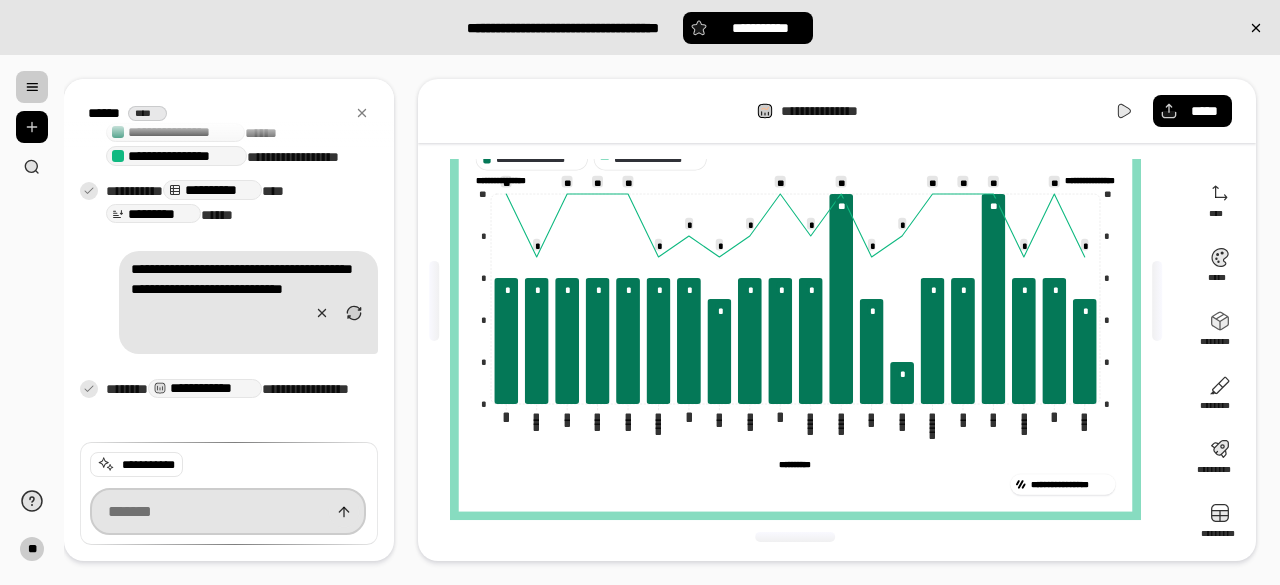 click at bounding box center (228, 511) 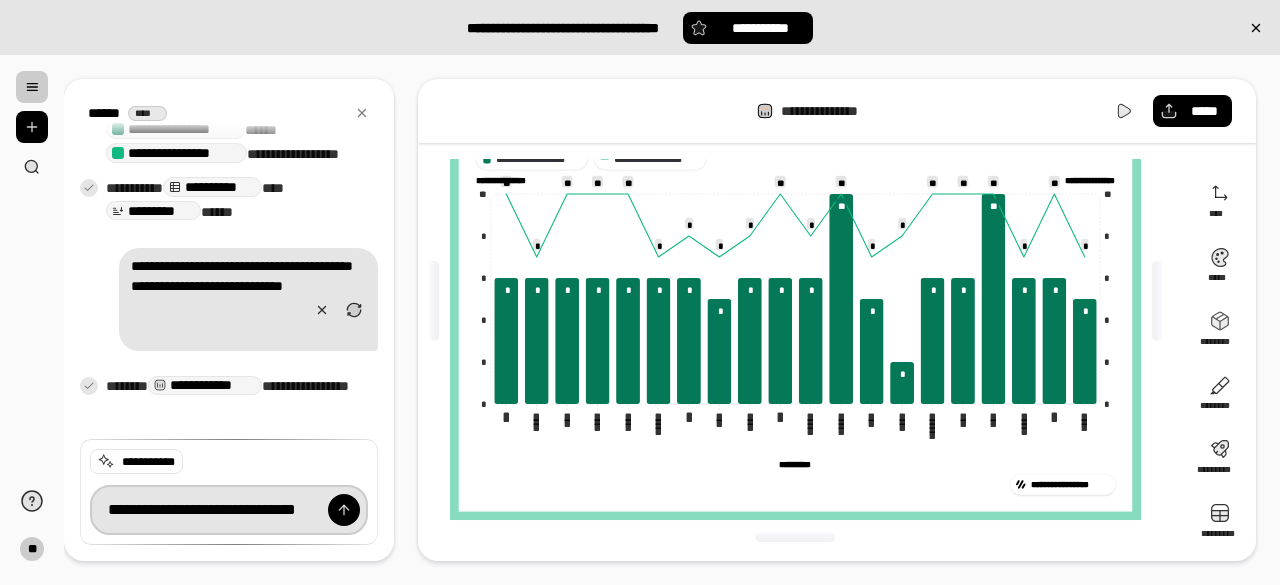 scroll, scrollTop: 0, scrollLeft: 78, axis: horizontal 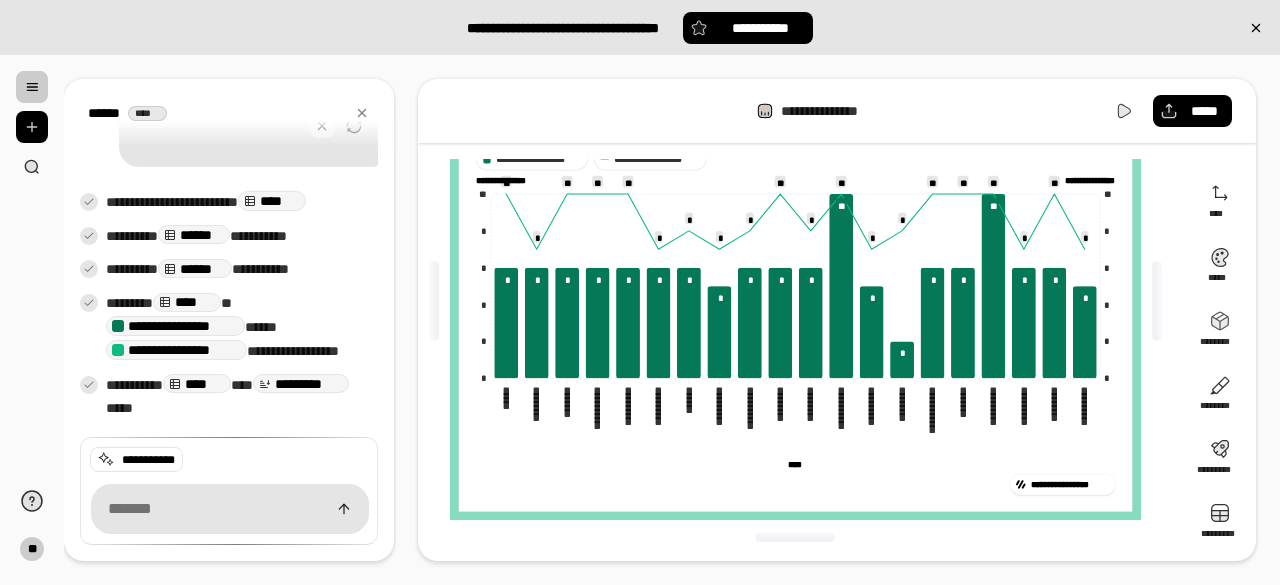 click at bounding box center (322, 126) 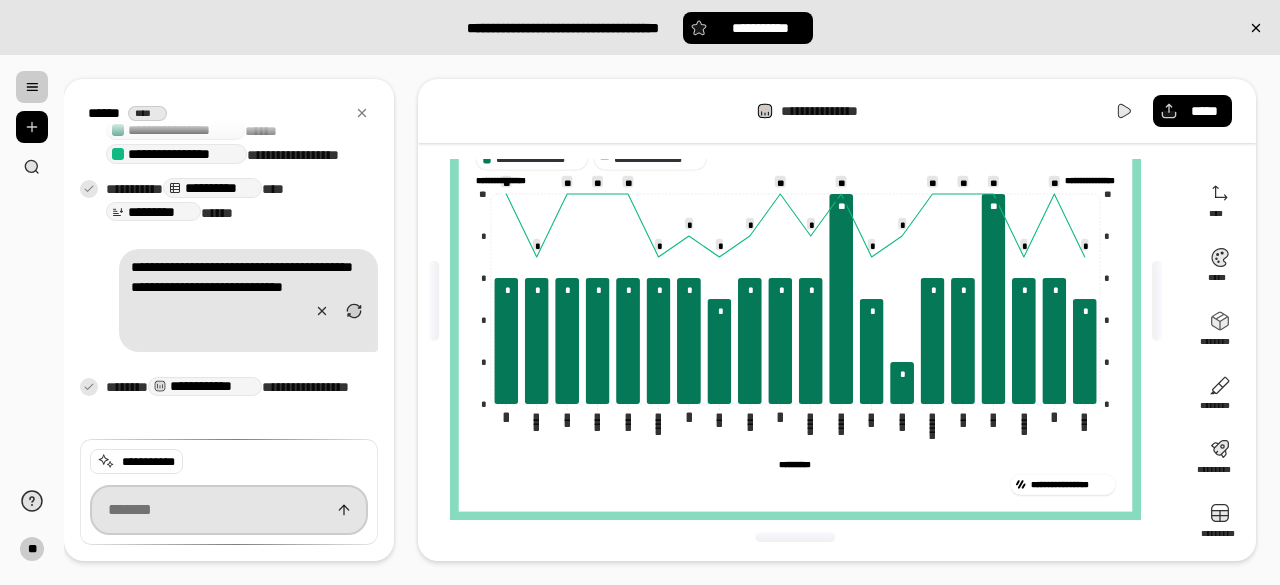 scroll, scrollTop: 882, scrollLeft: 0, axis: vertical 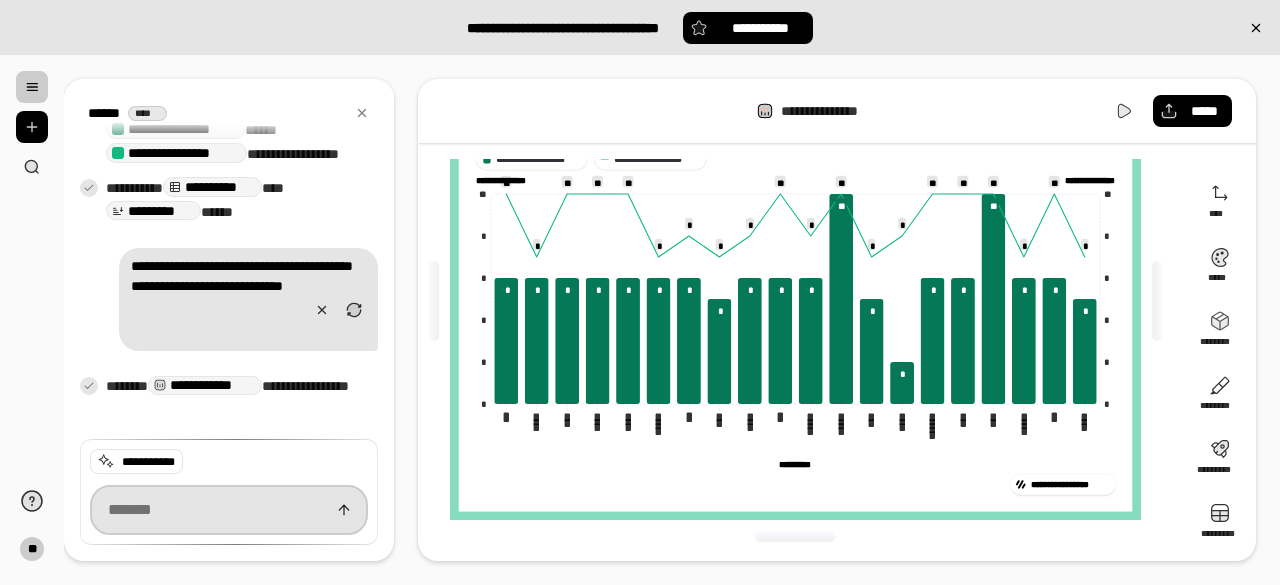 click at bounding box center [229, 510] 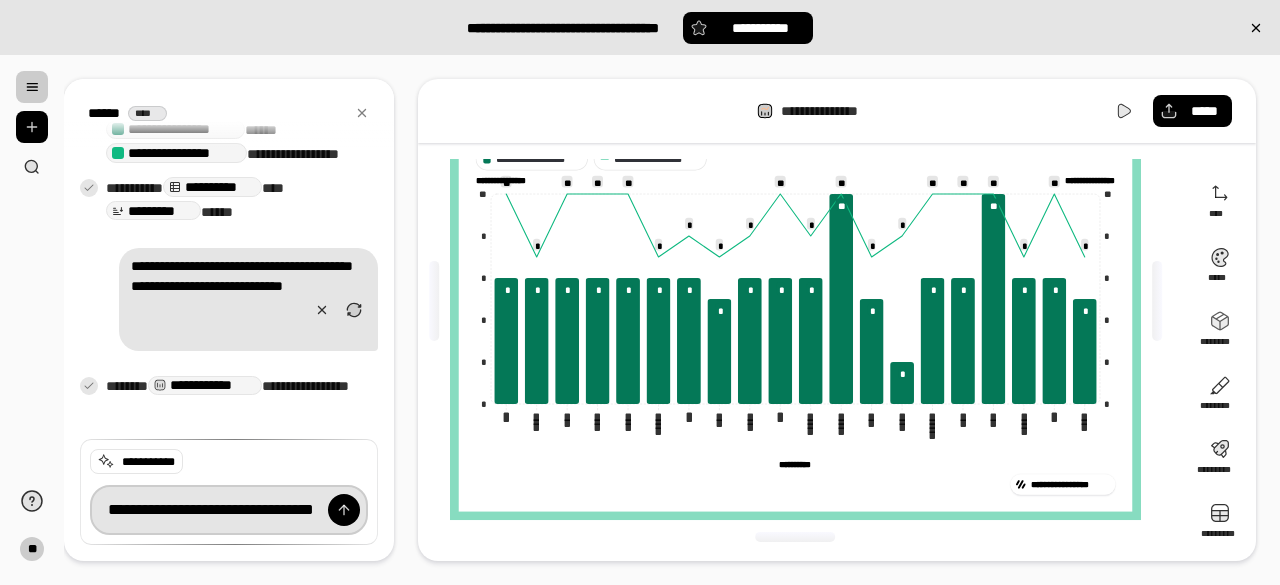 scroll, scrollTop: 0, scrollLeft: 118, axis: horizontal 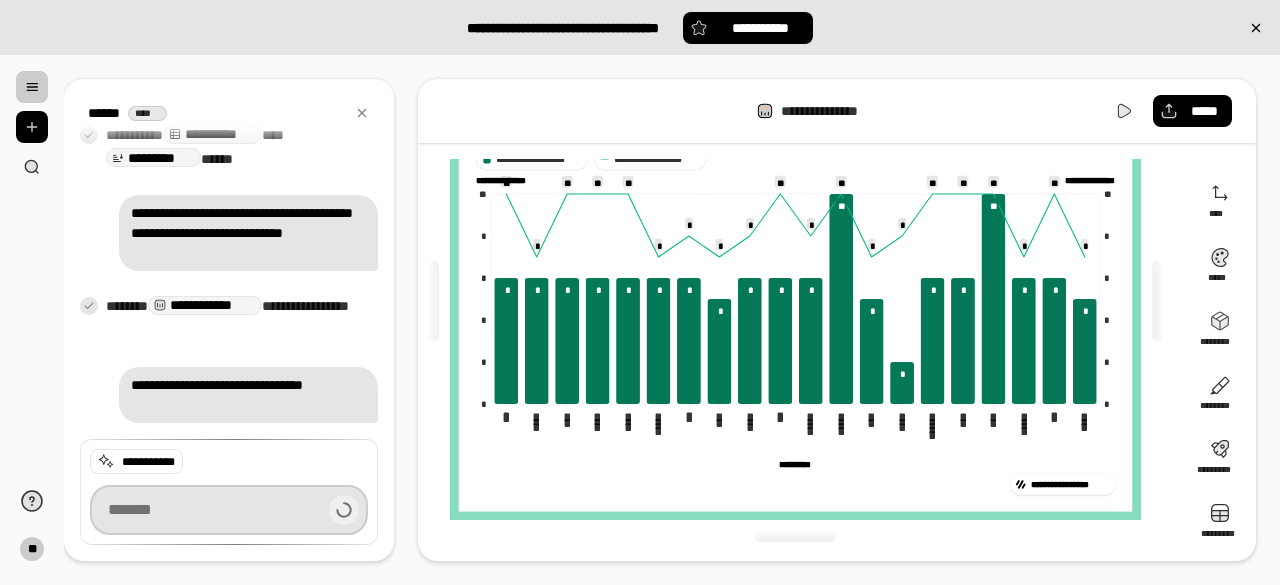 type on "****" 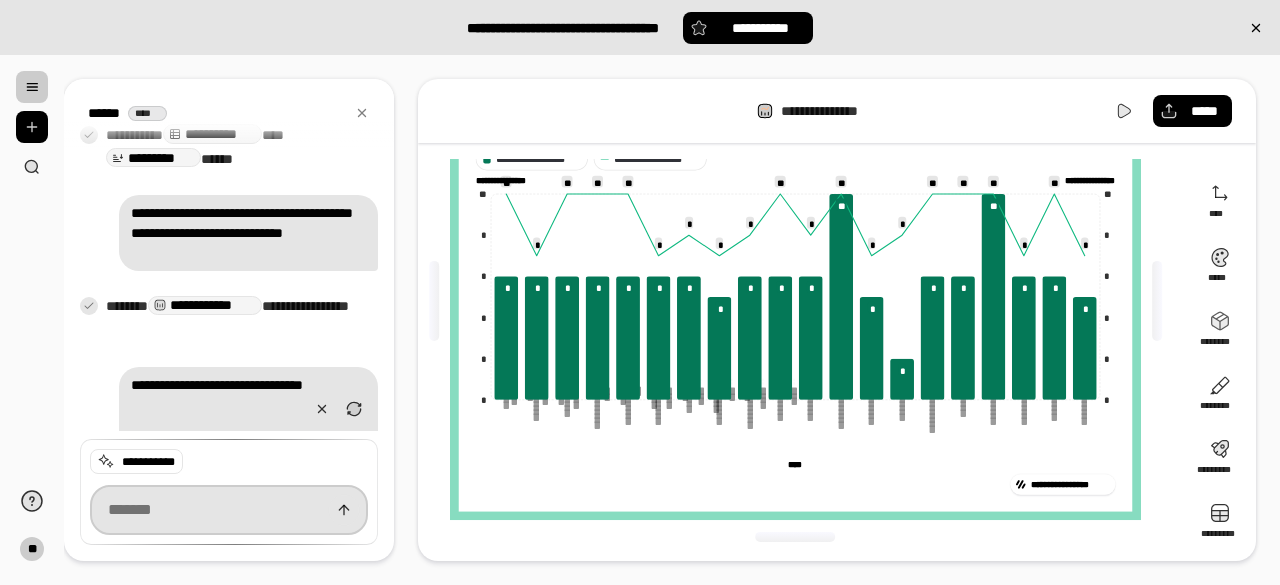 scroll, scrollTop: 1216, scrollLeft: 0, axis: vertical 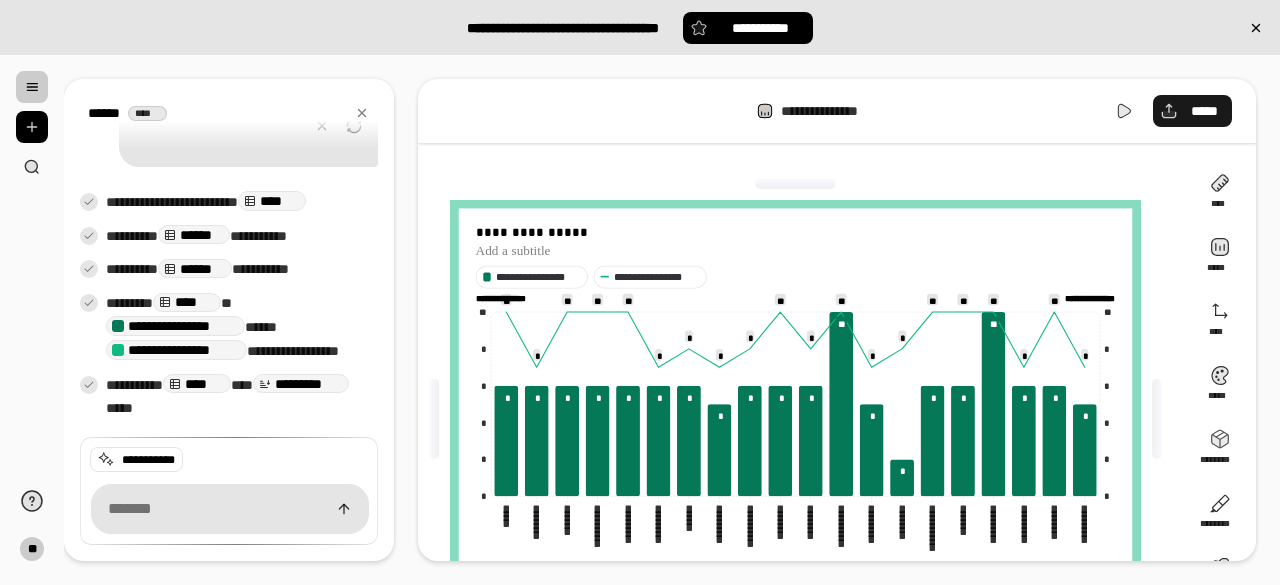 click on "*****" at bounding box center [1204, 111] 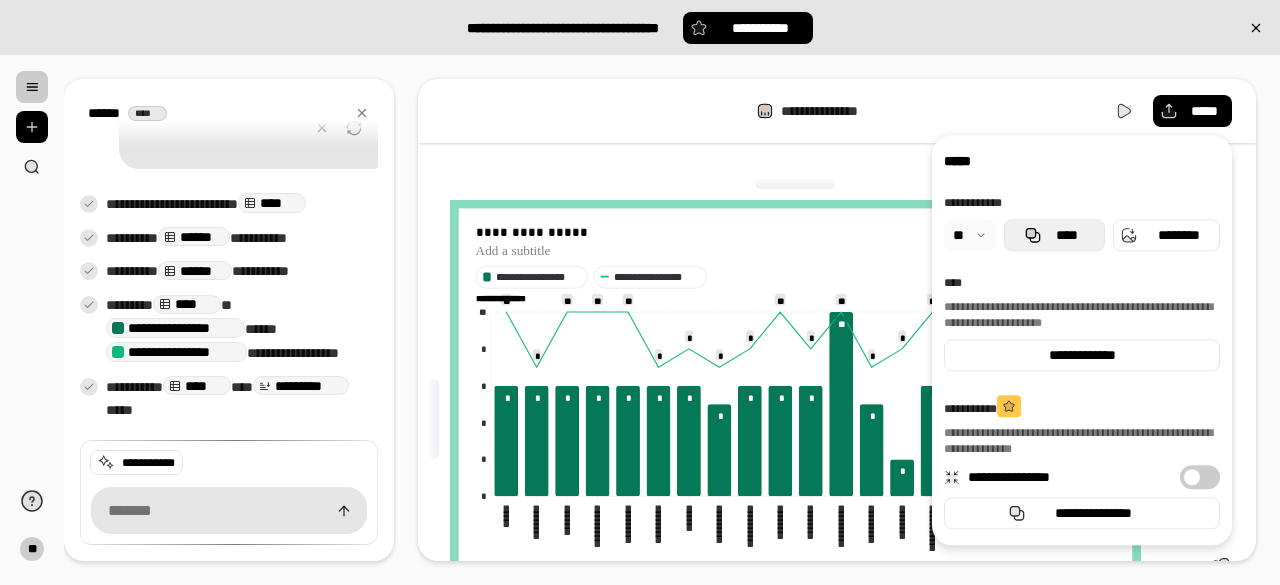 click on "****" at bounding box center (1054, 235) 